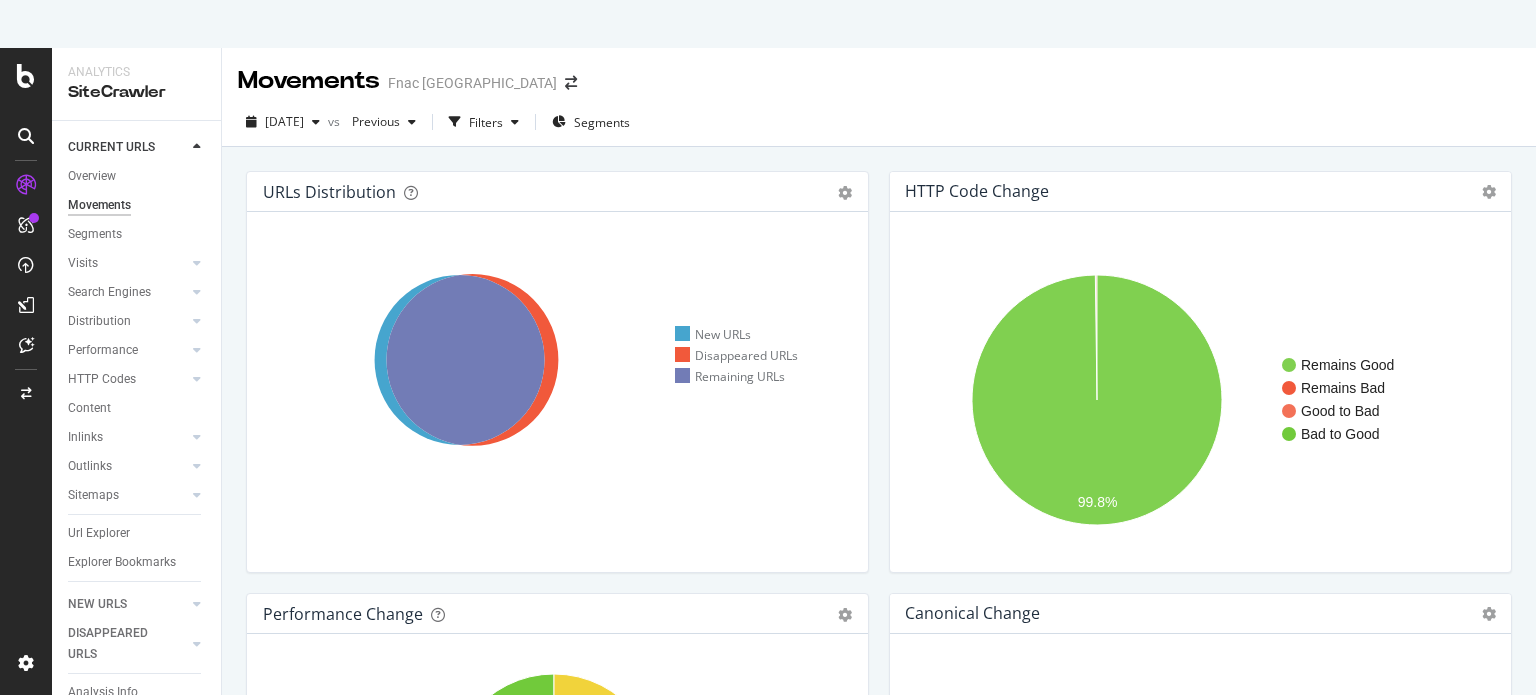 scroll, scrollTop: 0, scrollLeft: 0, axis: both 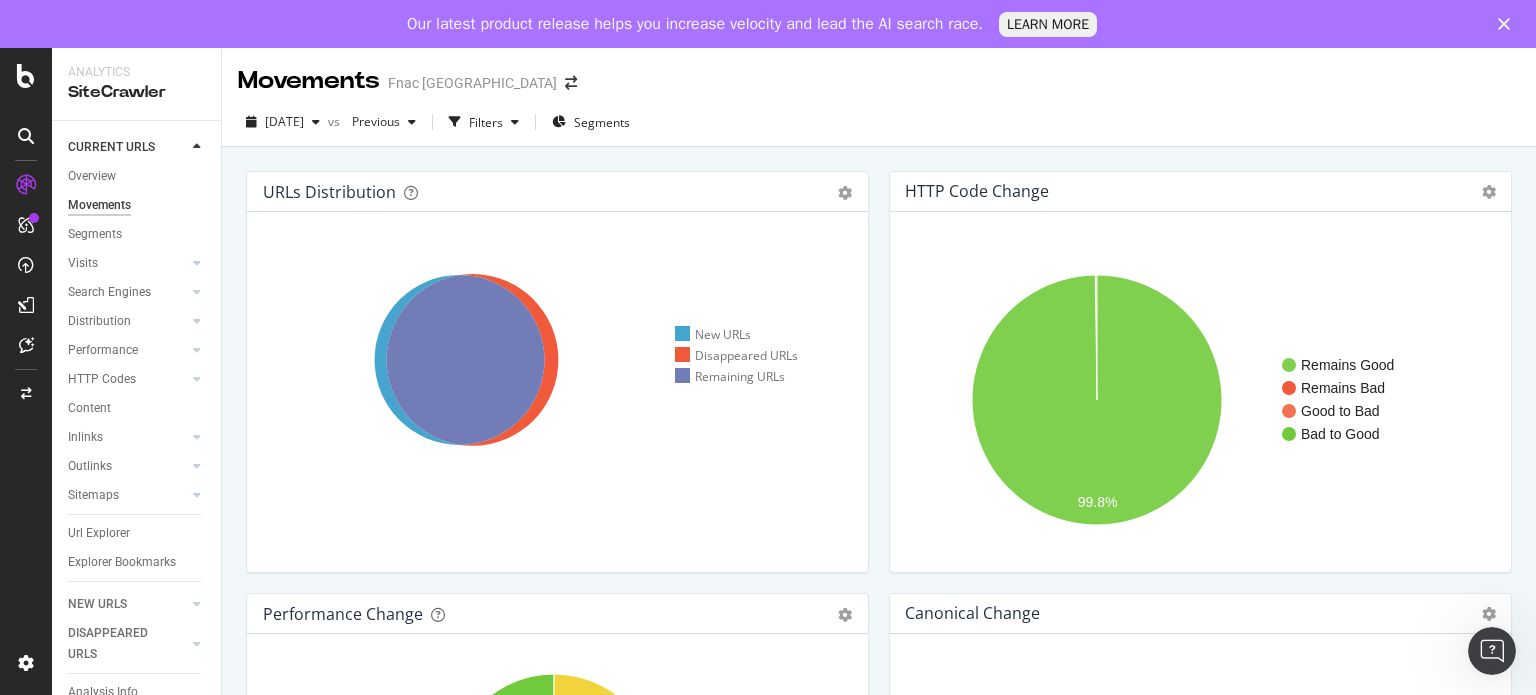 click on "Our latest product release helps you increase velocity and lead the AI search race. LEARN MORE" at bounding box center [768, 24] 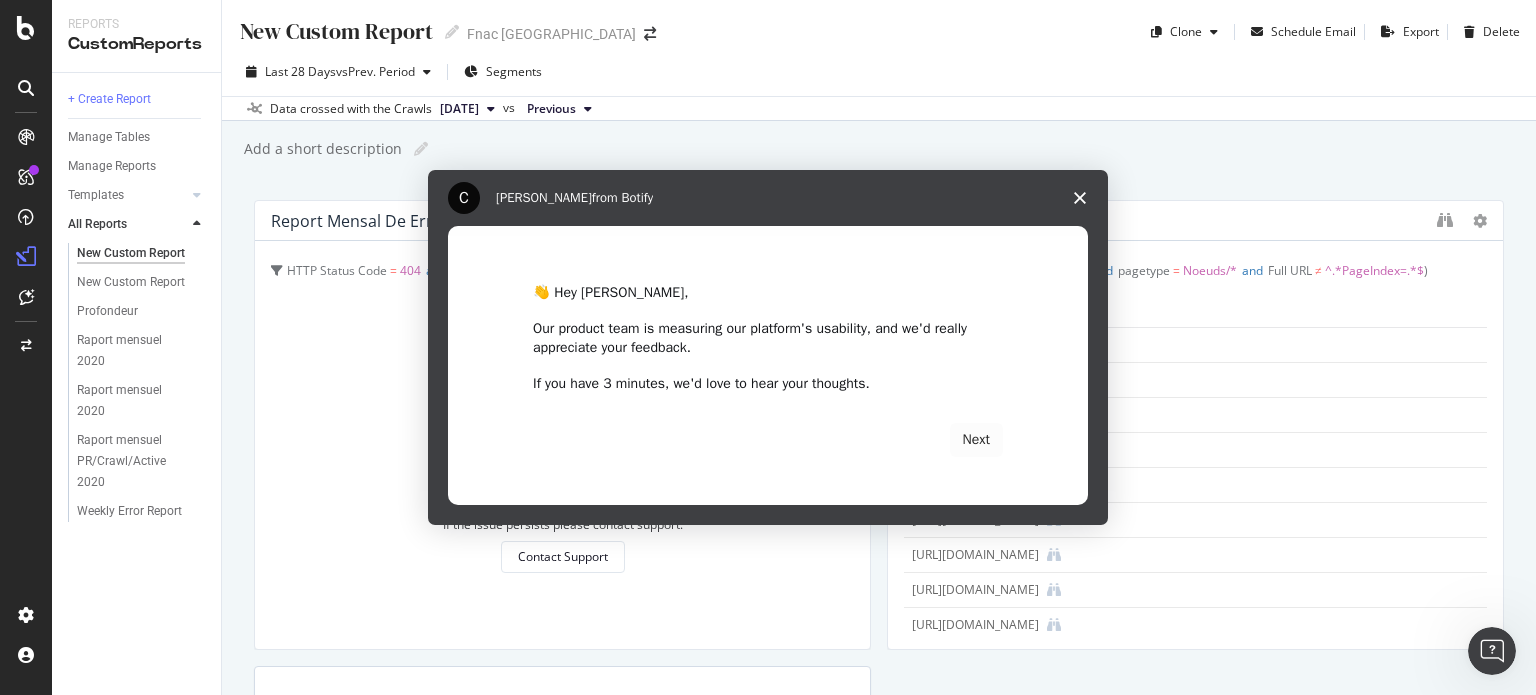 scroll, scrollTop: 0, scrollLeft: 0, axis: both 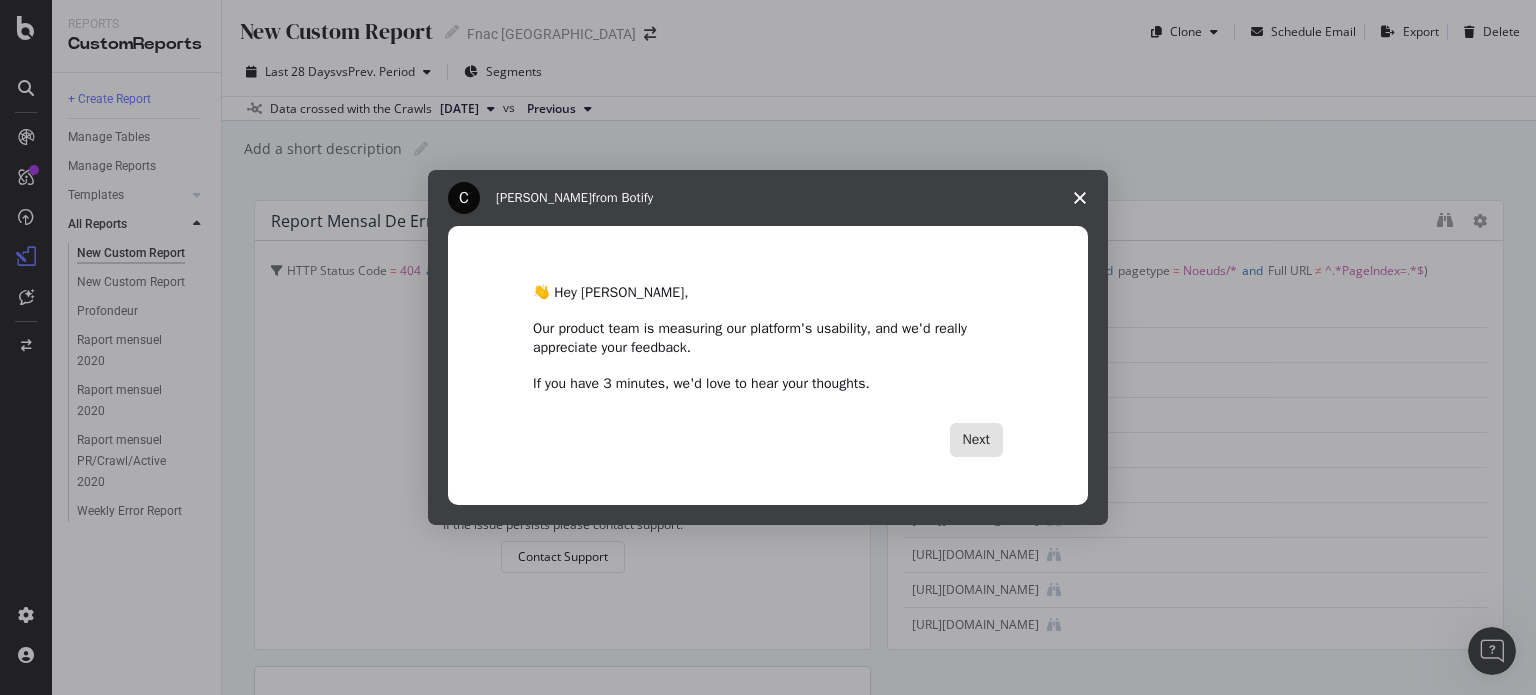 click on "Next" at bounding box center [976, 440] 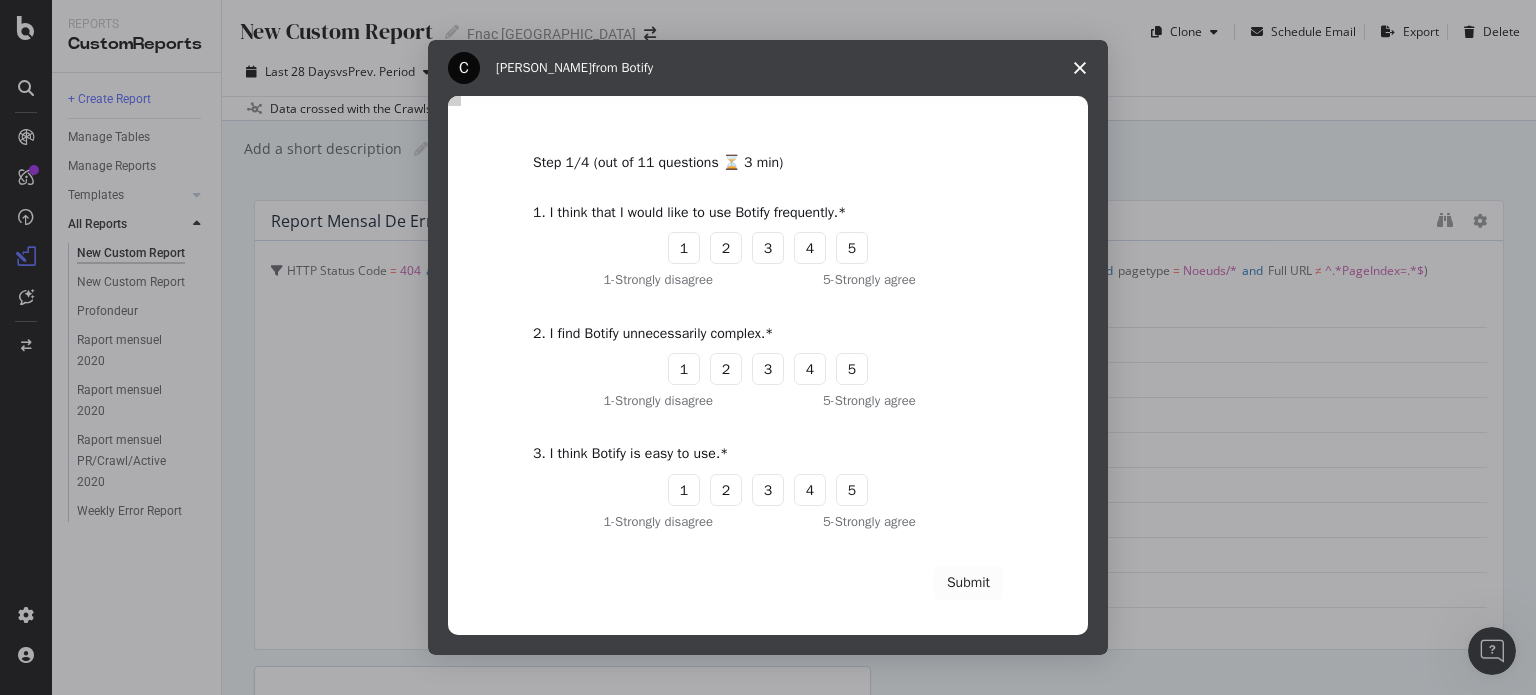 click on "3" at bounding box center (768, 248) 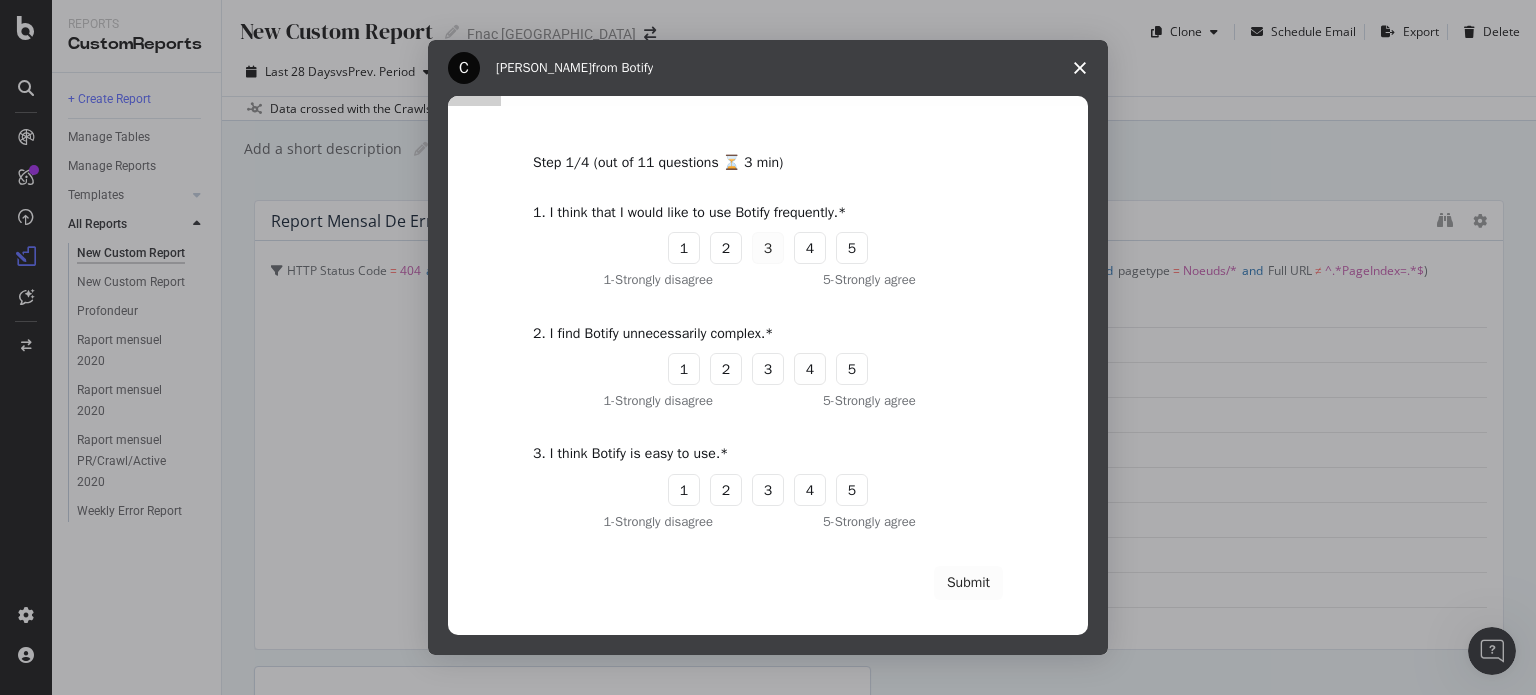 click on "4" at bounding box center (810, 369) 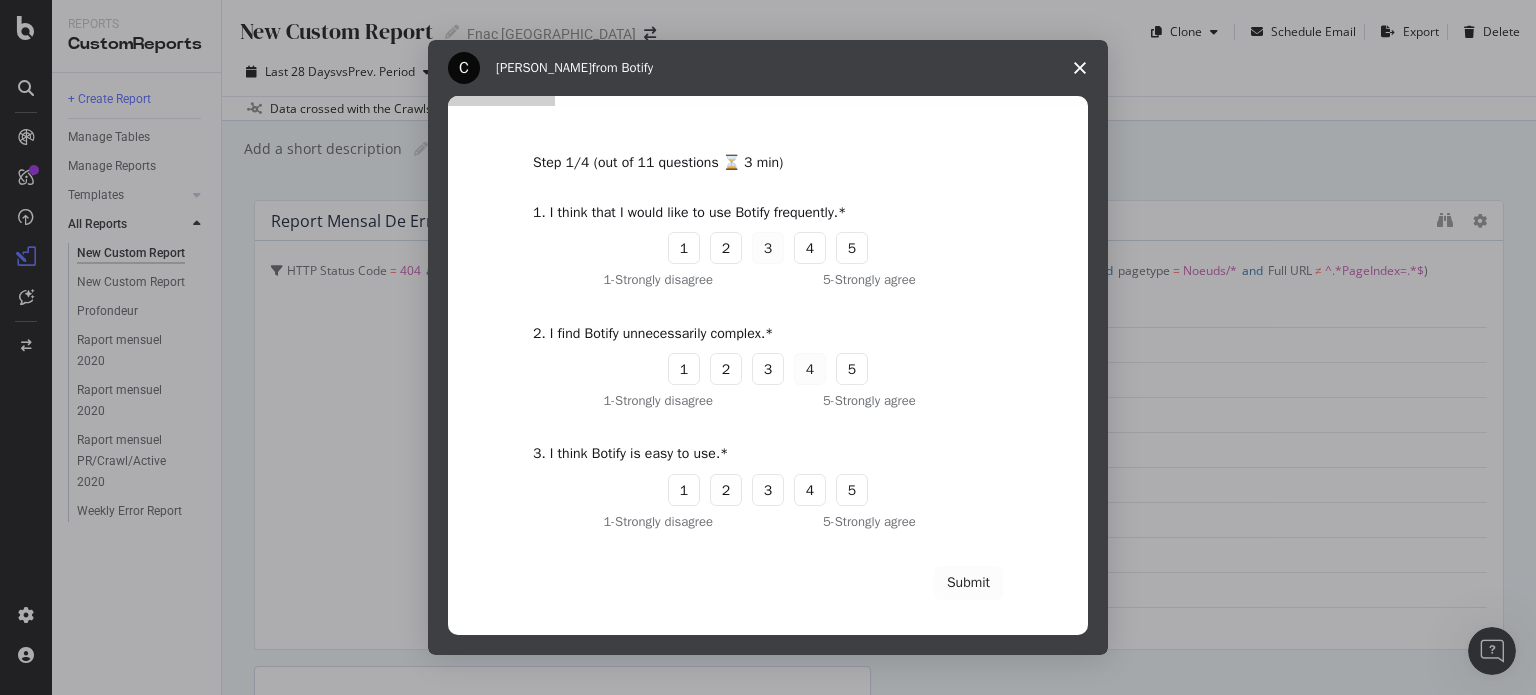 click on "2" at bounding box center [726, 490] 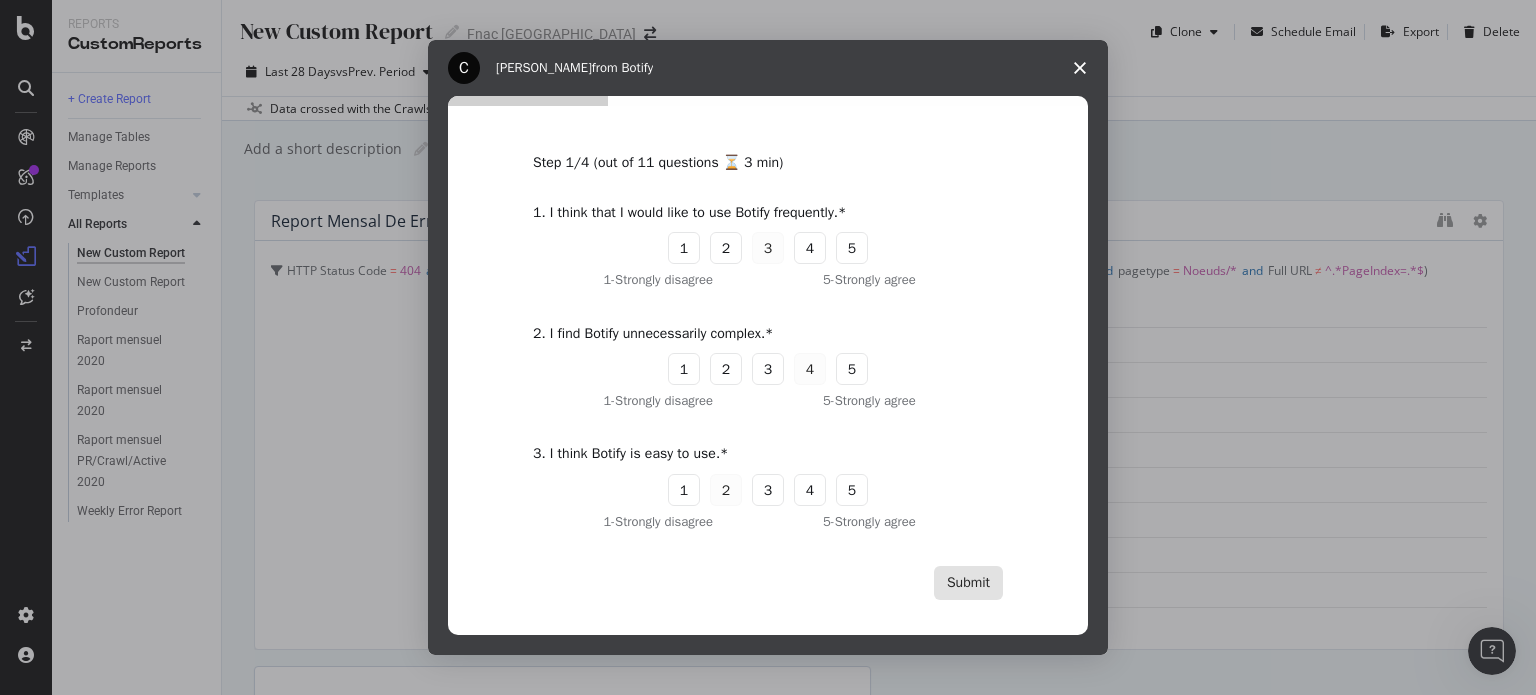 click on "Submit" at bounding box center (968, 583) 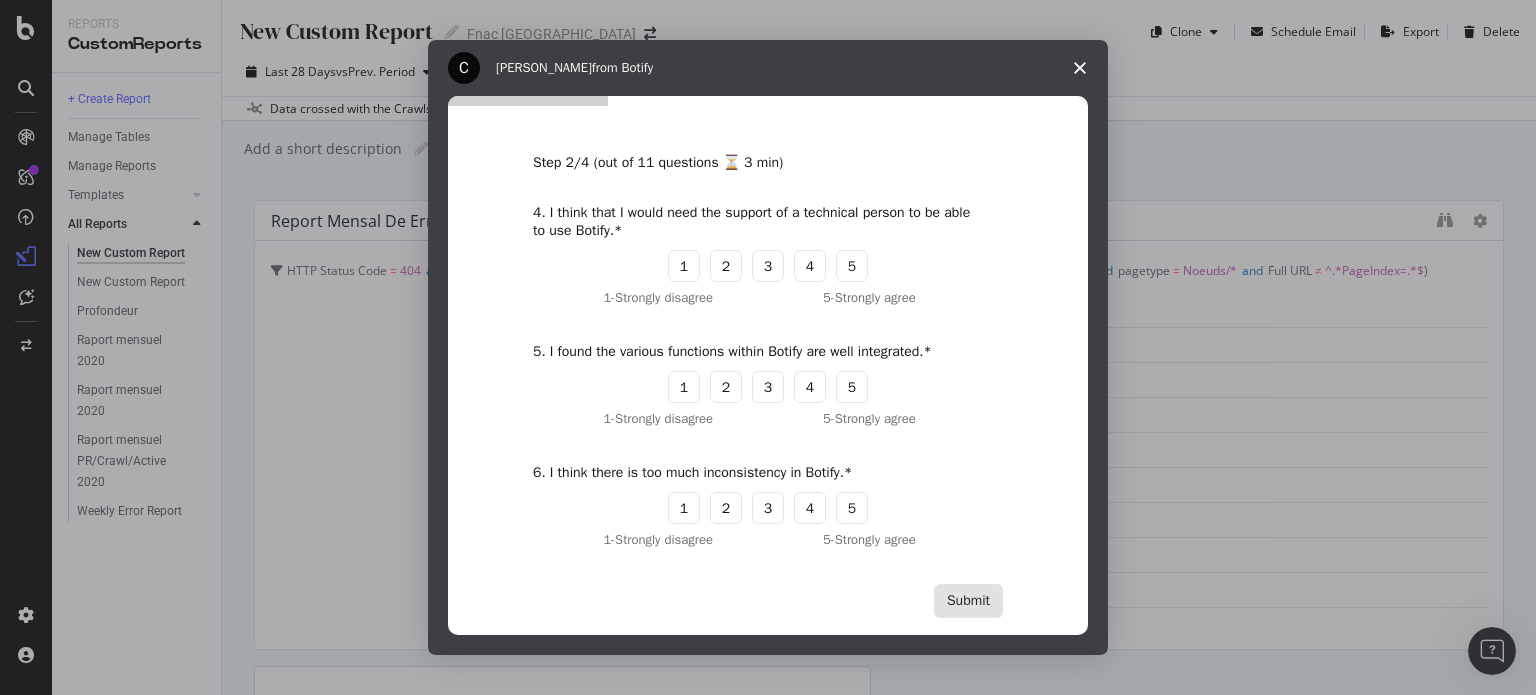 click on "Submit" at bounding box center [968, 601] 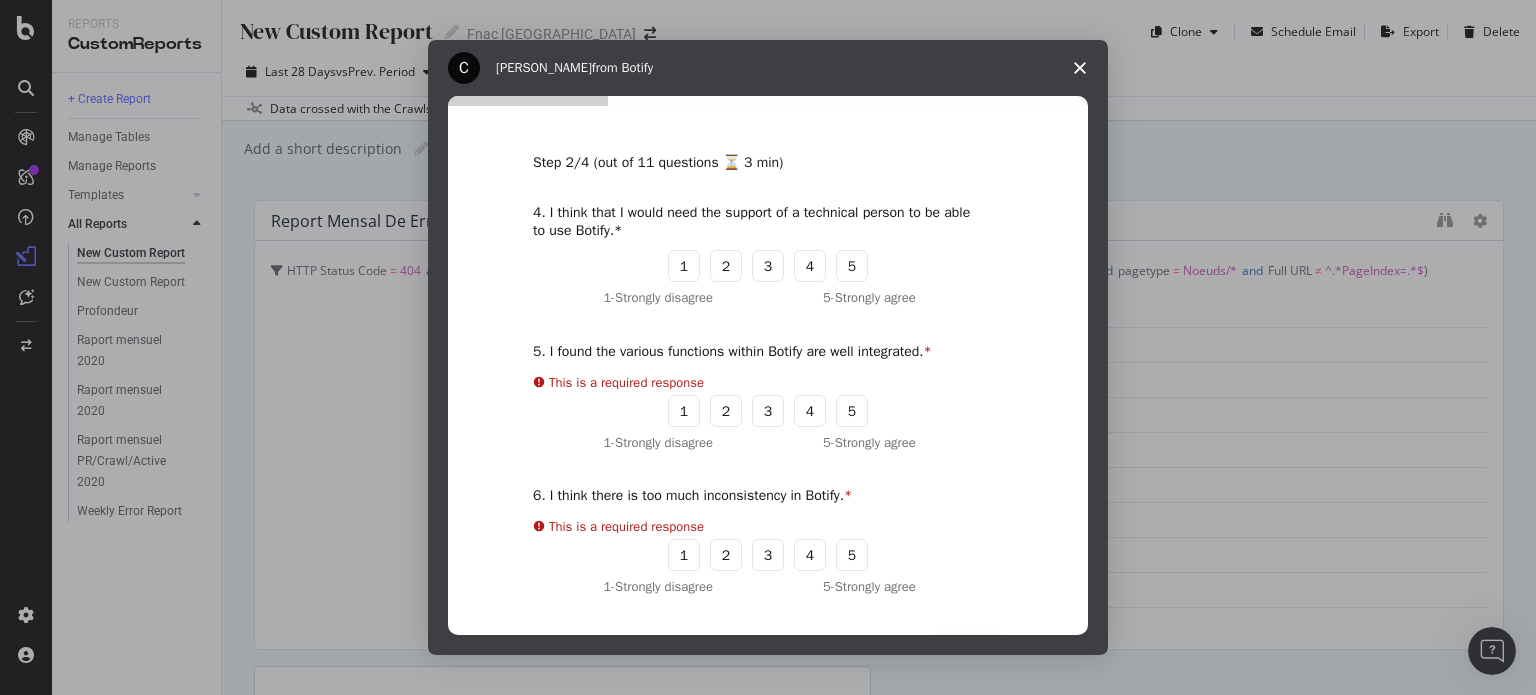 click on "4. I think that I would need the support of a technical person to be able to use Botify. 1 2 3 4 5 1  -  Strongly disagree 5  -  Strongly agree" at bounding box center (768, 256) 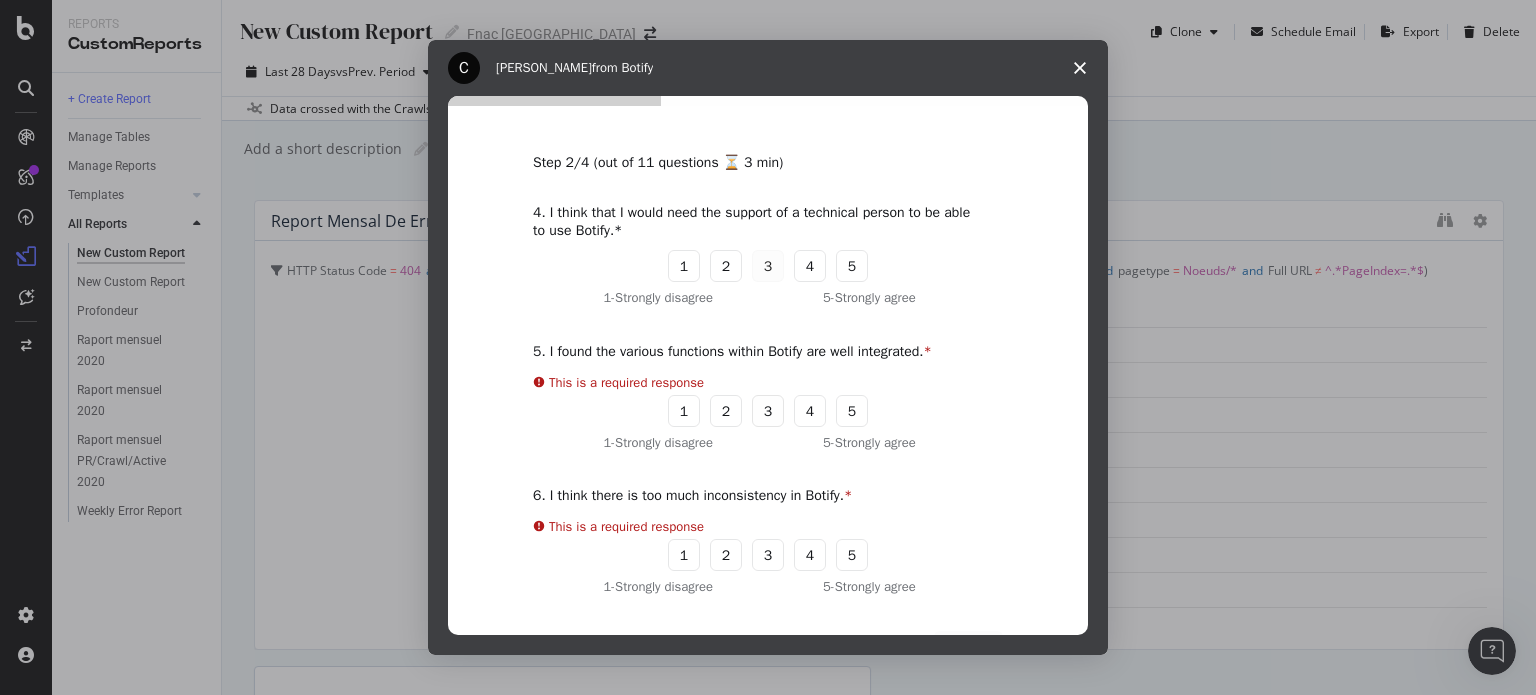 click on "5. I found the various functions within Botify are well integrated. This is a required response 1 2 3 4 5 1  -  Strongly disagree 5  -  Strongly agree" at bounding box center (768, 397) 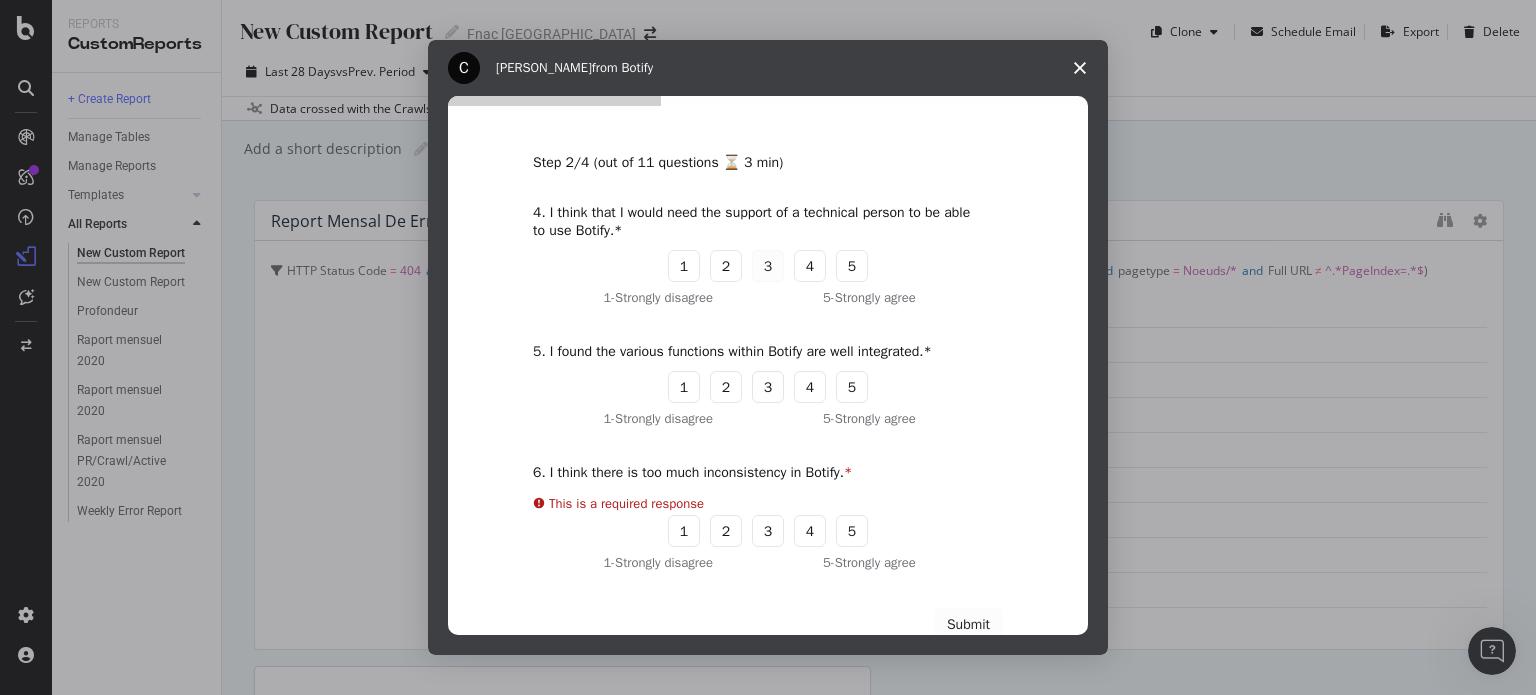 click on "3" at bounding box center (768, 387) 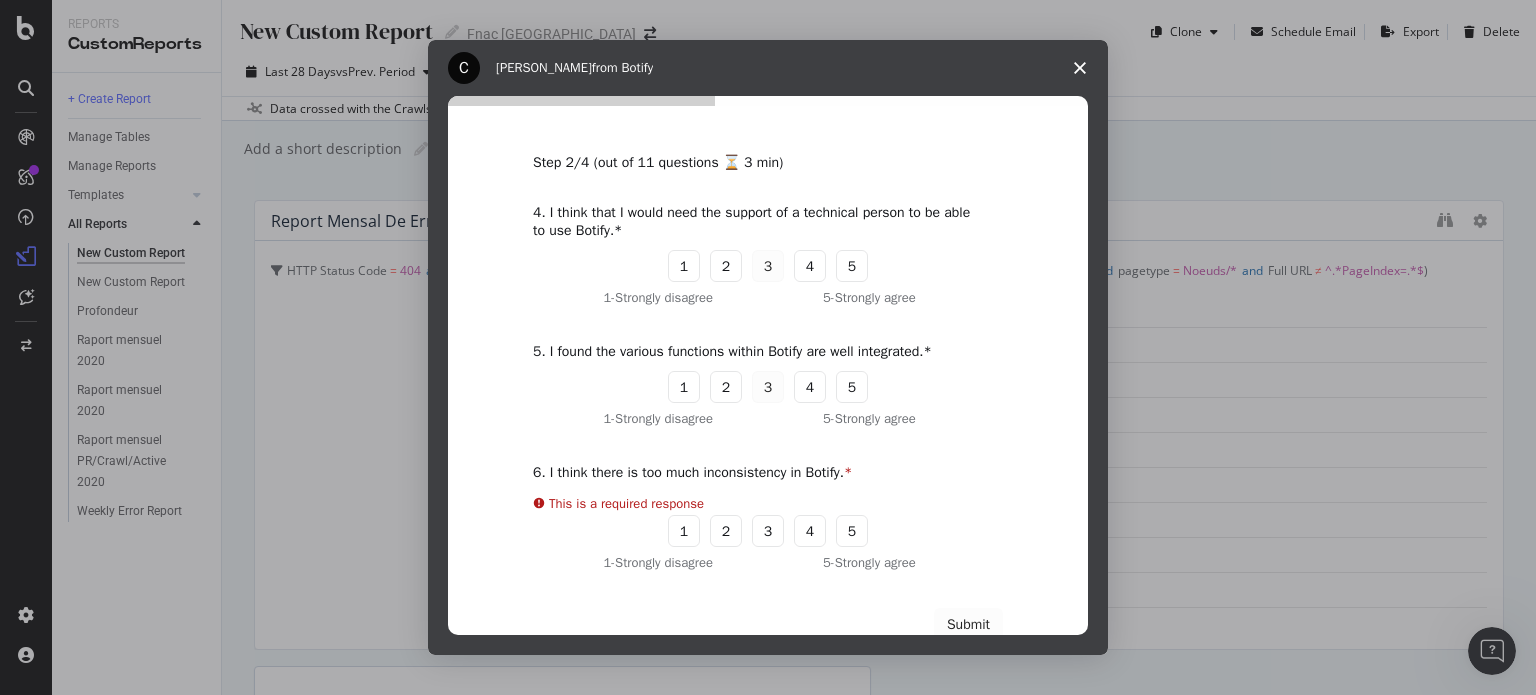 click 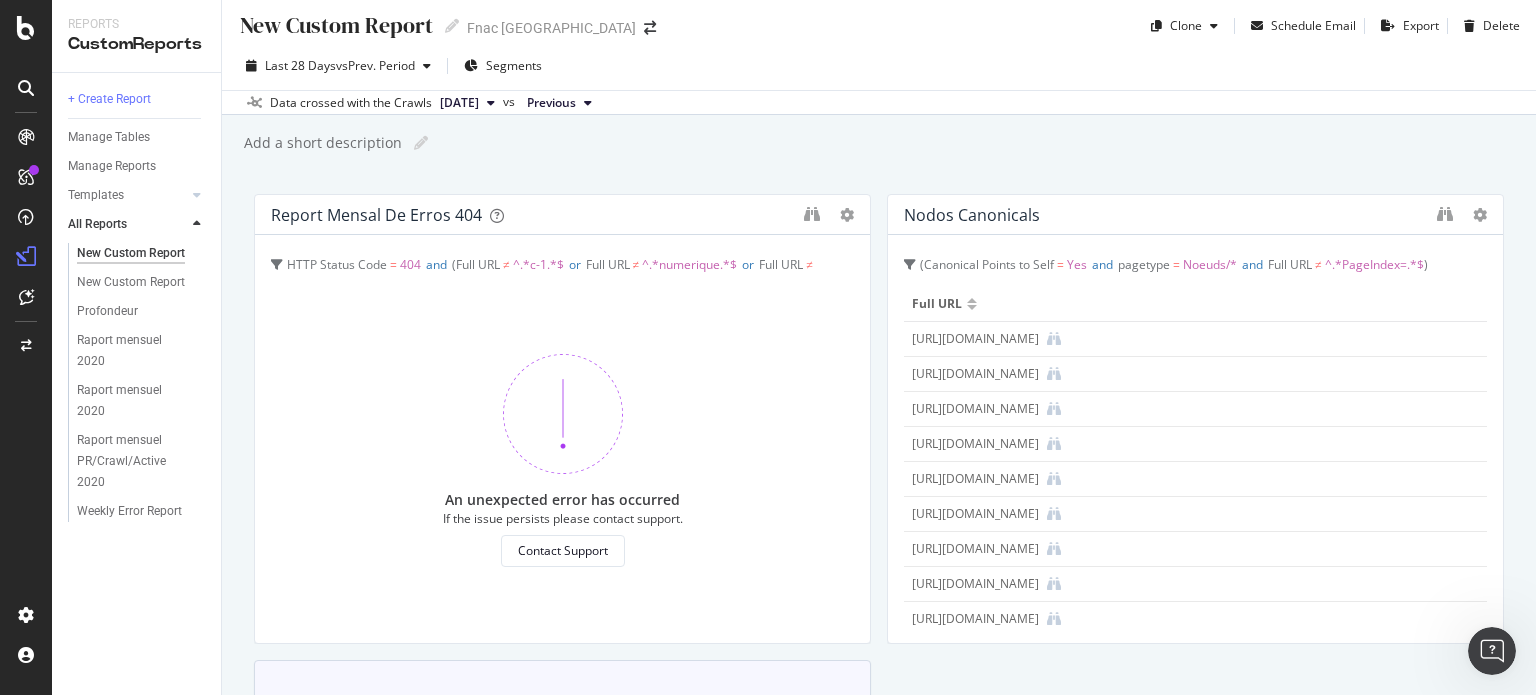 scroll, scrollTop: 0, scrollLeft: 0, axis: both 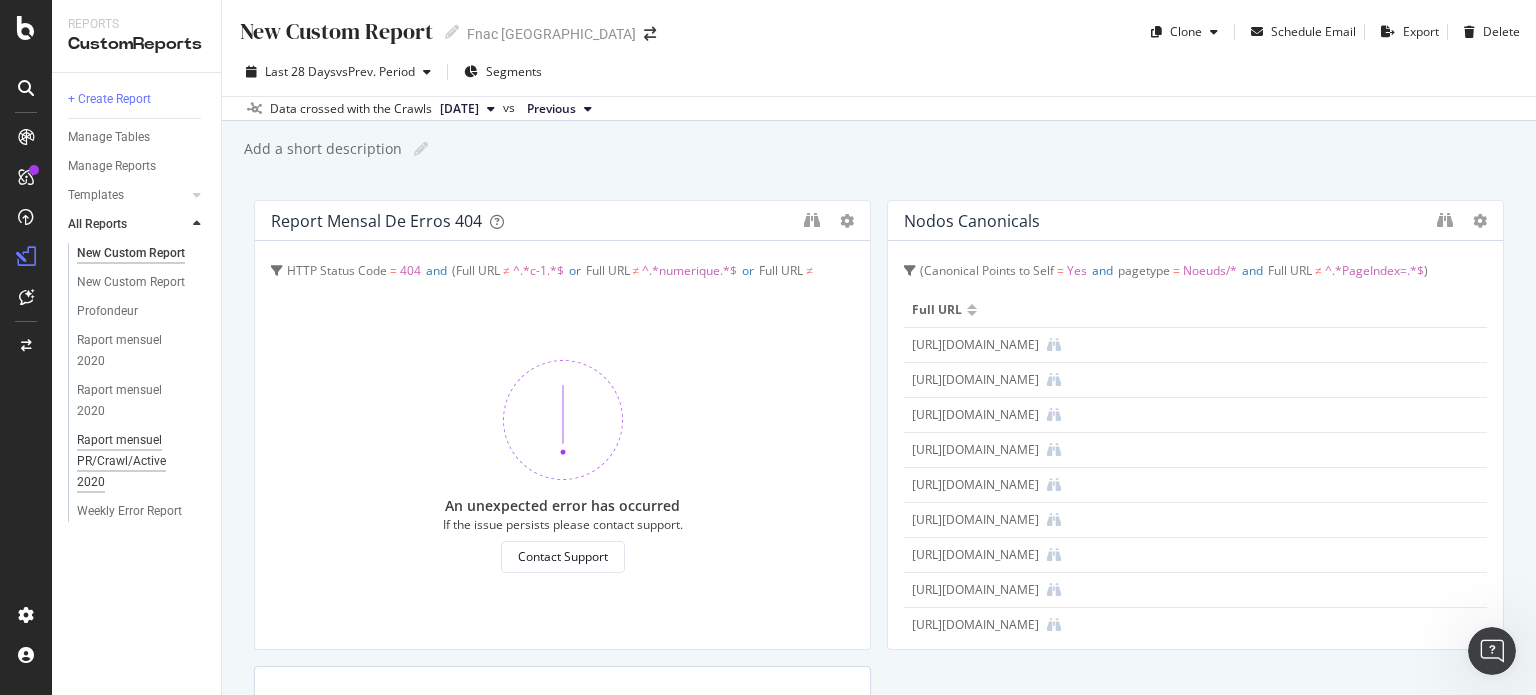 click on "Raport mensuel PR/Crawl/Active 2020" at bounding box center (136, 461) 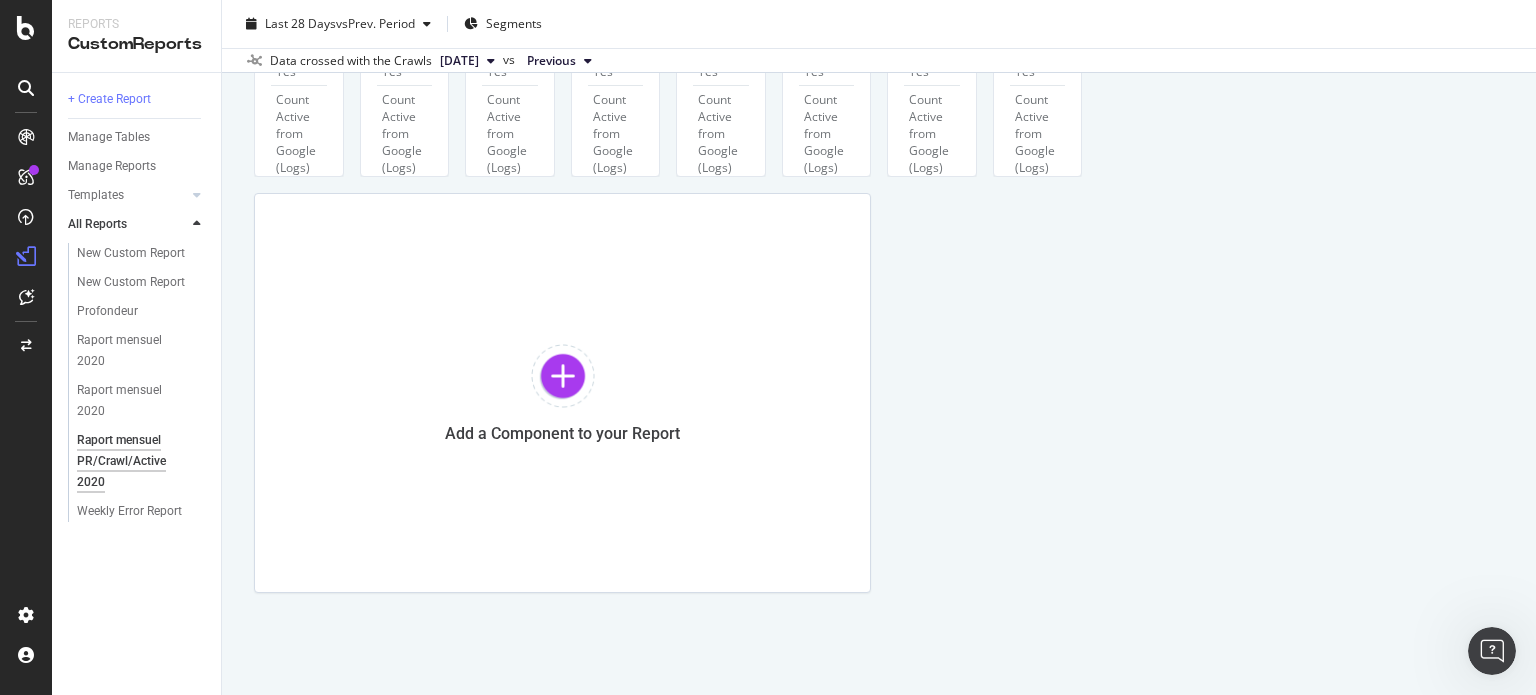 scroll, scrollTop: 2500, scrollLeft: 0, axis: vertical 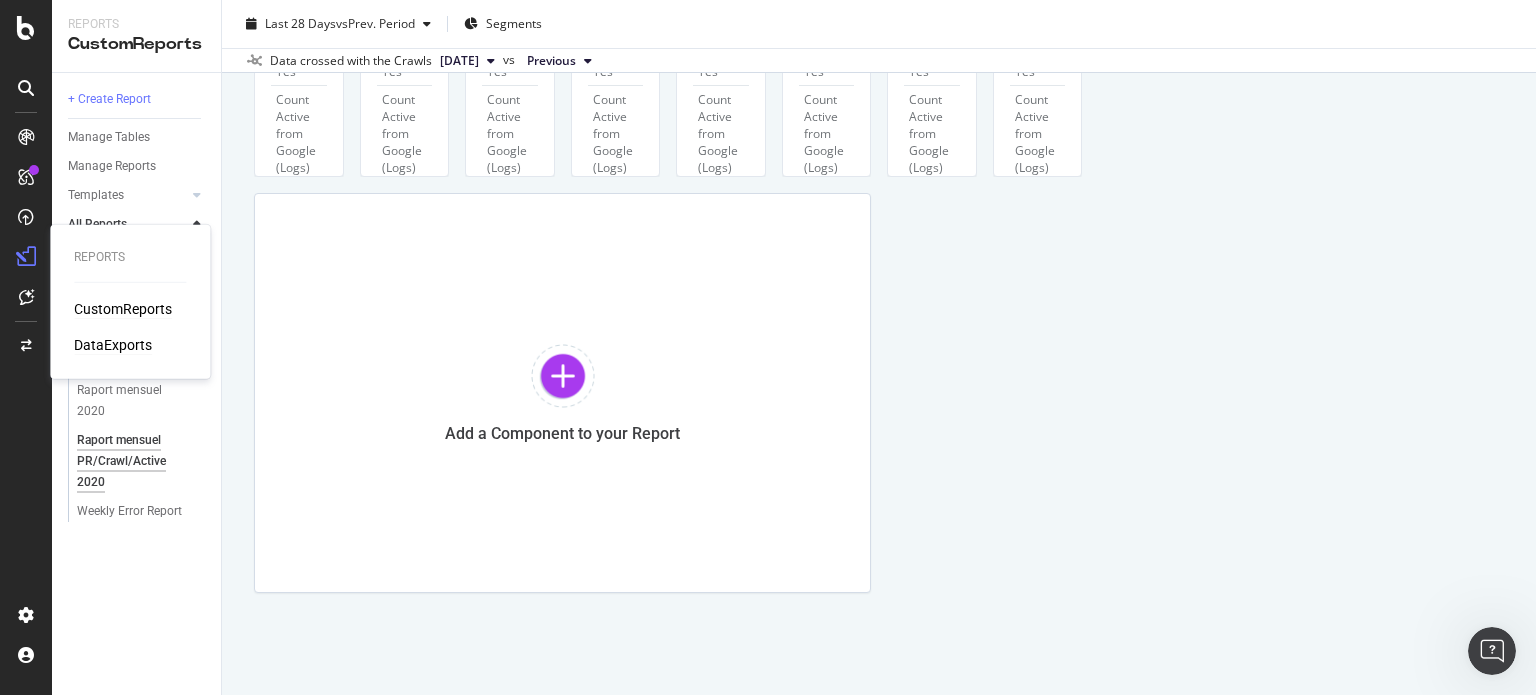 click on "DataExports" at bounding box center [113, 345] 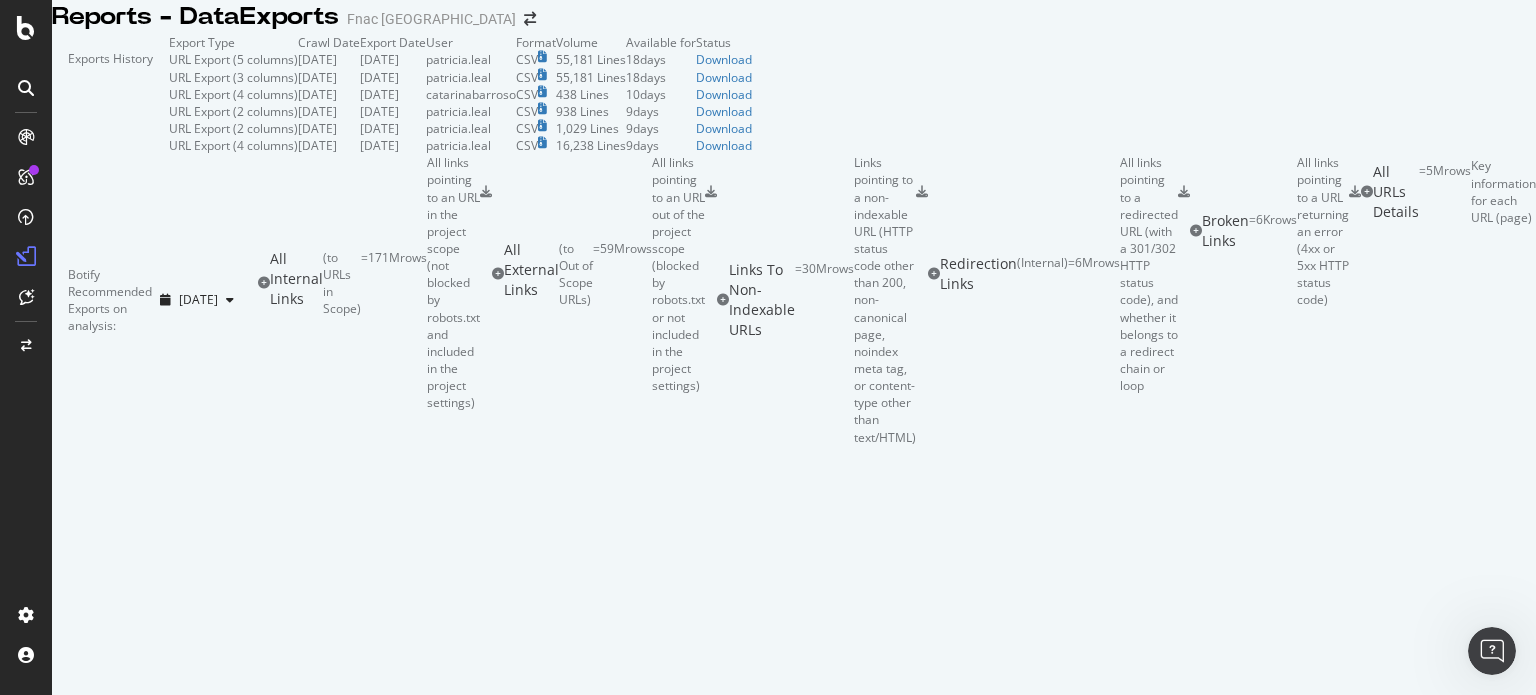 scroll, scrollTop: 200, scrollLeft: 0, axis: vertical 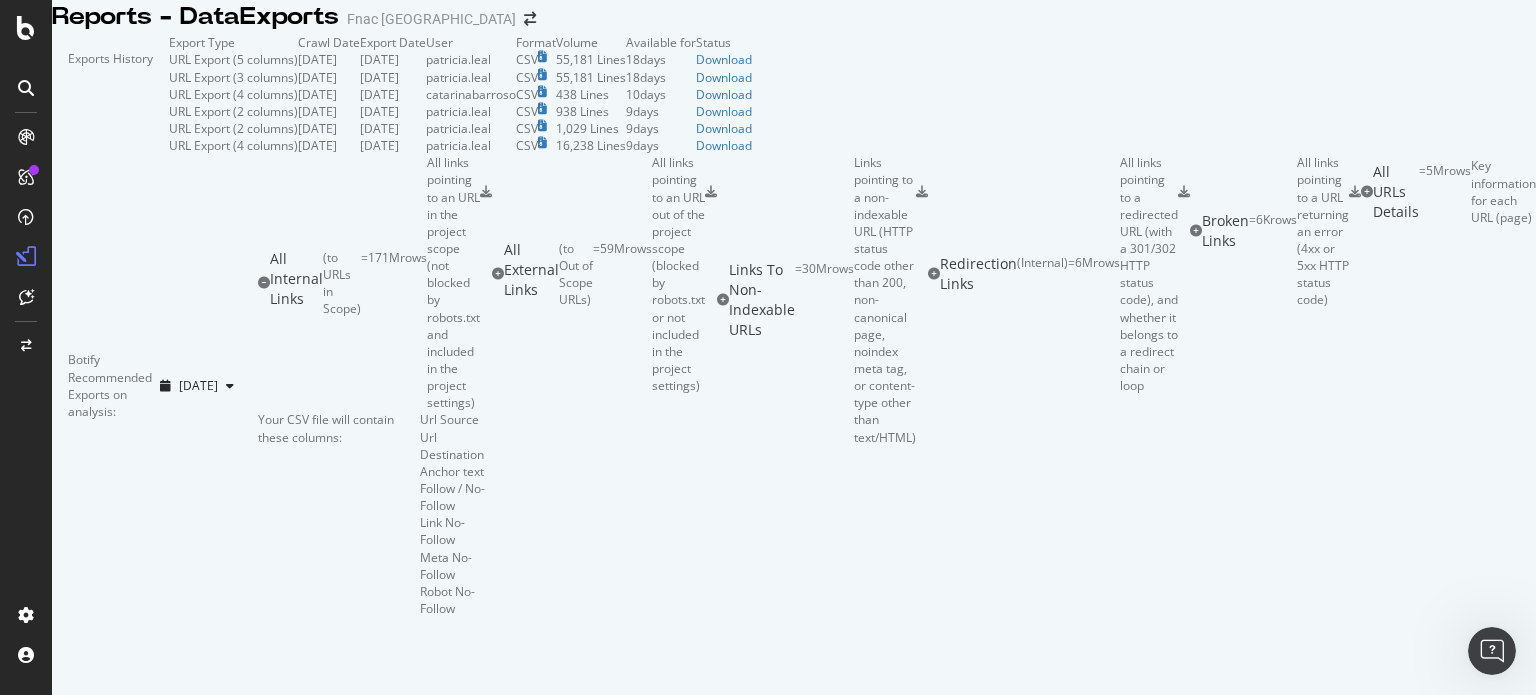click on "All links pointing to an URL in the project scope (not blocked by robots.txt and included in the project settings)" at bounding box center [453, 282] 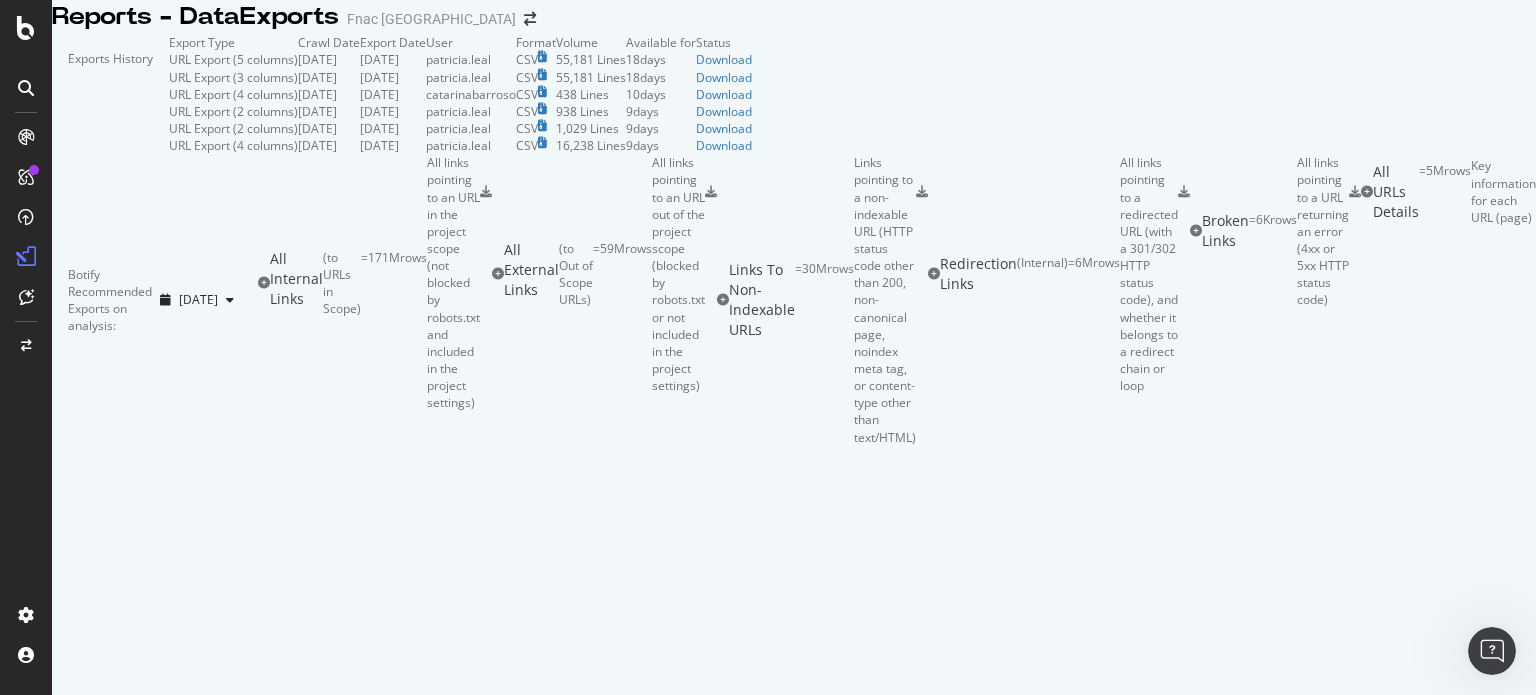 click on "All links pointing to an URL in the project scope (not blocked by robots.txt and included in the project settings)" at bounding box center (453, 282) 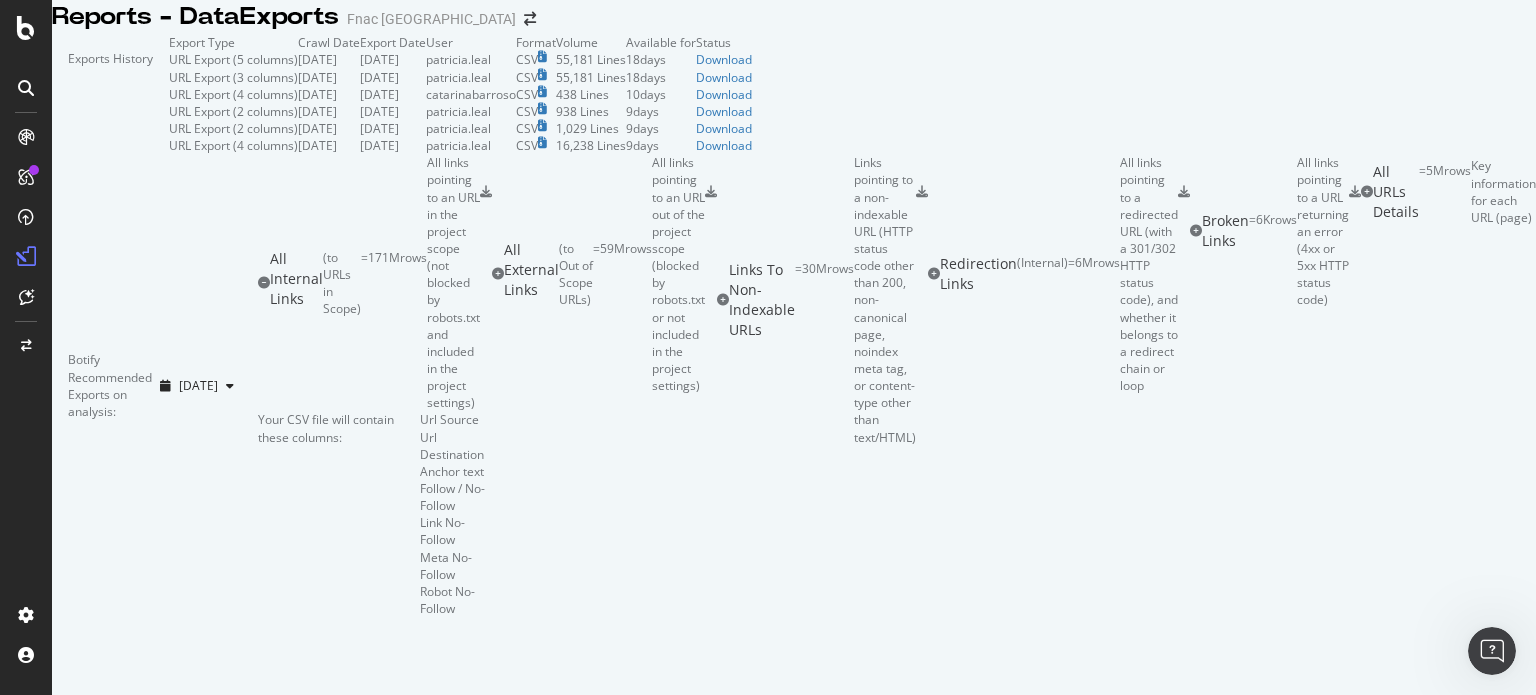 click at bounding box center [486, 191] 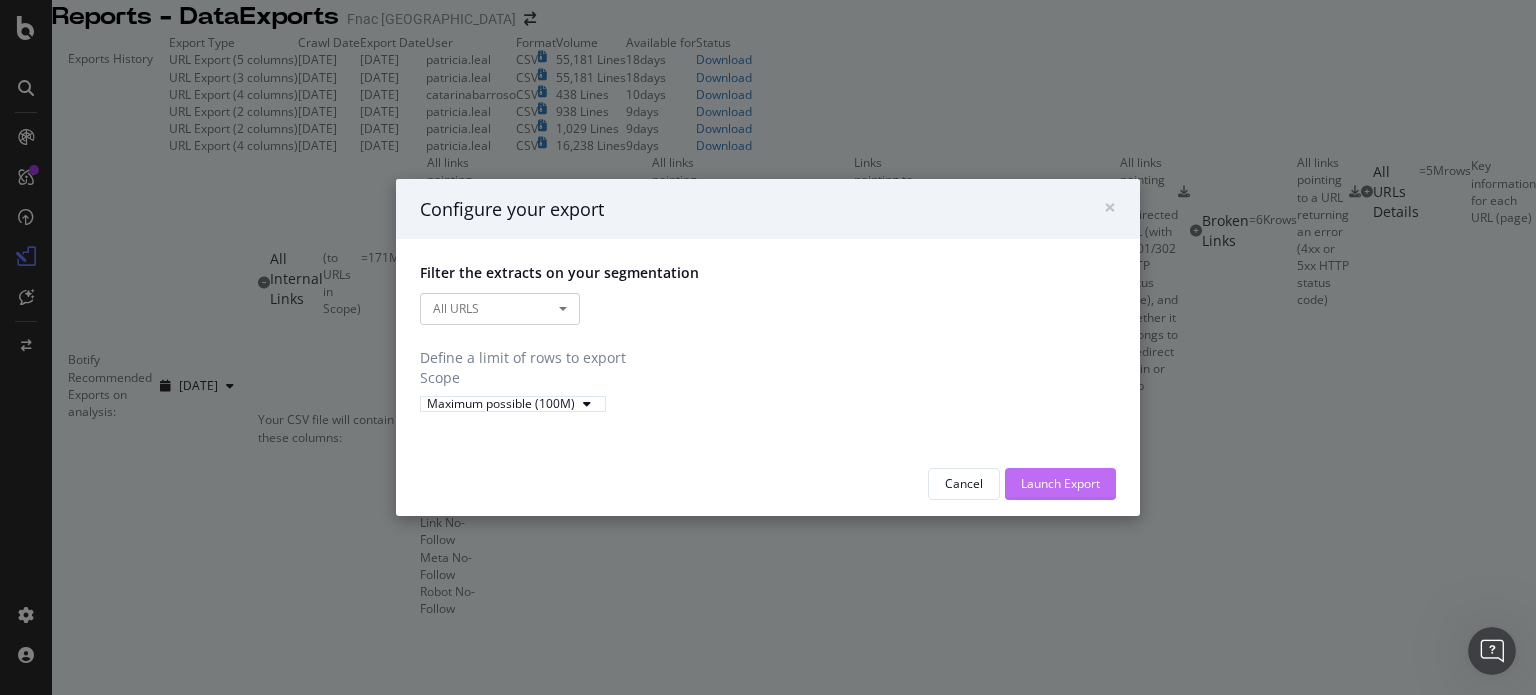 click on "Launch Export" at bounding box center (1060, 484) 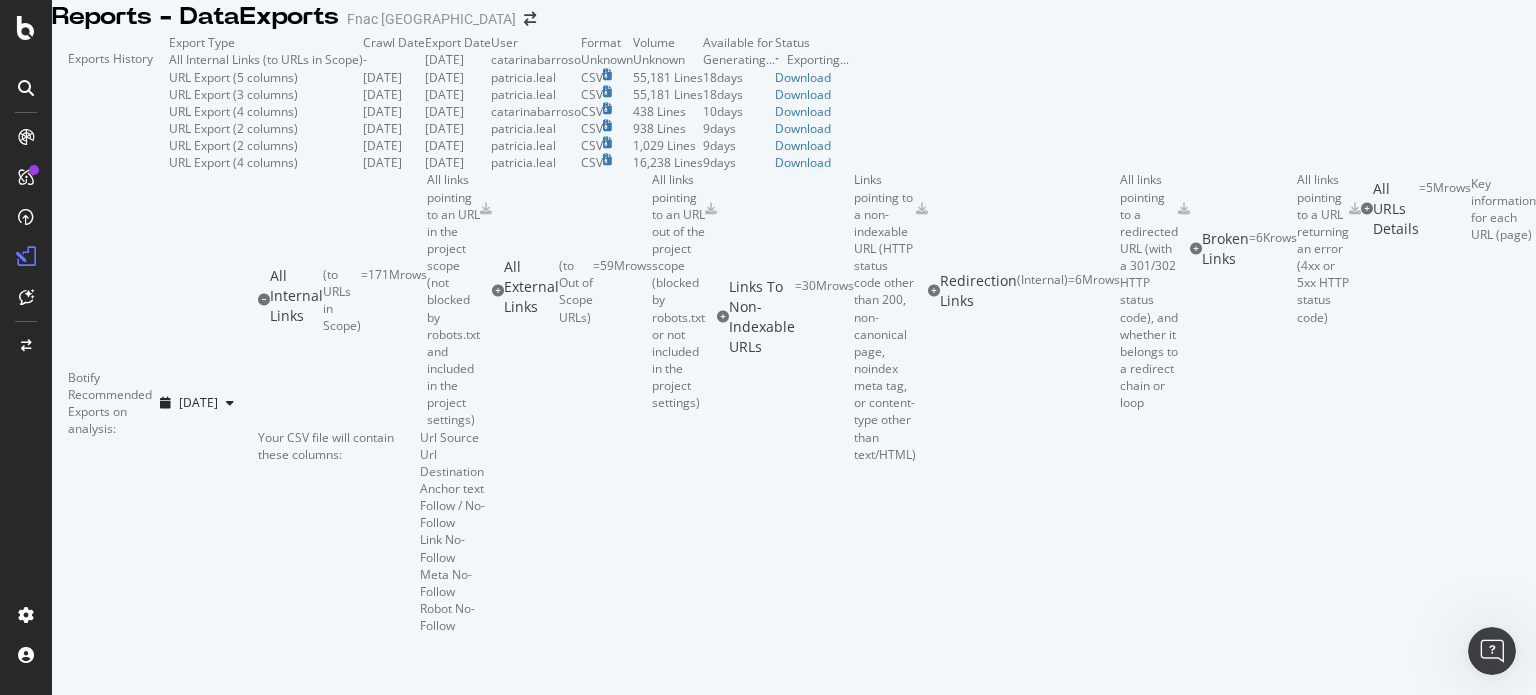 scroll, scrollTop: 0, scrollLeft: 0, axis: both 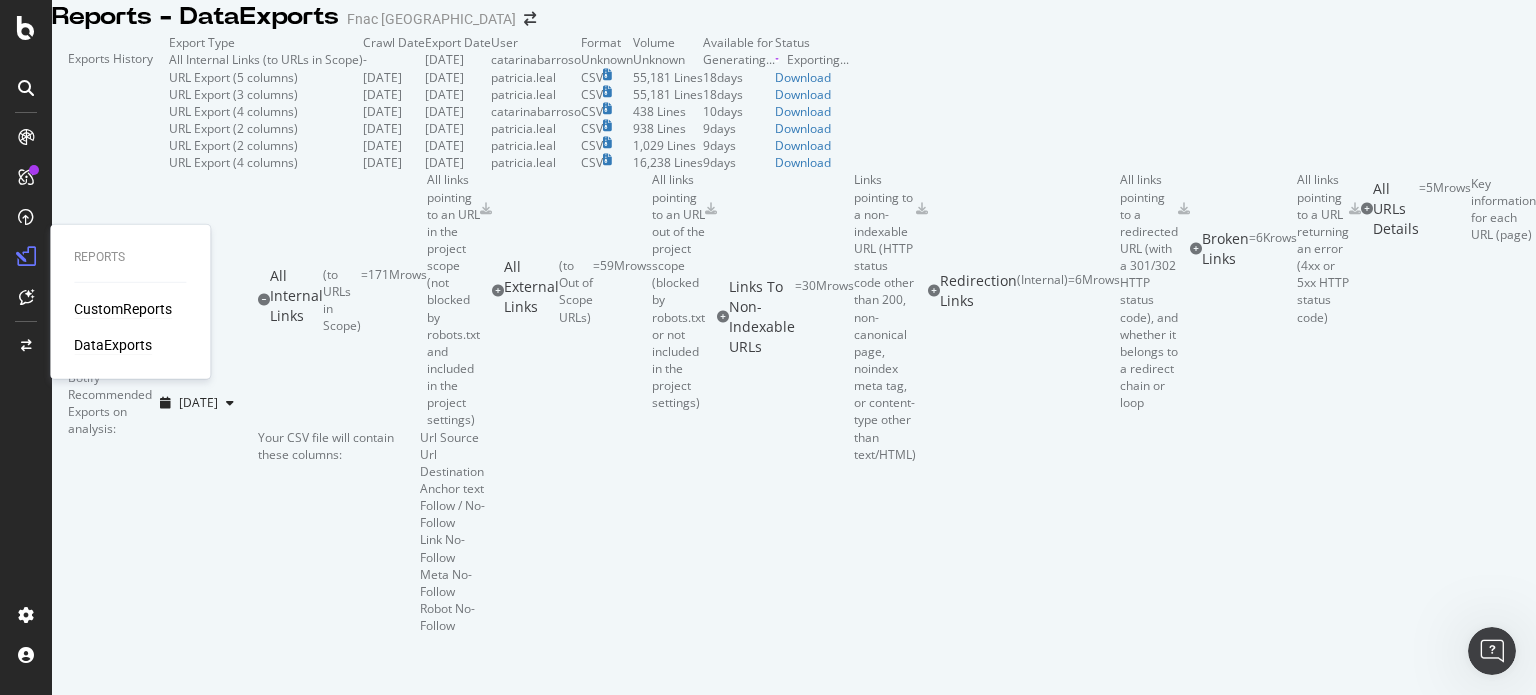 click on "CustomReports" at bounding box center [123, 309] 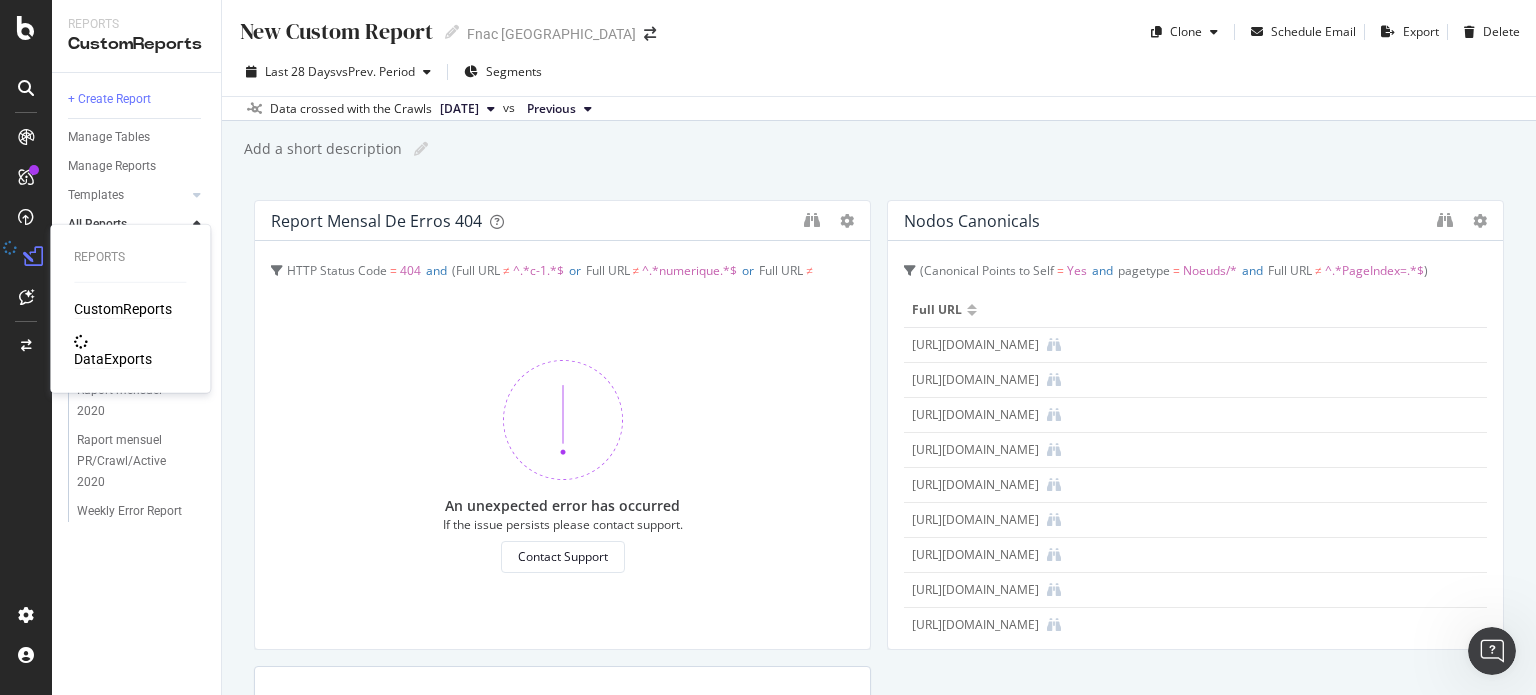 click on "DataExports" at bounding box center [113, 359] 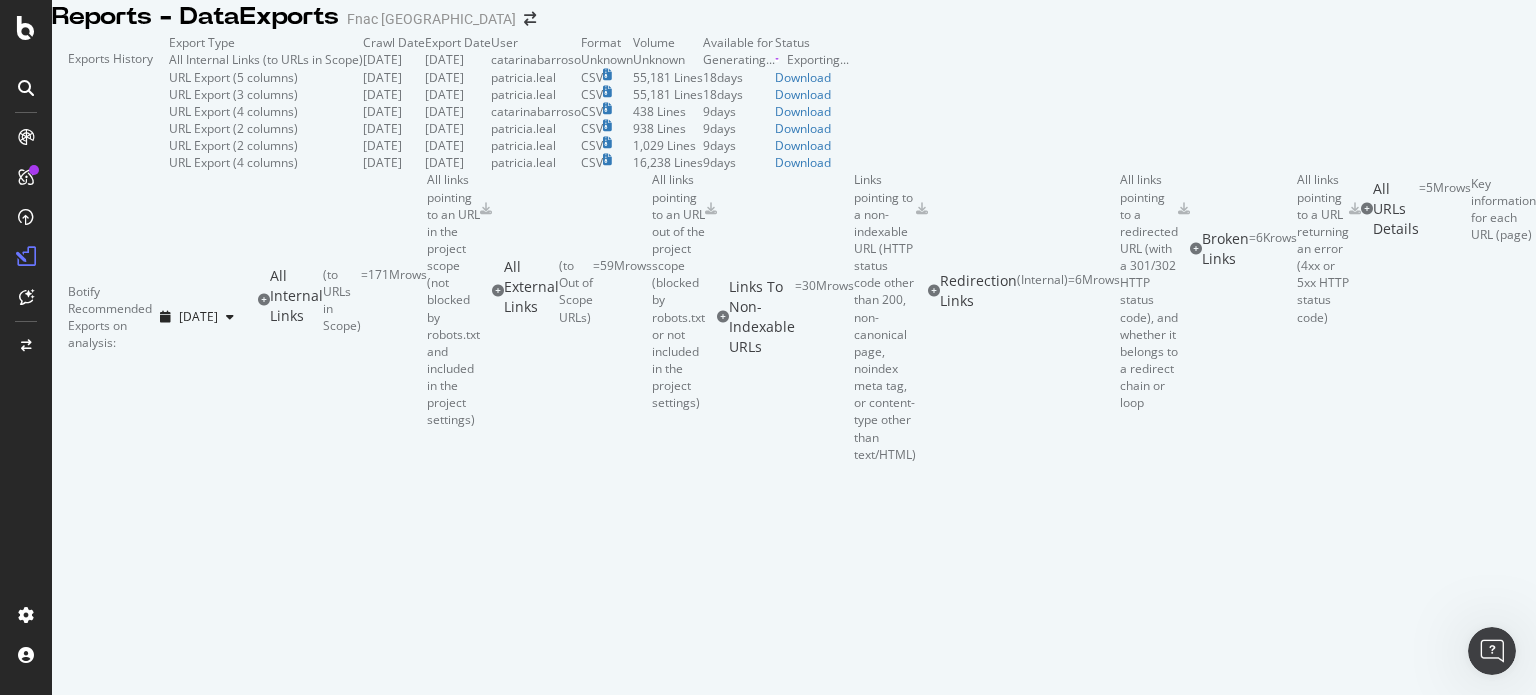scroll, scrollTop: 0, scrollLeft: 0, axis: both 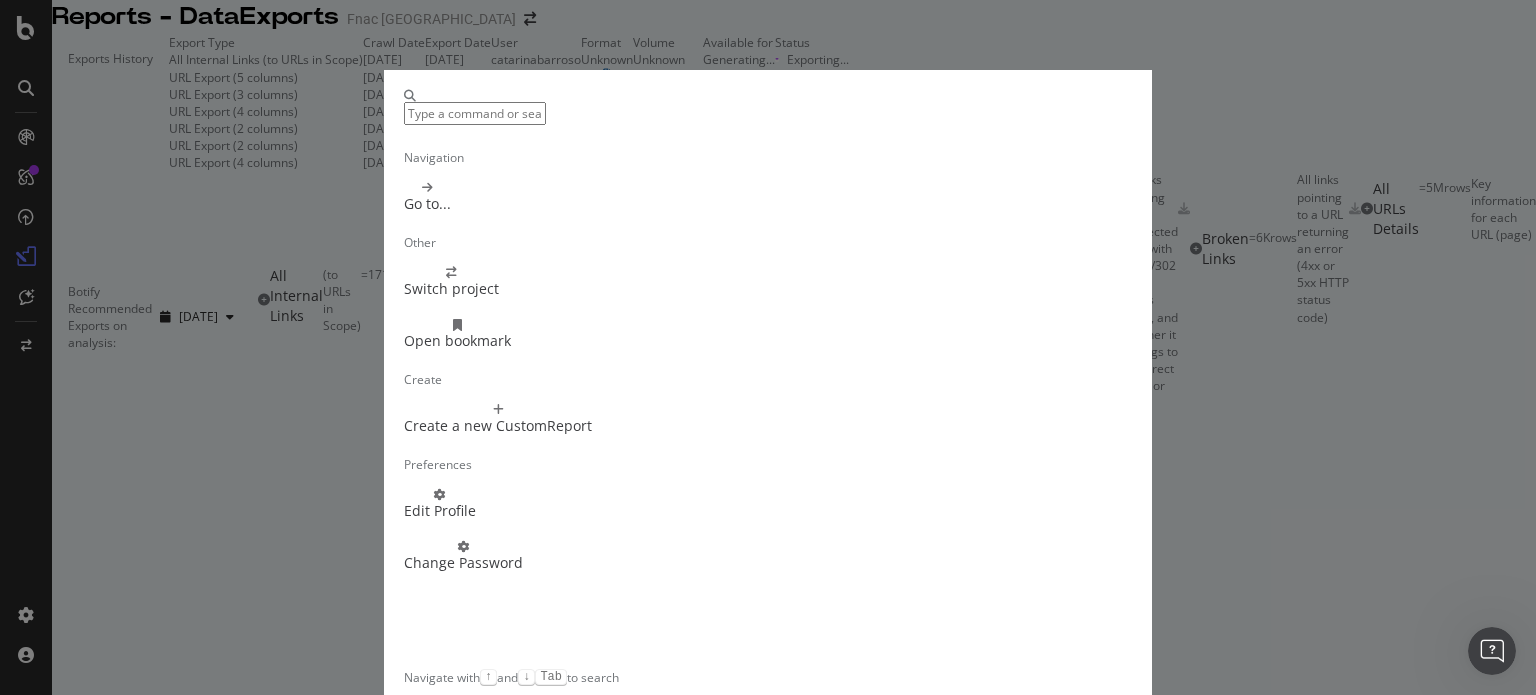 click at bounding box center [475, 113] 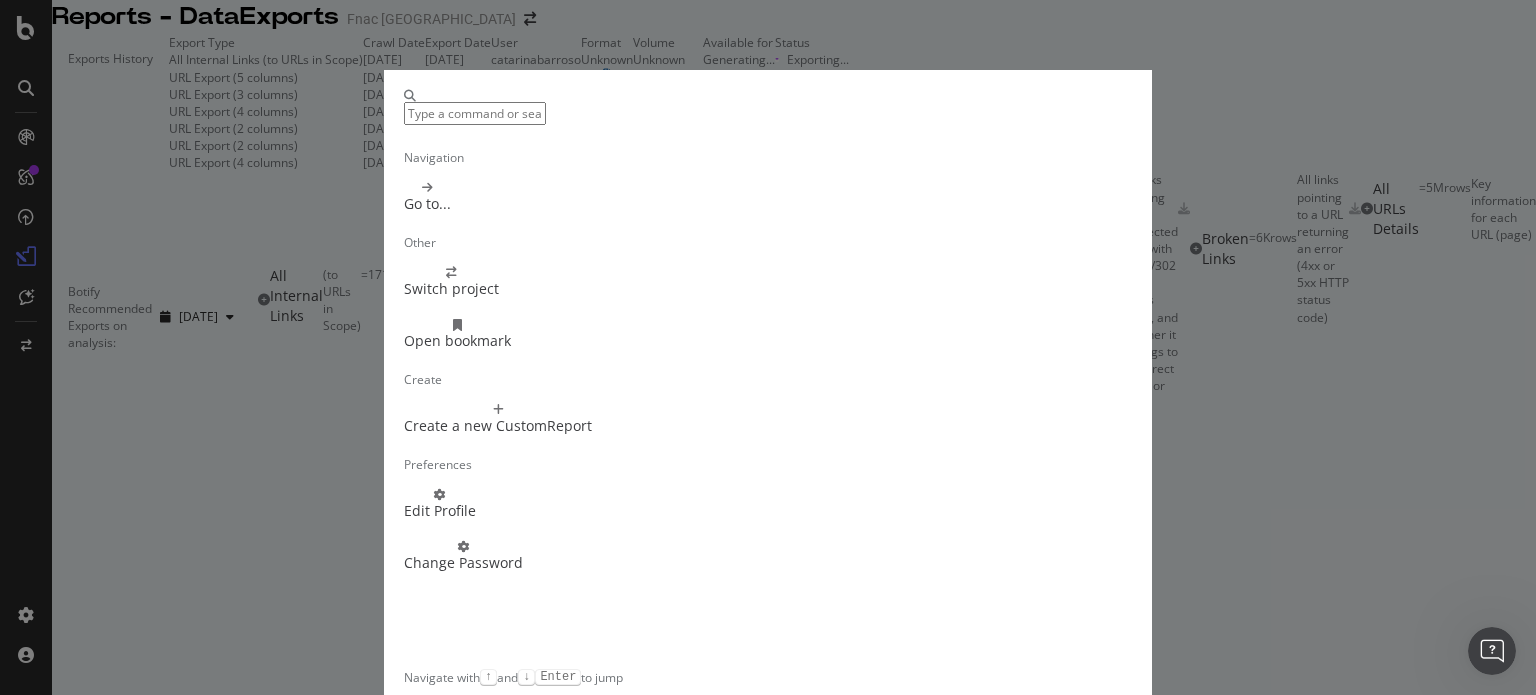 scroll, scrollTop: 16, scrollLeft: 0, axis: vertical 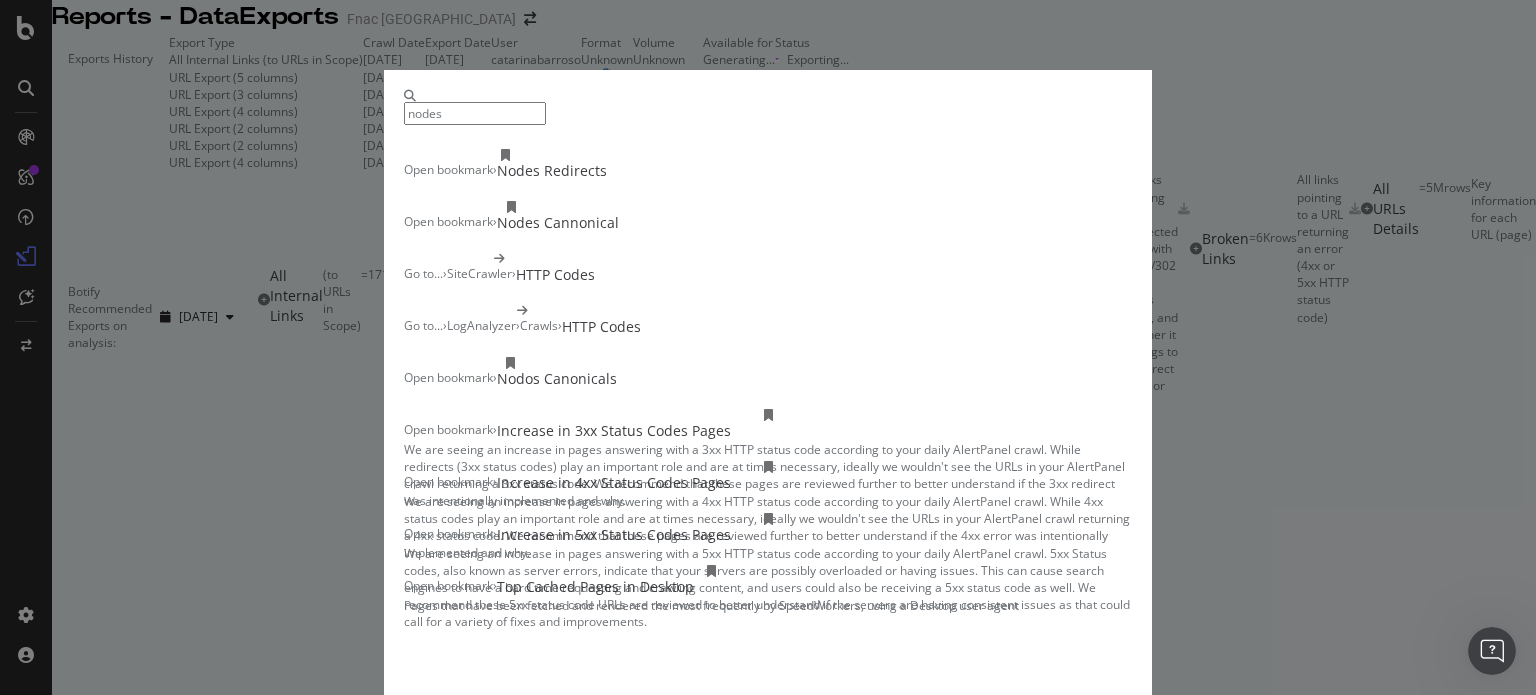 type on "nodes" 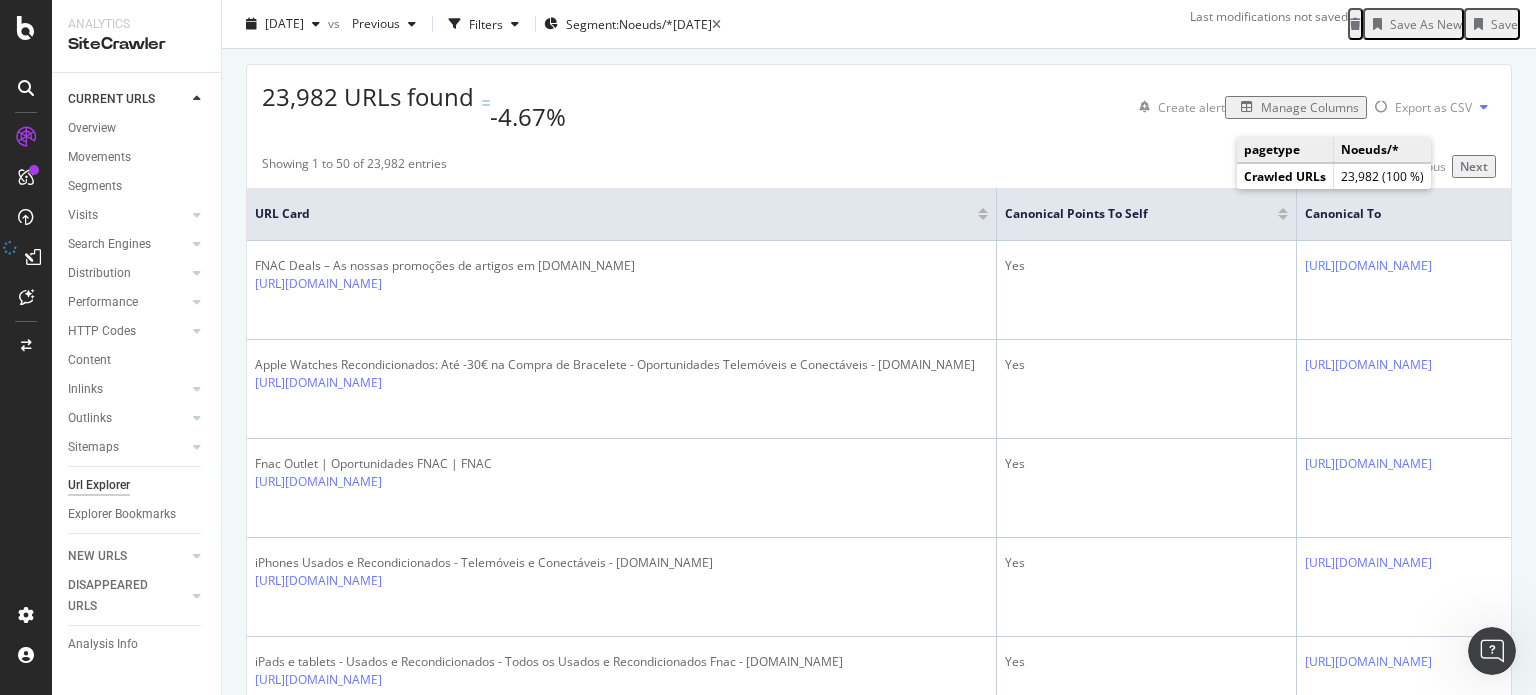 scroll, scrollTop: 300, scrollLeft: 0, axis: vertical 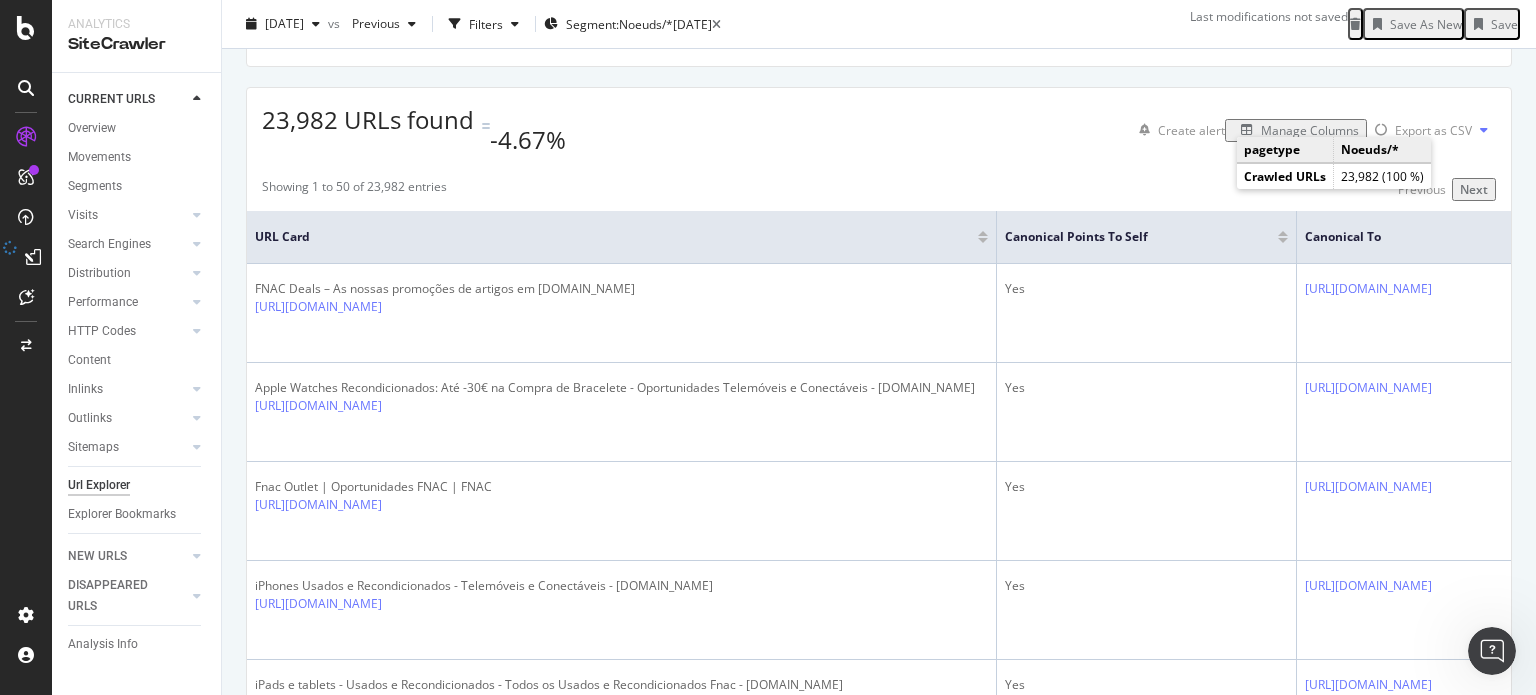 click at bounding box center [1484, 130] 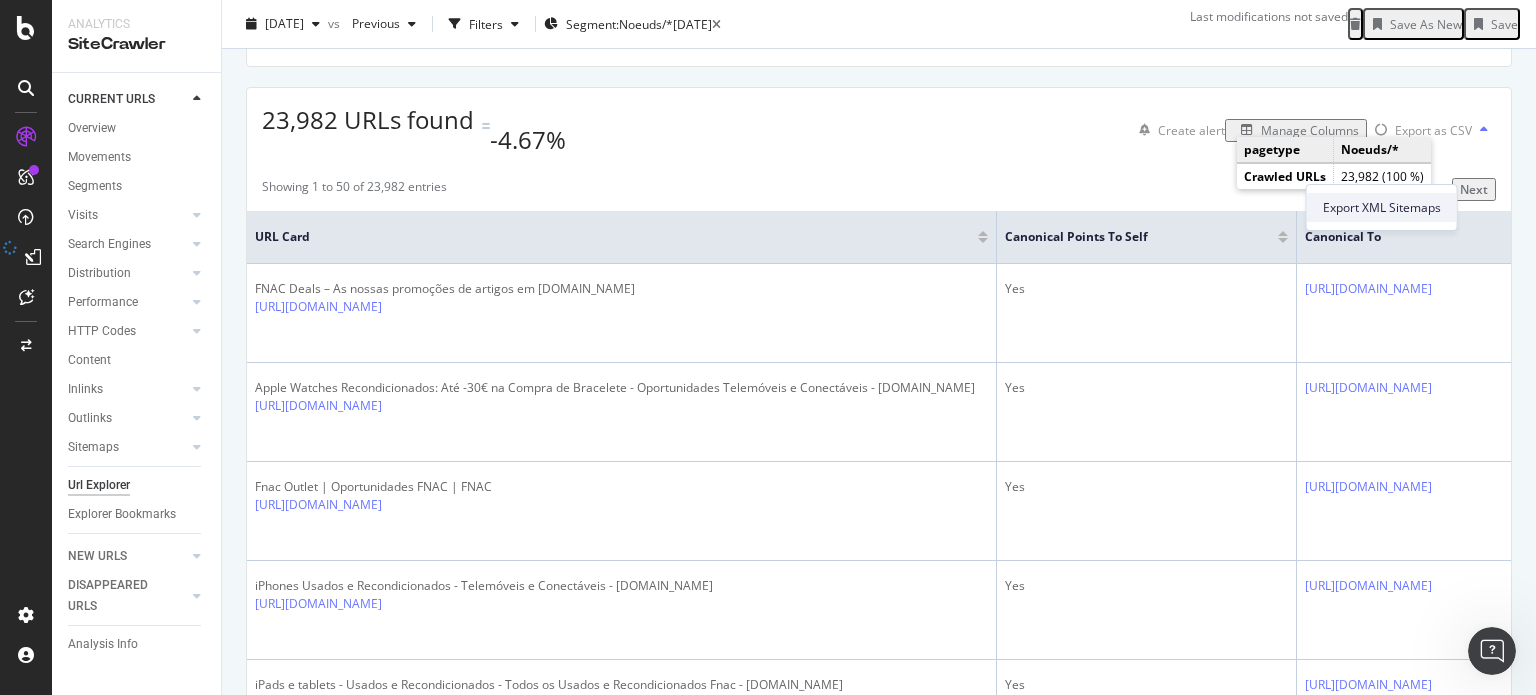 click on "Export XML Sitemaps" at bounding box center [1382, 208] 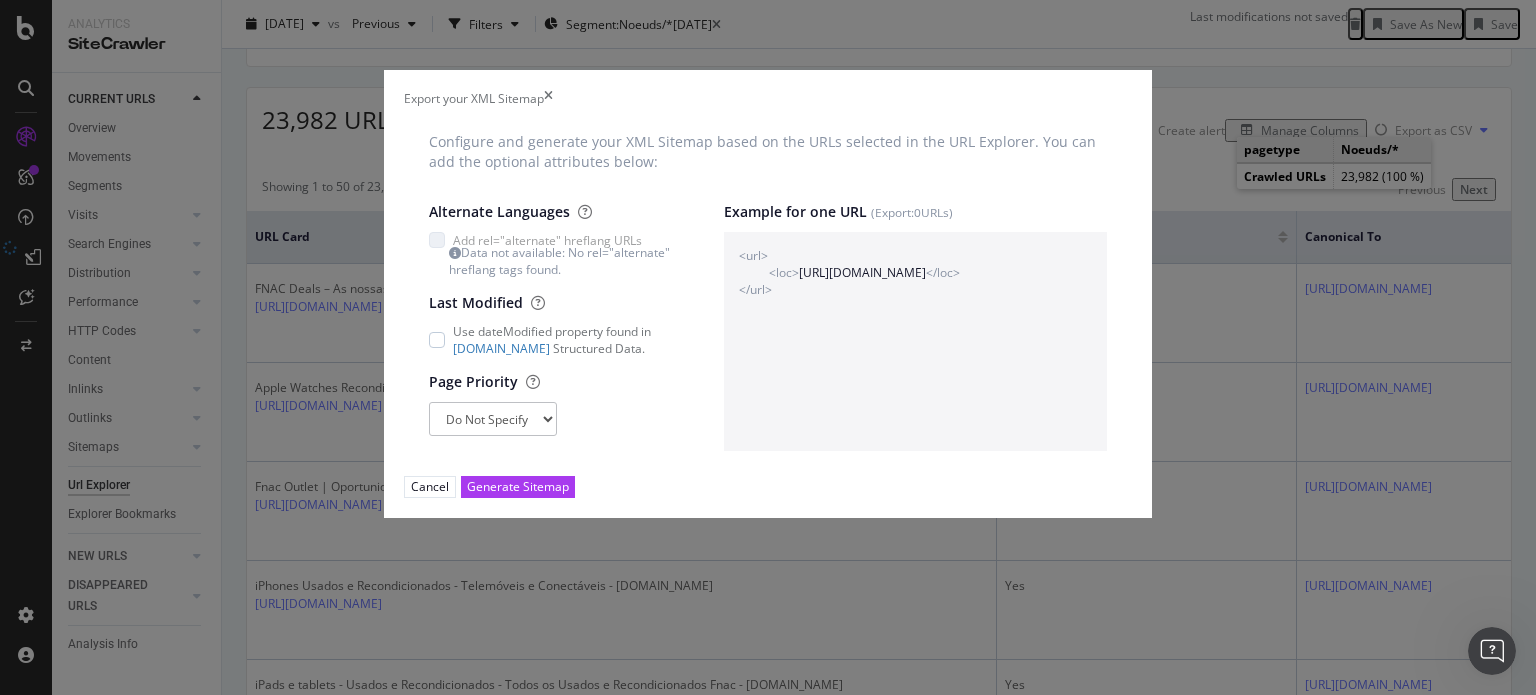 click at bounding box center [548, 98] 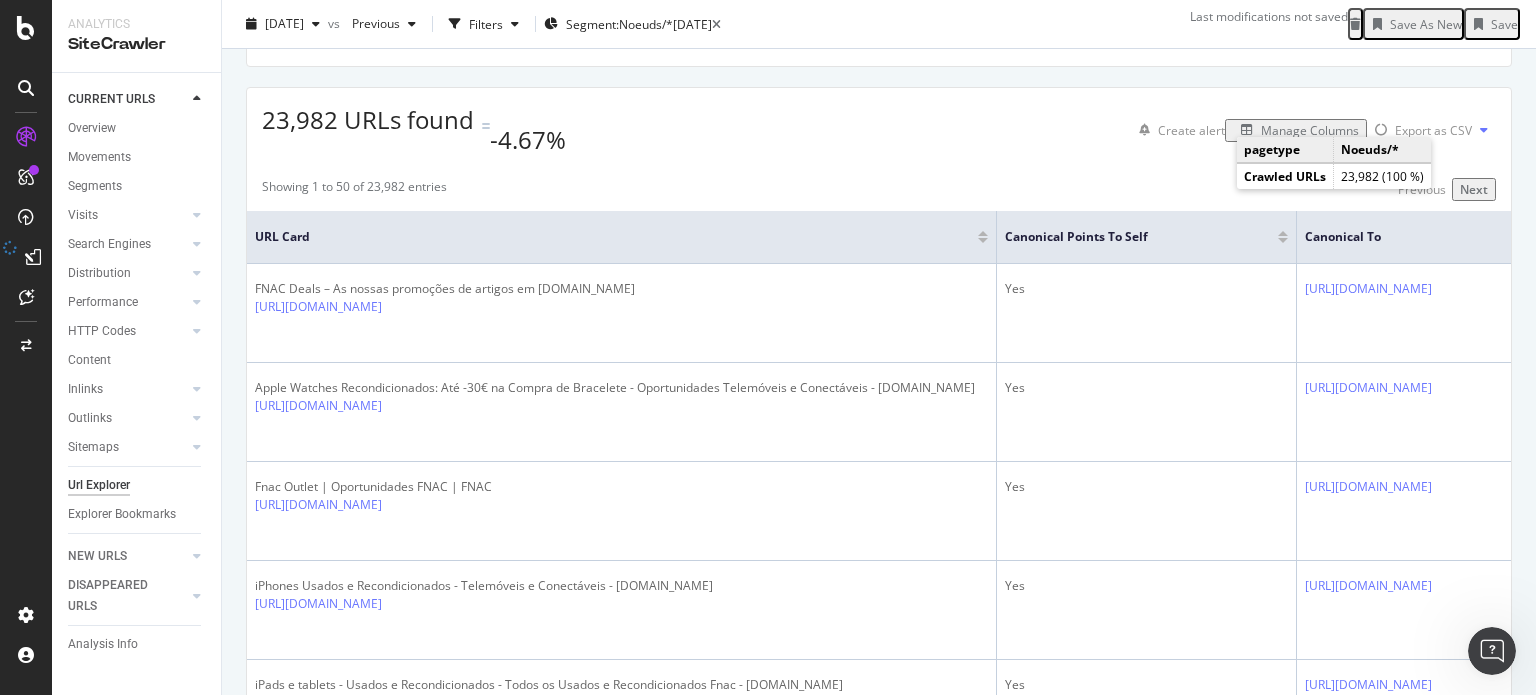 click at bounding box center [1484, 130] 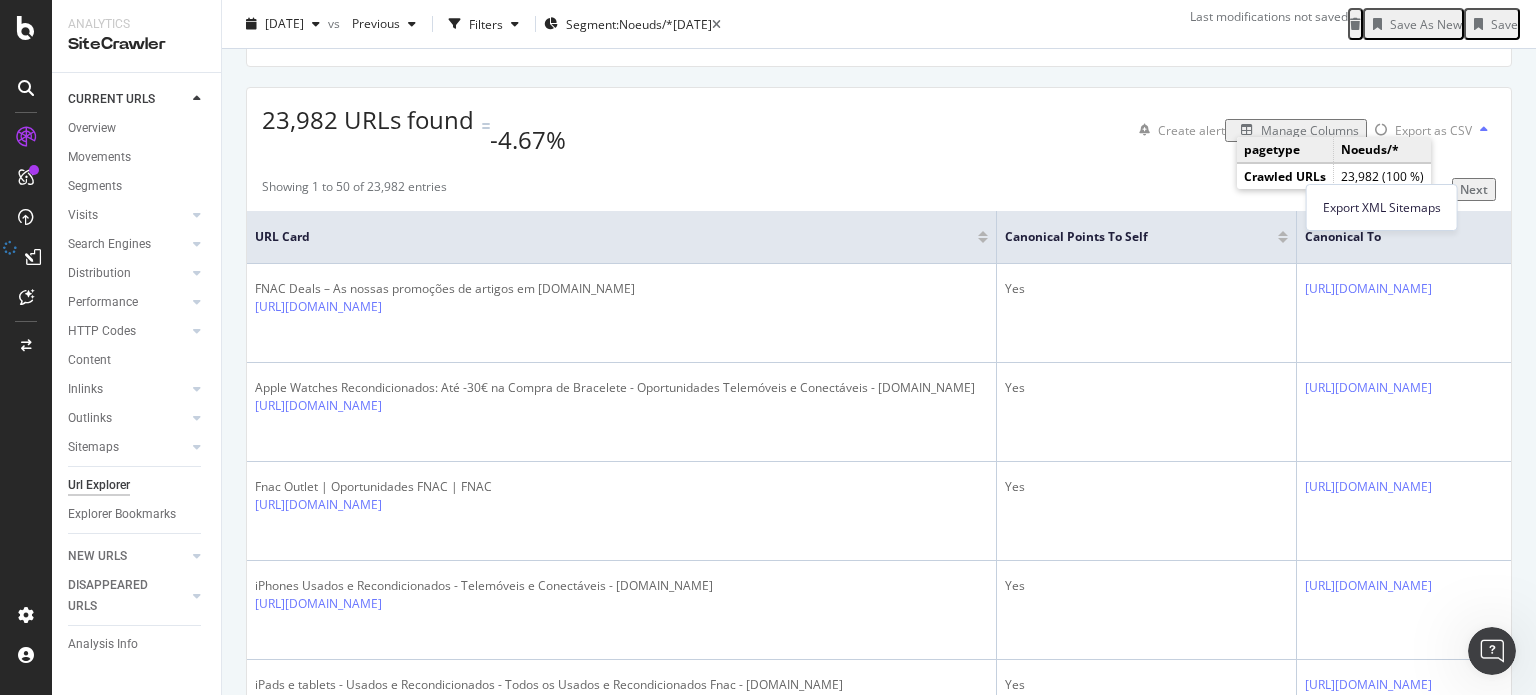 click at bounding box center (1484, 130) 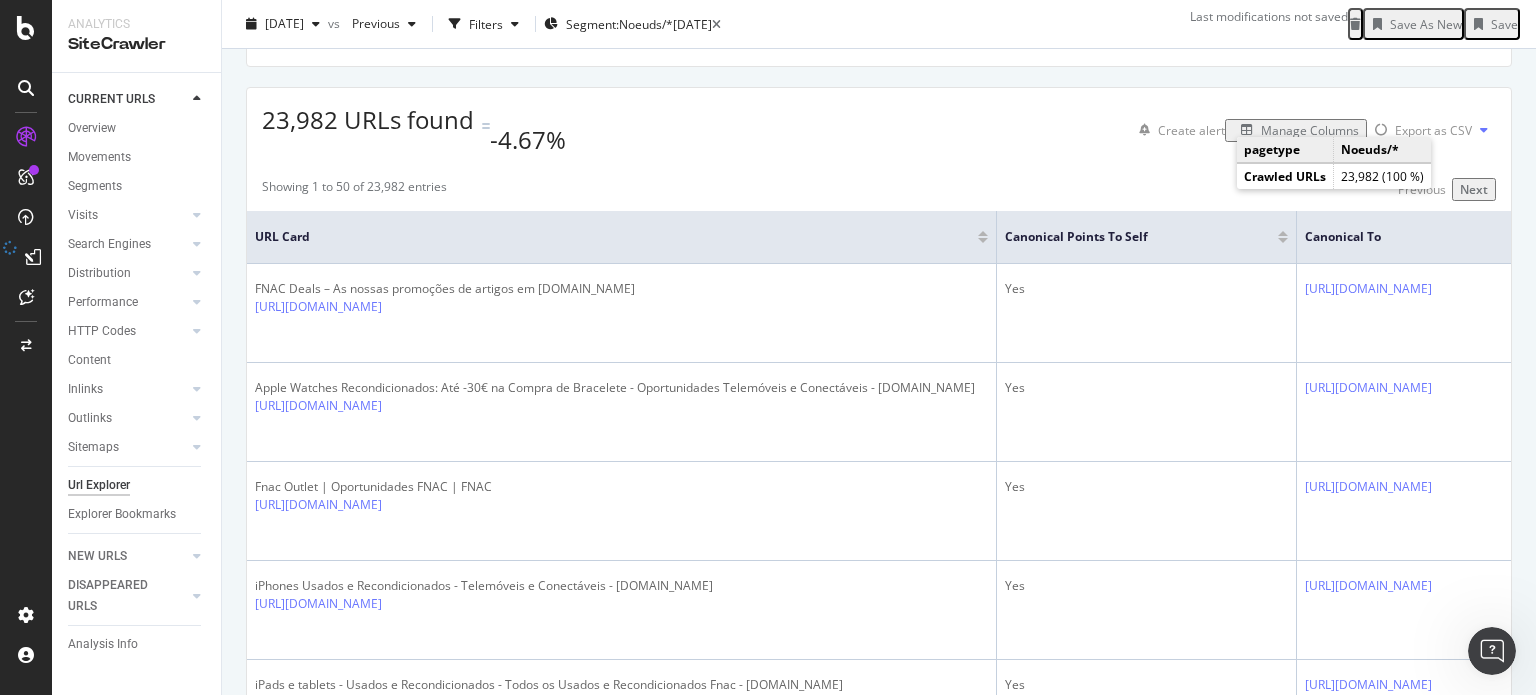 click at bounding box center [1484, 130] 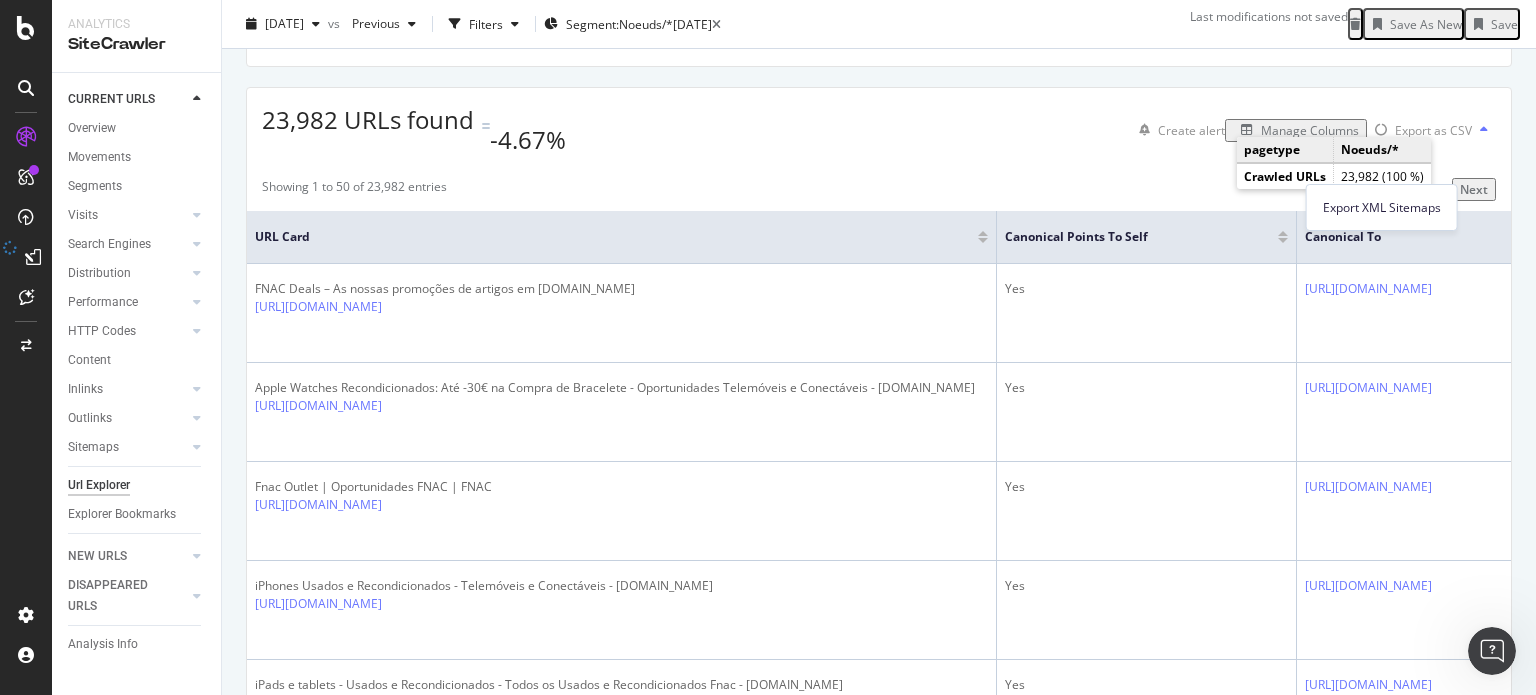 click at bounding box center [1484, 130] 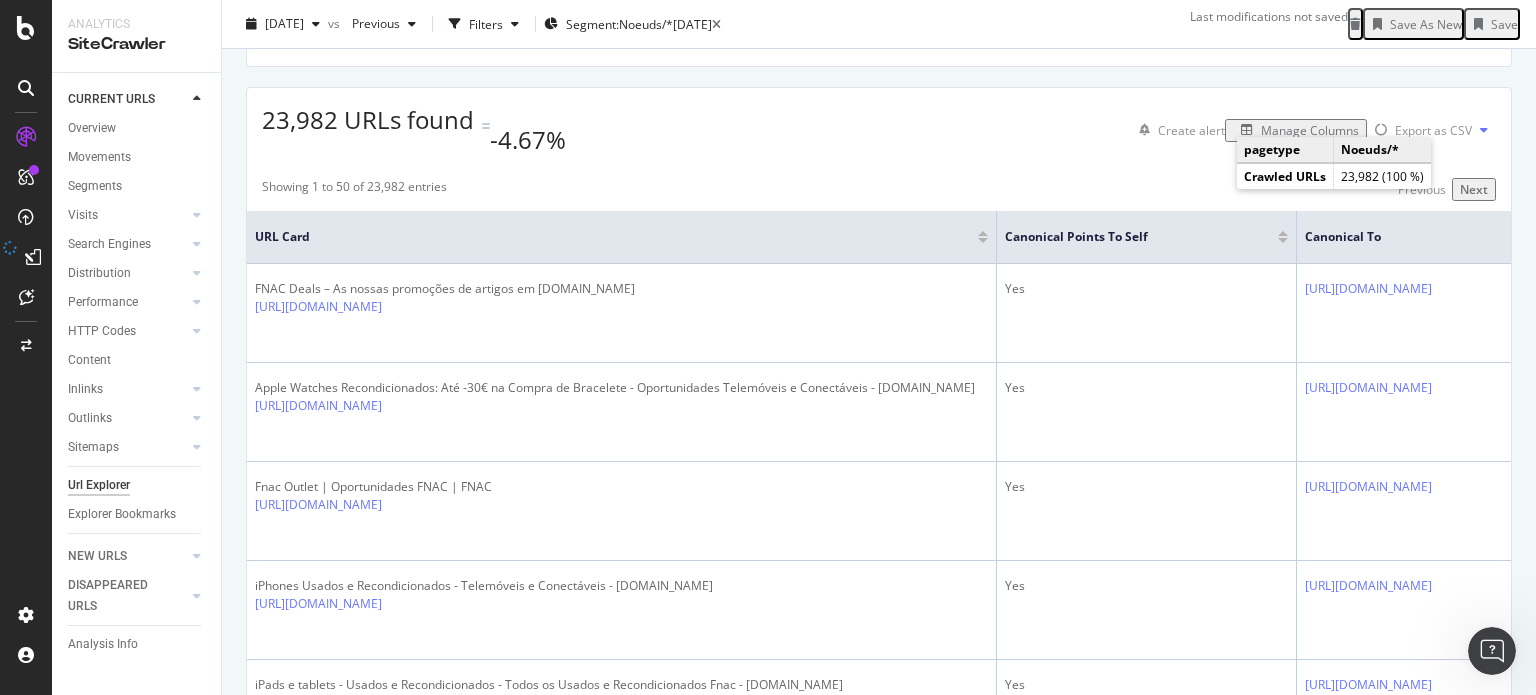 click at bounding box center [1484, 130] 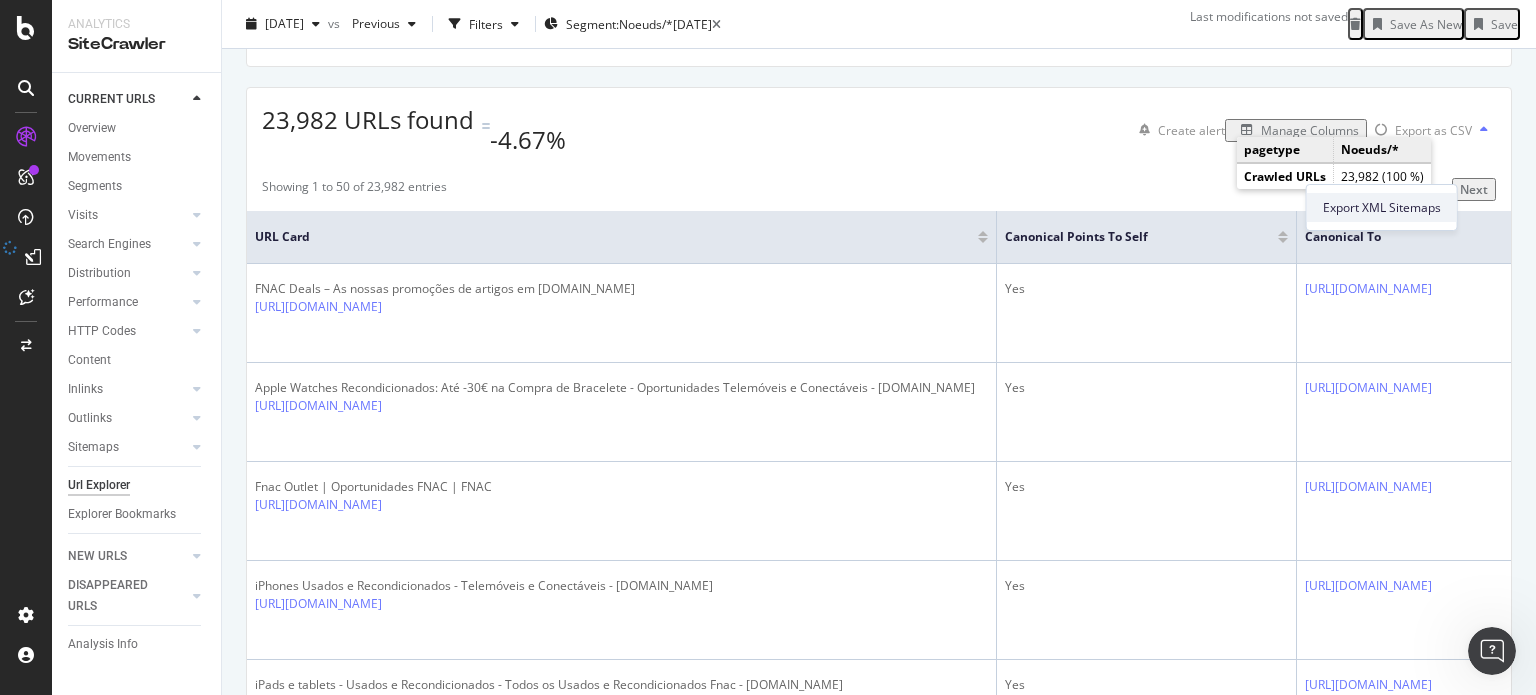 click on "Export XML Sitemaps" at bounding box center [1382, 208] 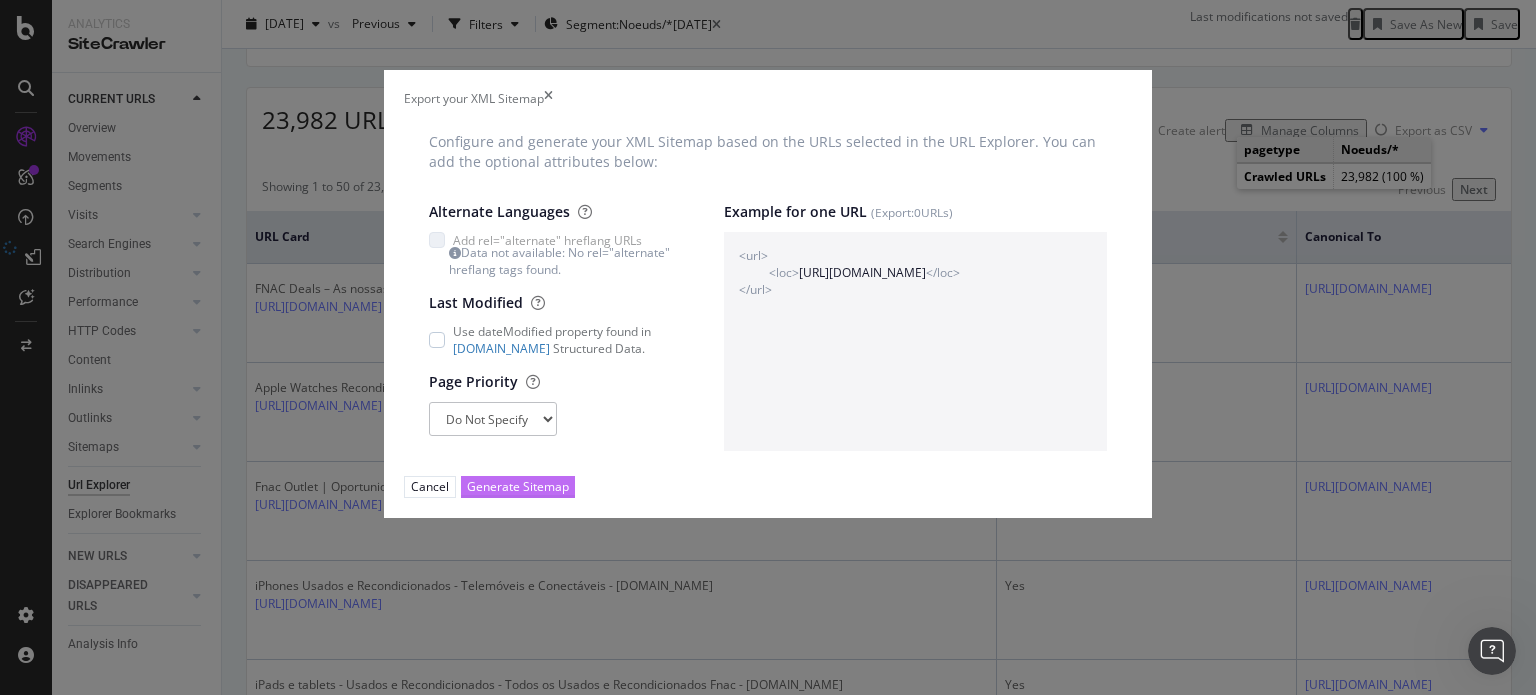 click on "Generate Sitemap" at bounding box center (518, 486) 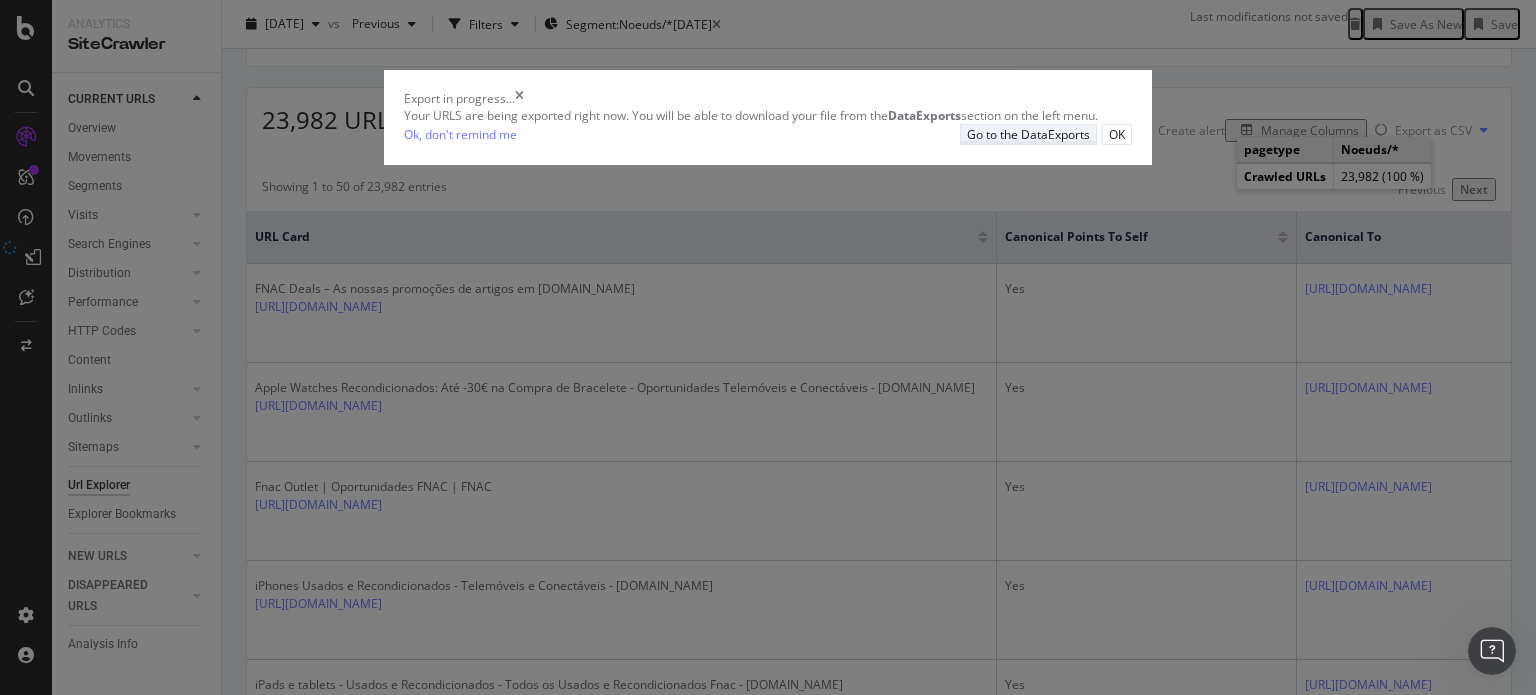 click on "Go to the DataExports" at bounding box center (1028, 134) 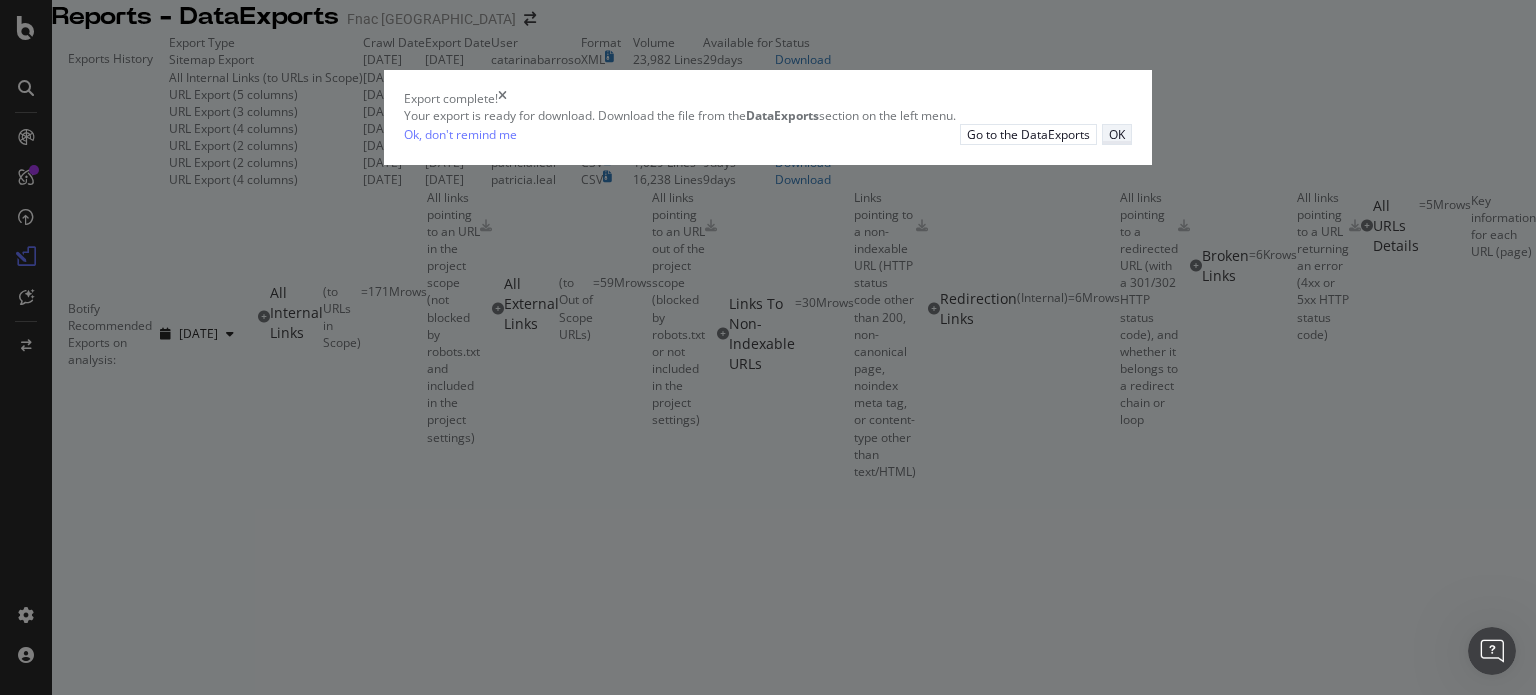 click on "OK" at bounding box center (1117, 134) 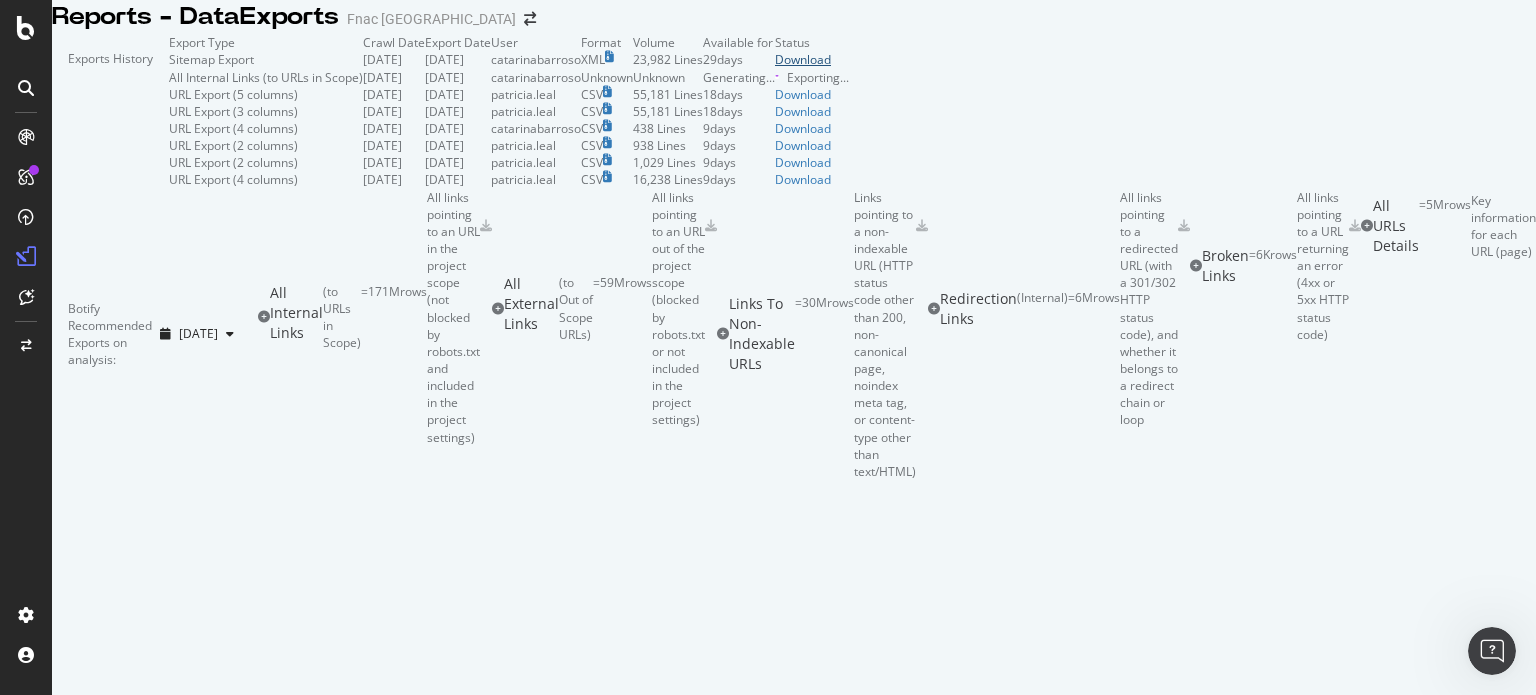 click on "Download" at bounding box center (812, 59) 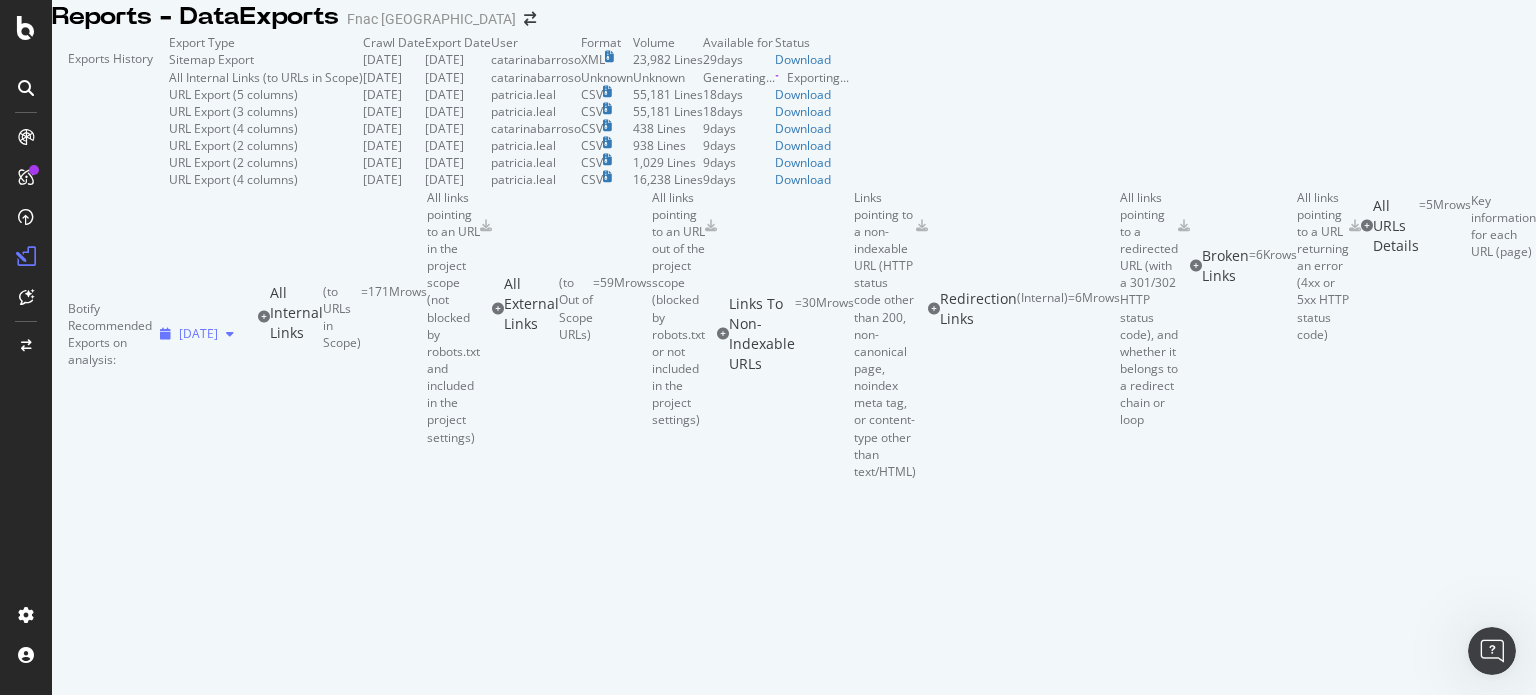 click on "[DATE]" at bounding box center [197, 334] 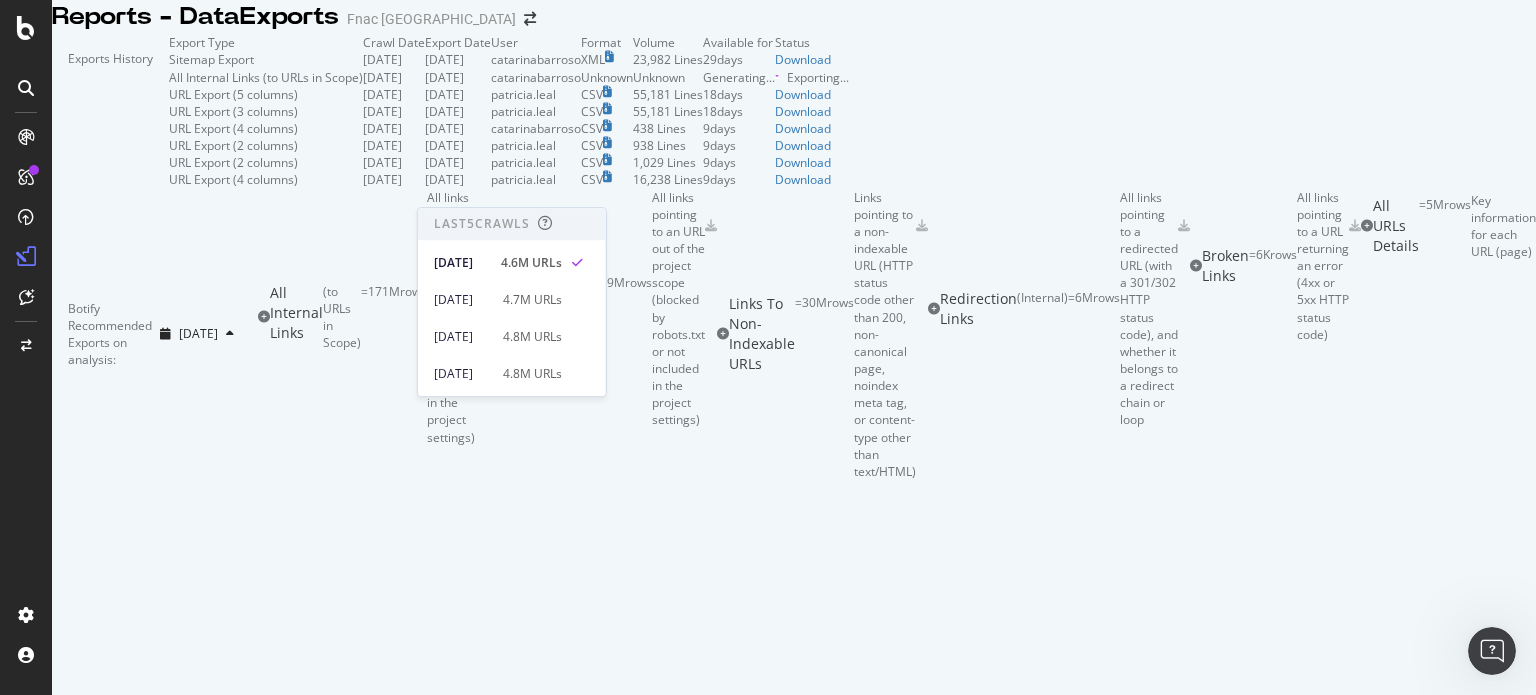 click on "Botify Recommended Exports on analysis: [DATE]" at bounding box center [155, 334] 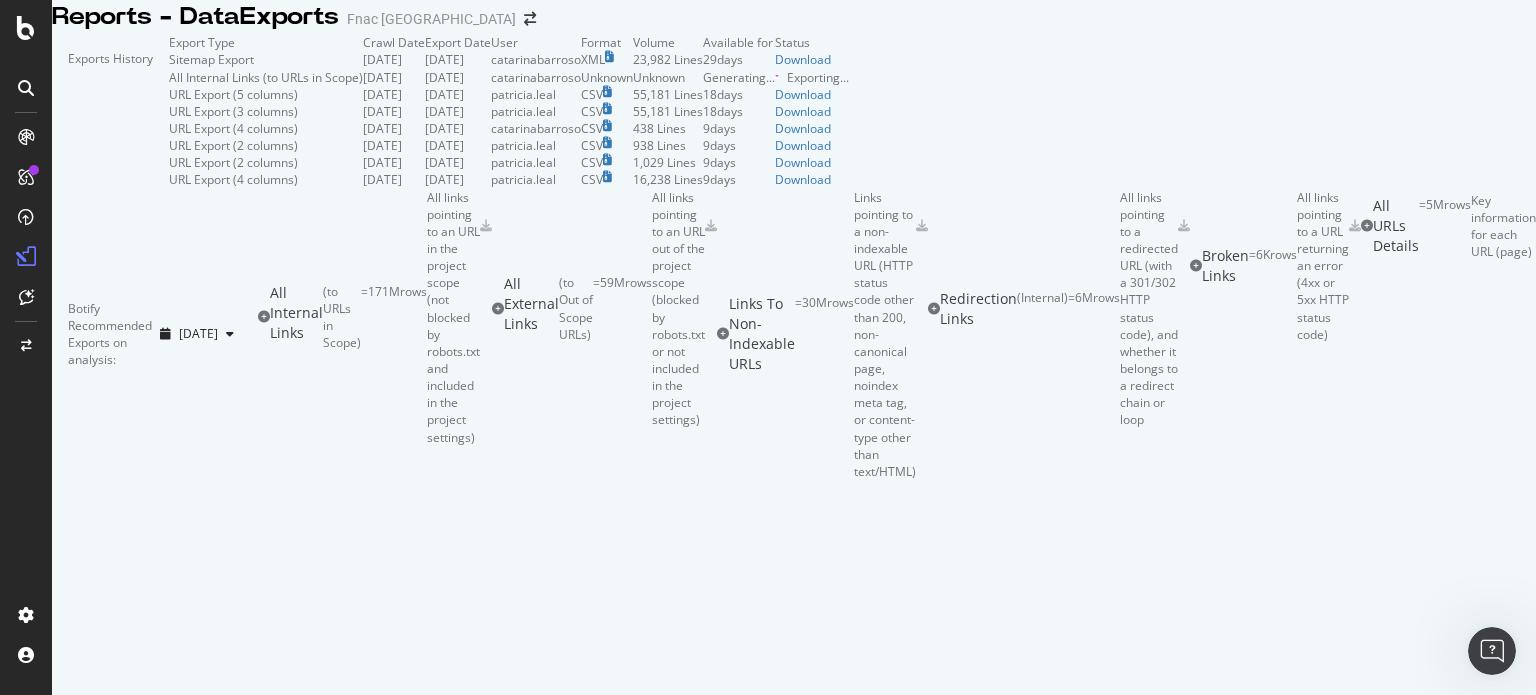 scroll, scrollTop: 0, scrollLeft: 0, axis: both 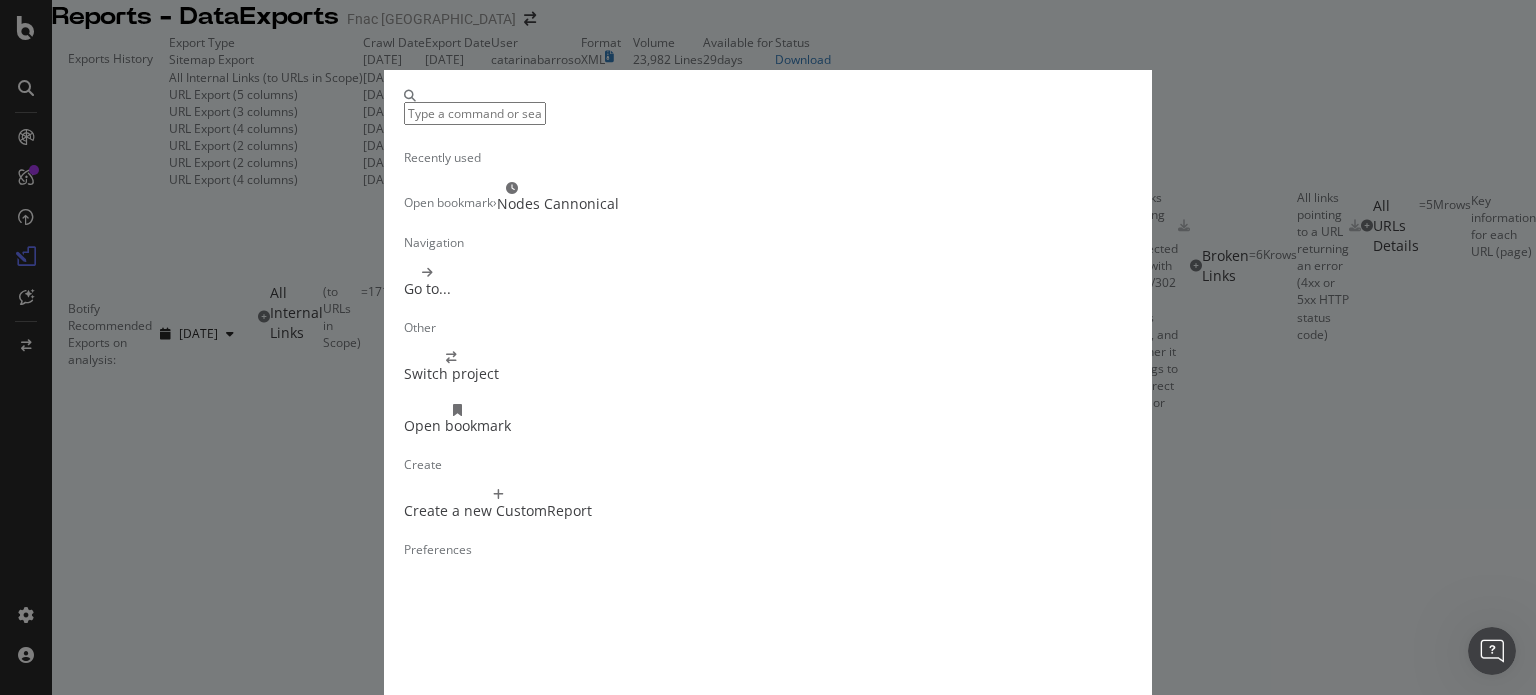 click at bounding box center [475, 113] 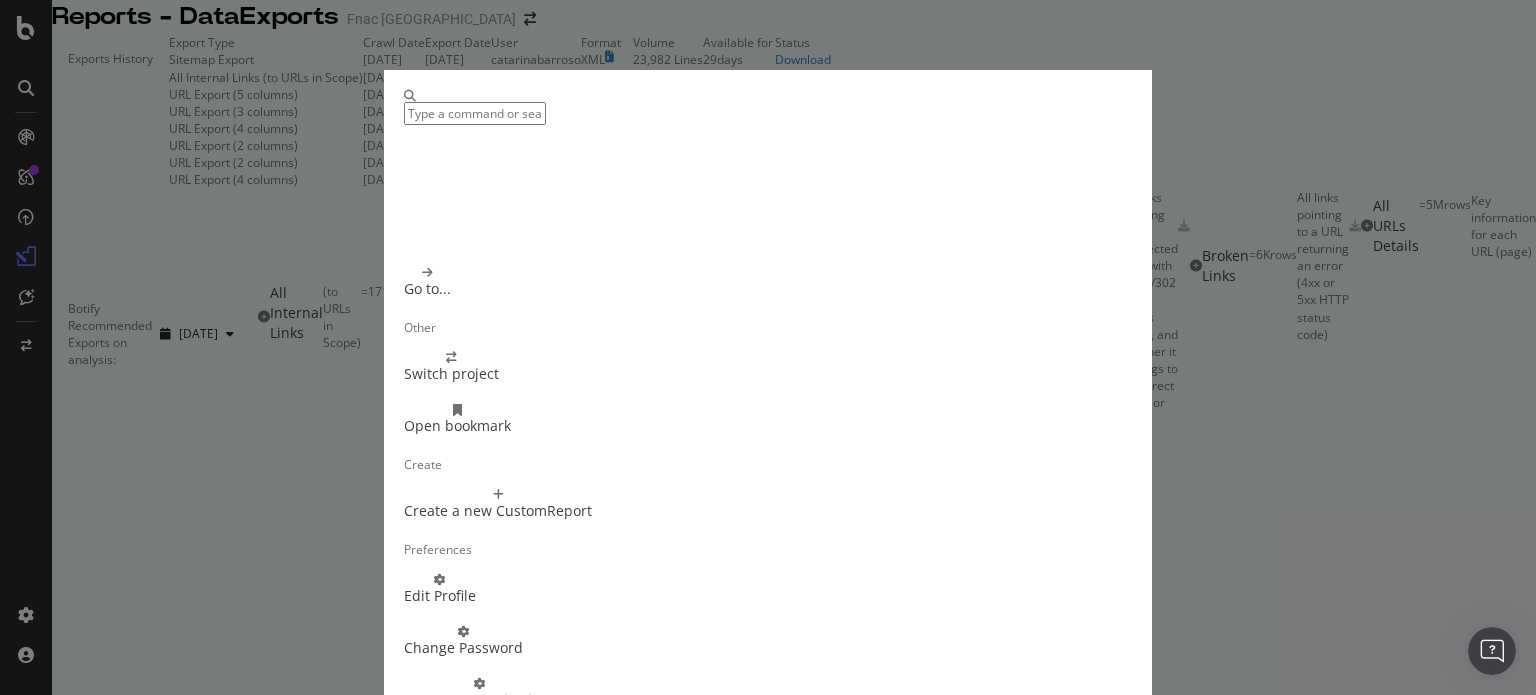 scroll, scrollTop: 0, scrollLeft: 0, axis: both 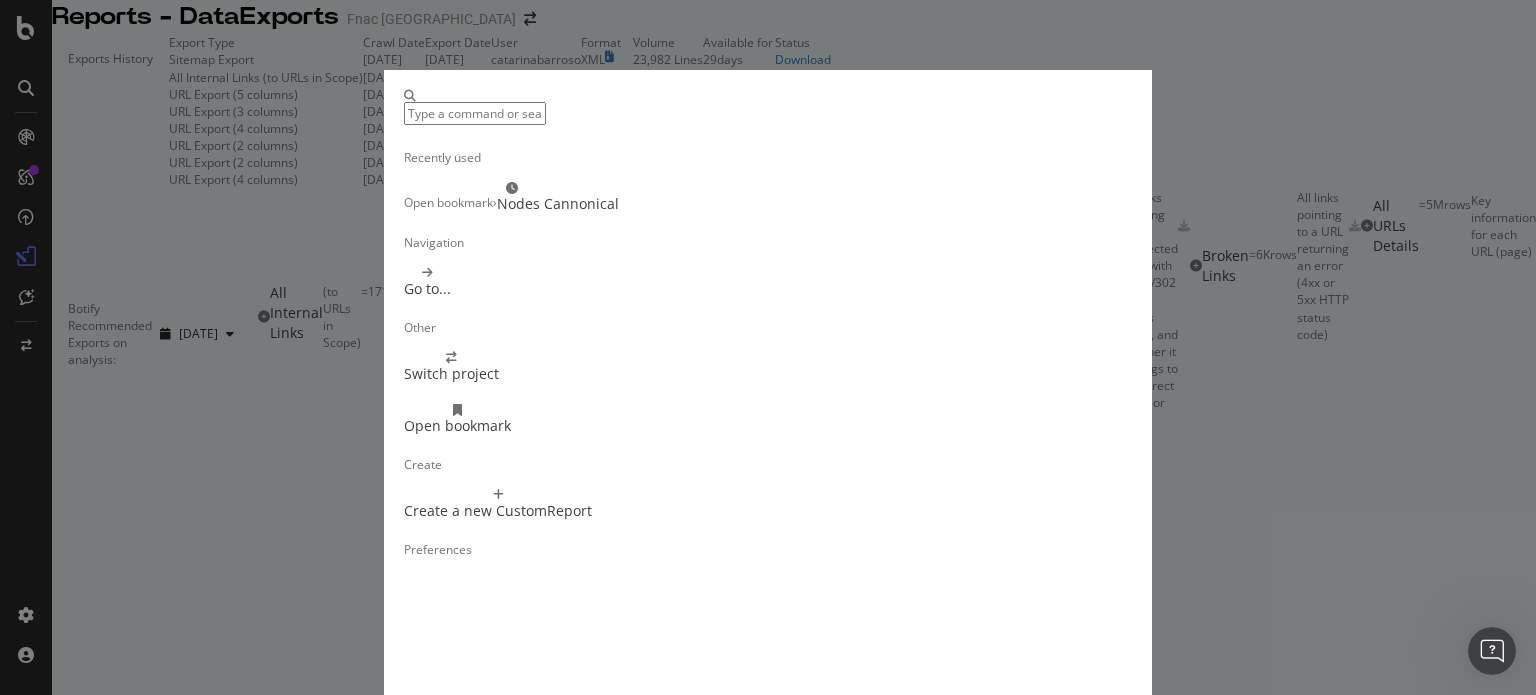 click on "Open bookmark › Nodes Cannonical" at bounding box center [768, 198] 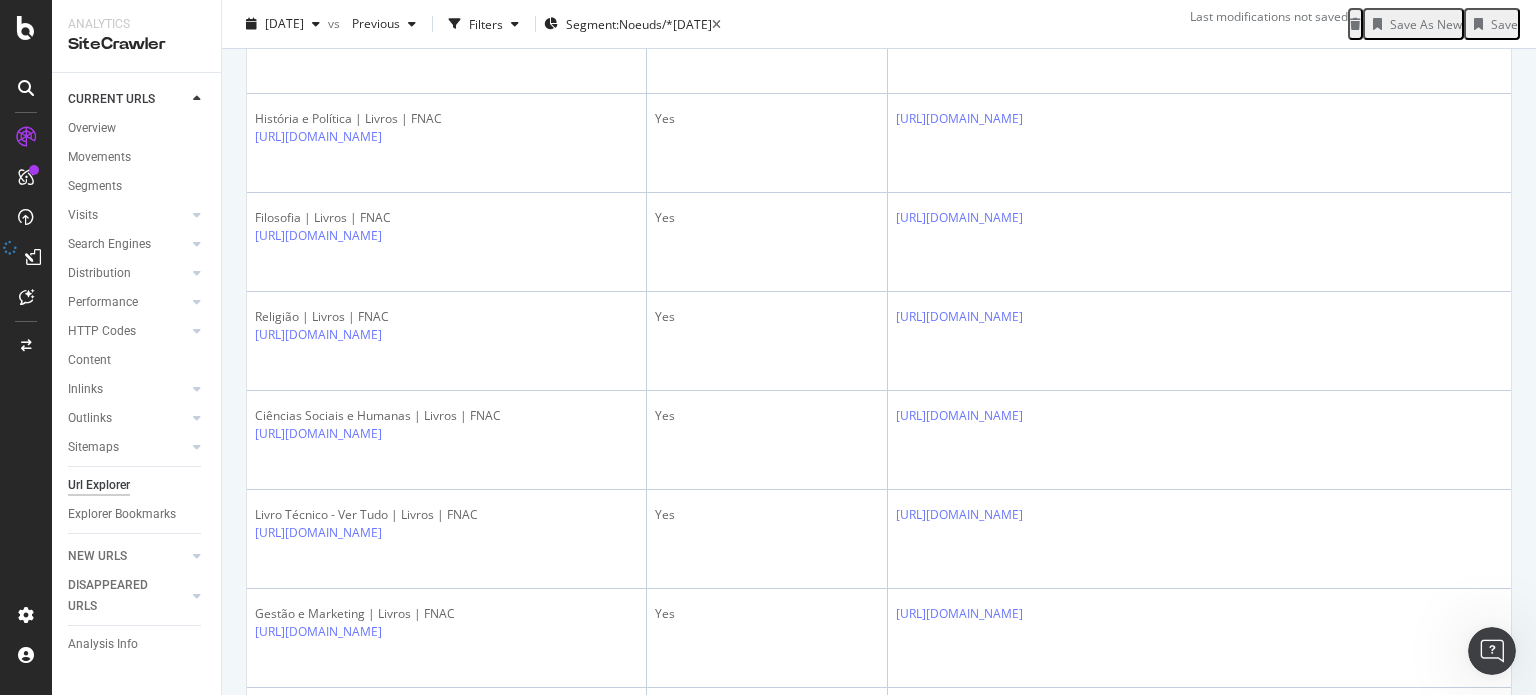 scroll, scrollTop: 0, scrollLeft: 0, axis: both 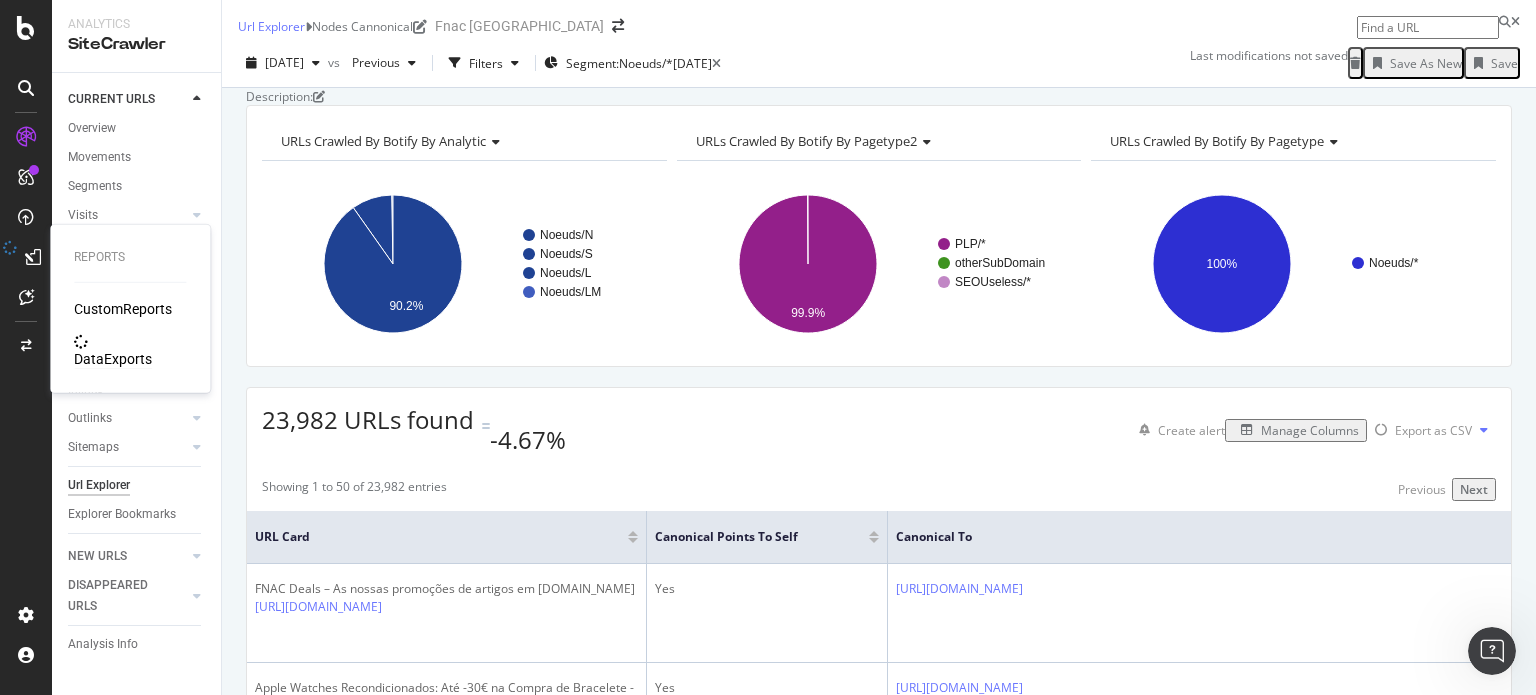 click on "DataExports" at bounding box center (113, 359) 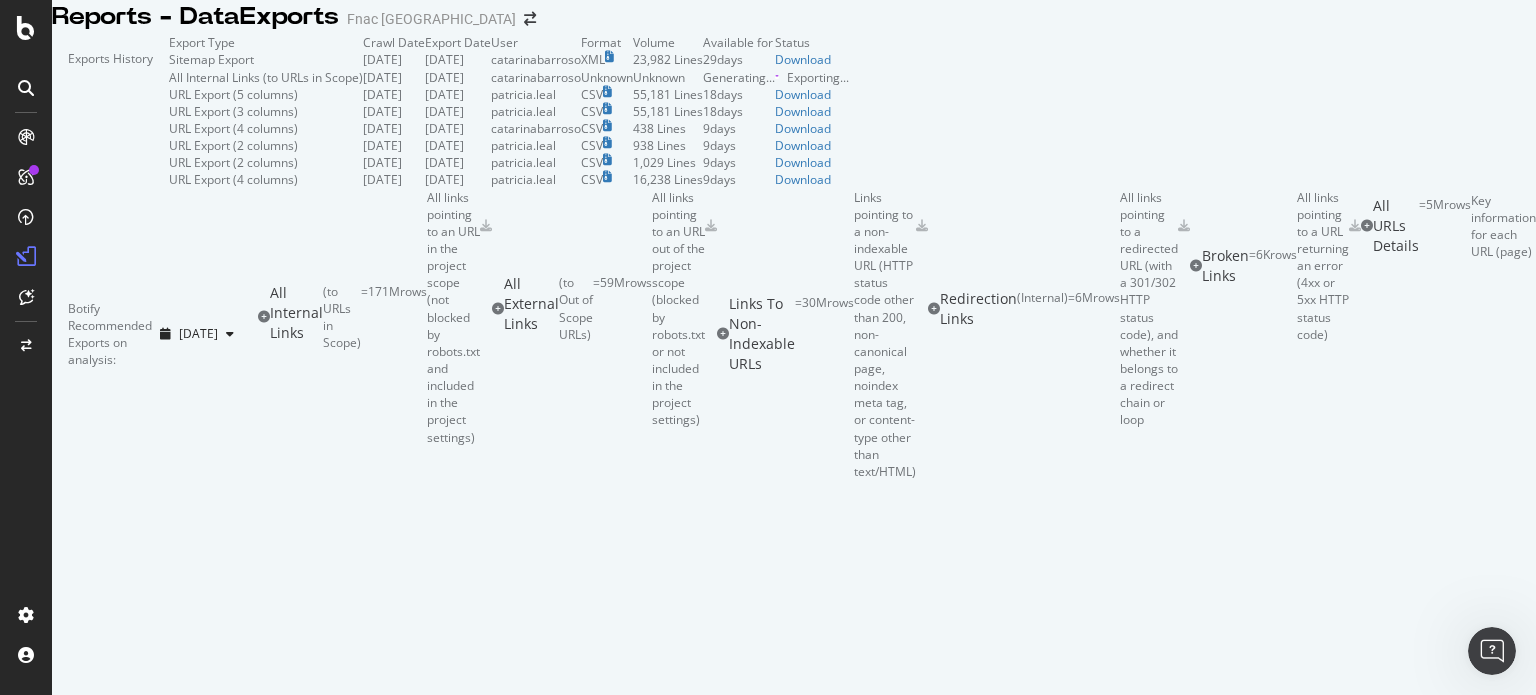 click on "Generating..." at bounding box center [739, 77] 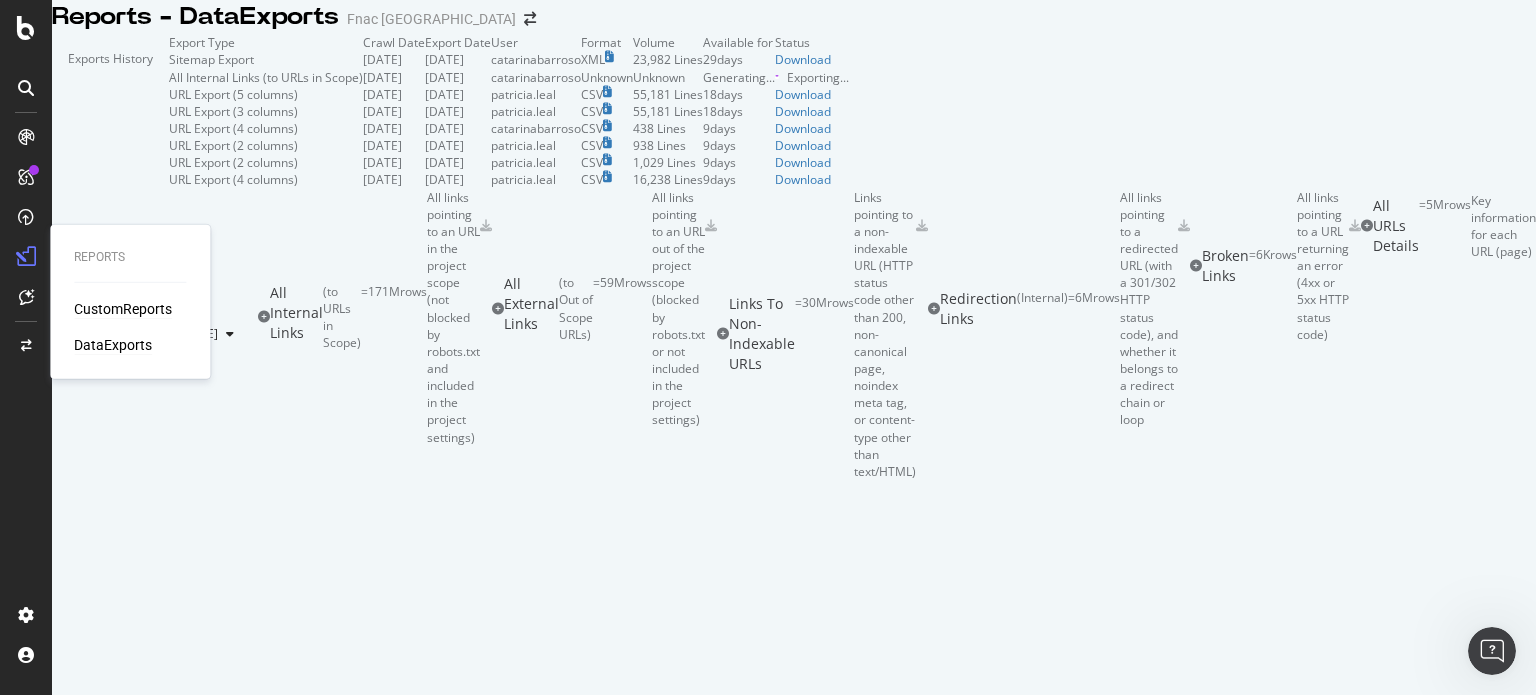 click on "CustomReports" at bounding box center (123, 309) 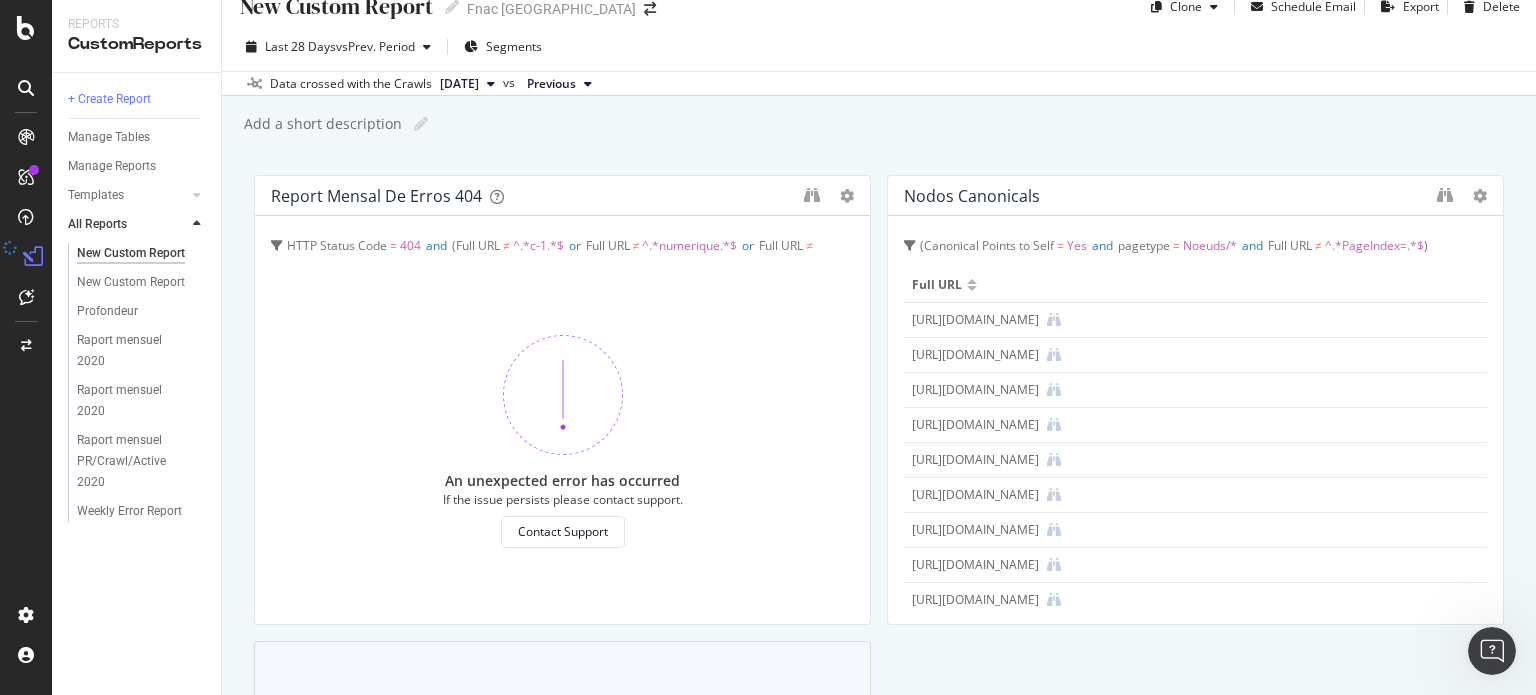 scroll, scrollTop: 0, scrollLeft: 0, axis: both 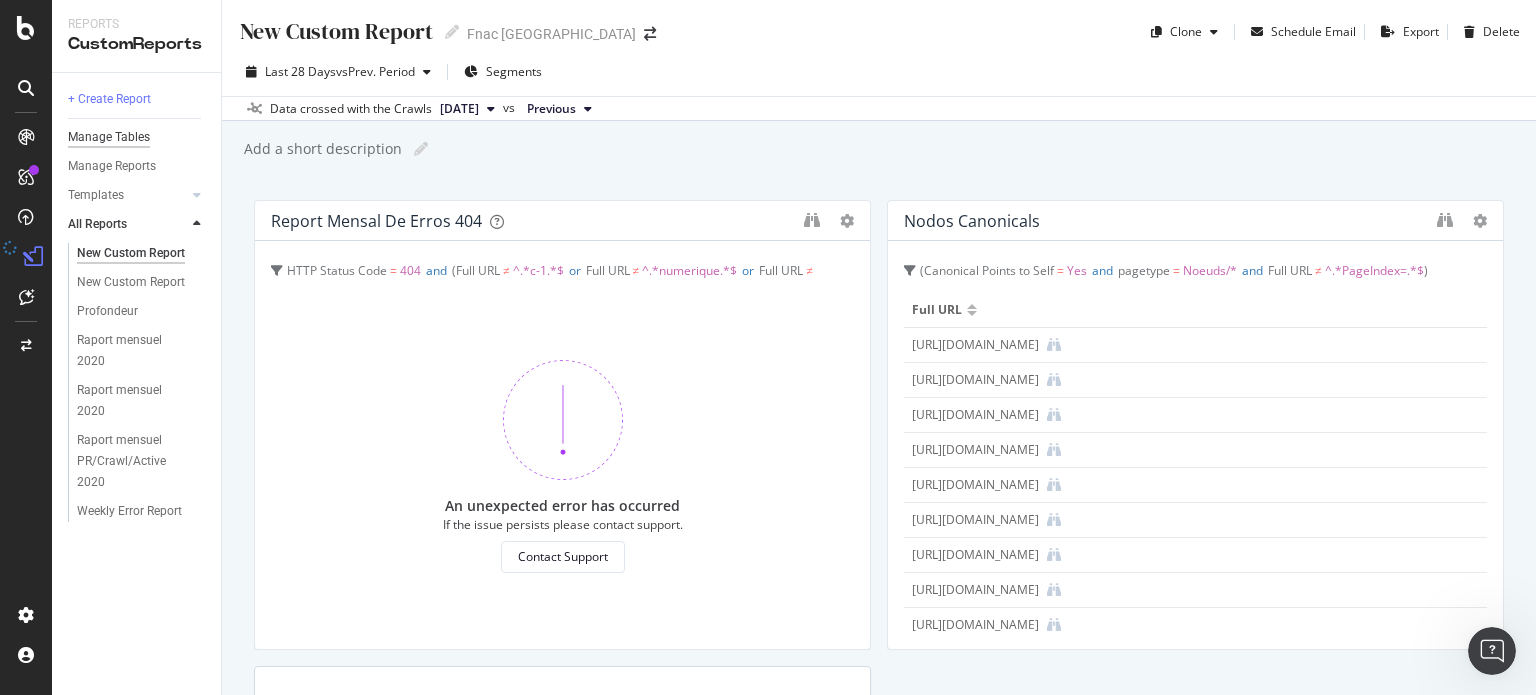 click on "Manage Tables" at bounding box center [109, 137] 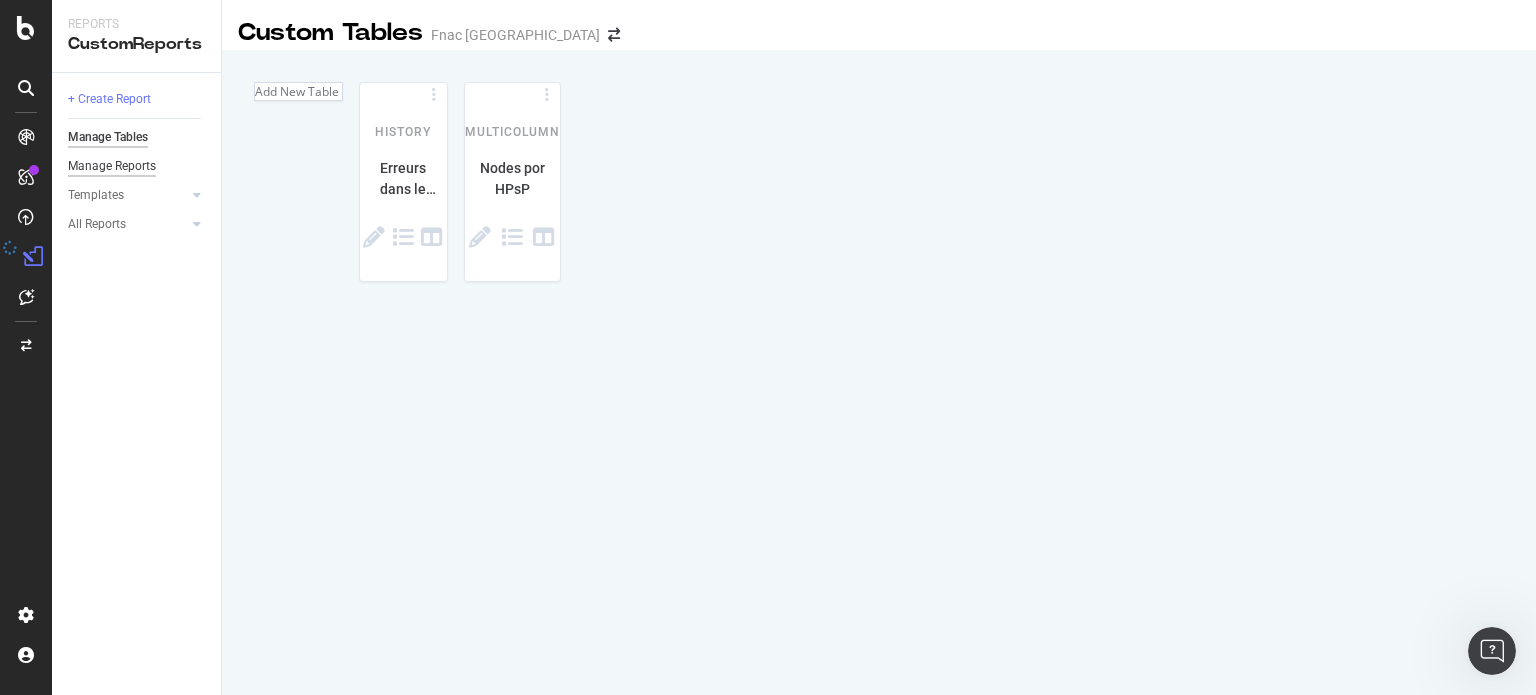 click on "Manage Reports" at bounding box center (112, 166) 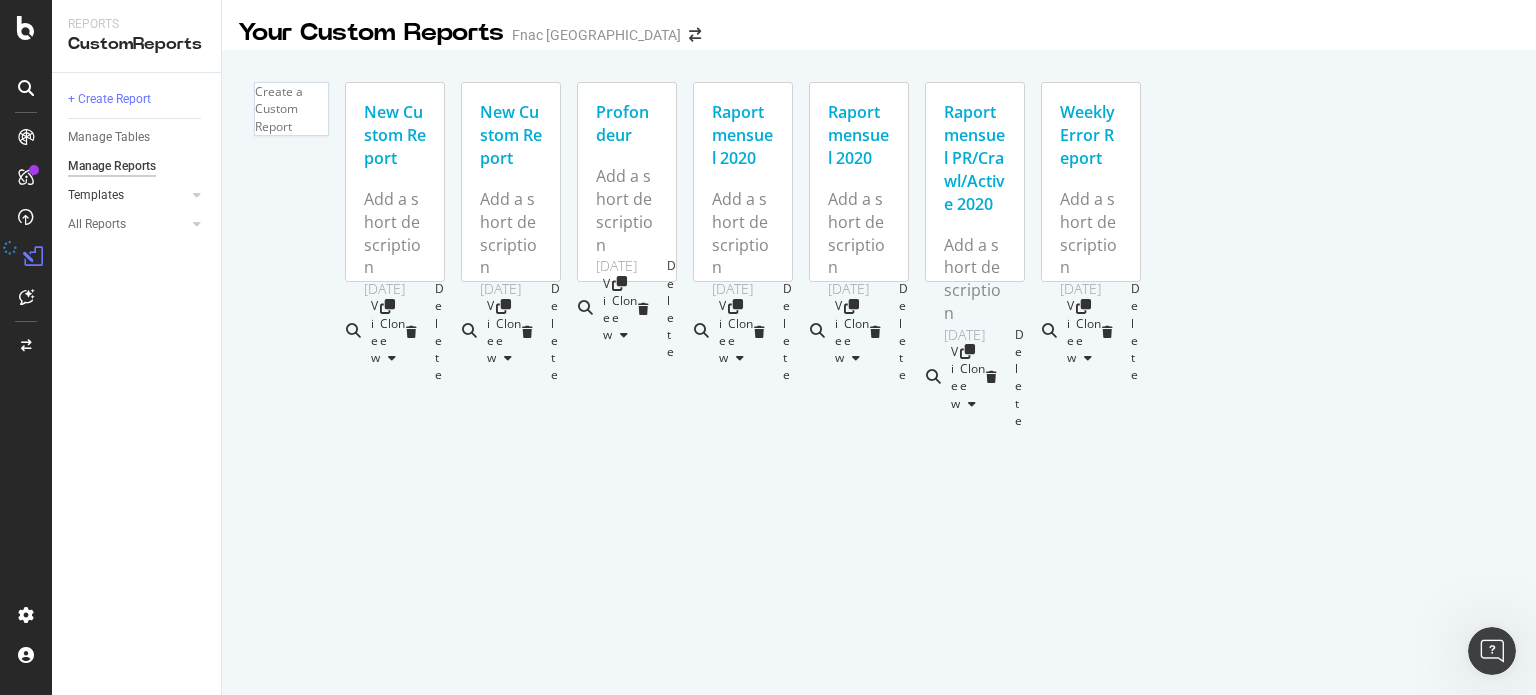 click on "Templates" at bounding box center [127, 195] 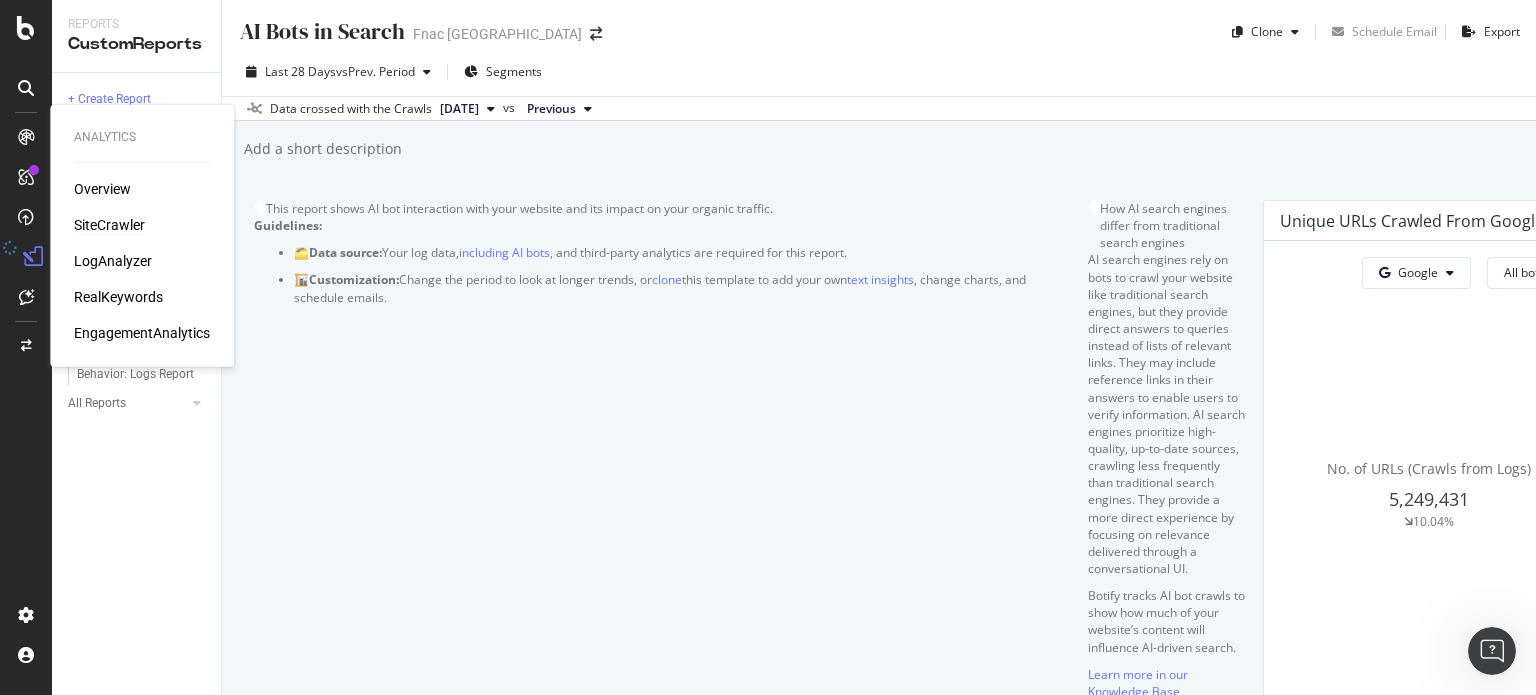 click on "SiteCrawler" at bounding box center (109, 225) 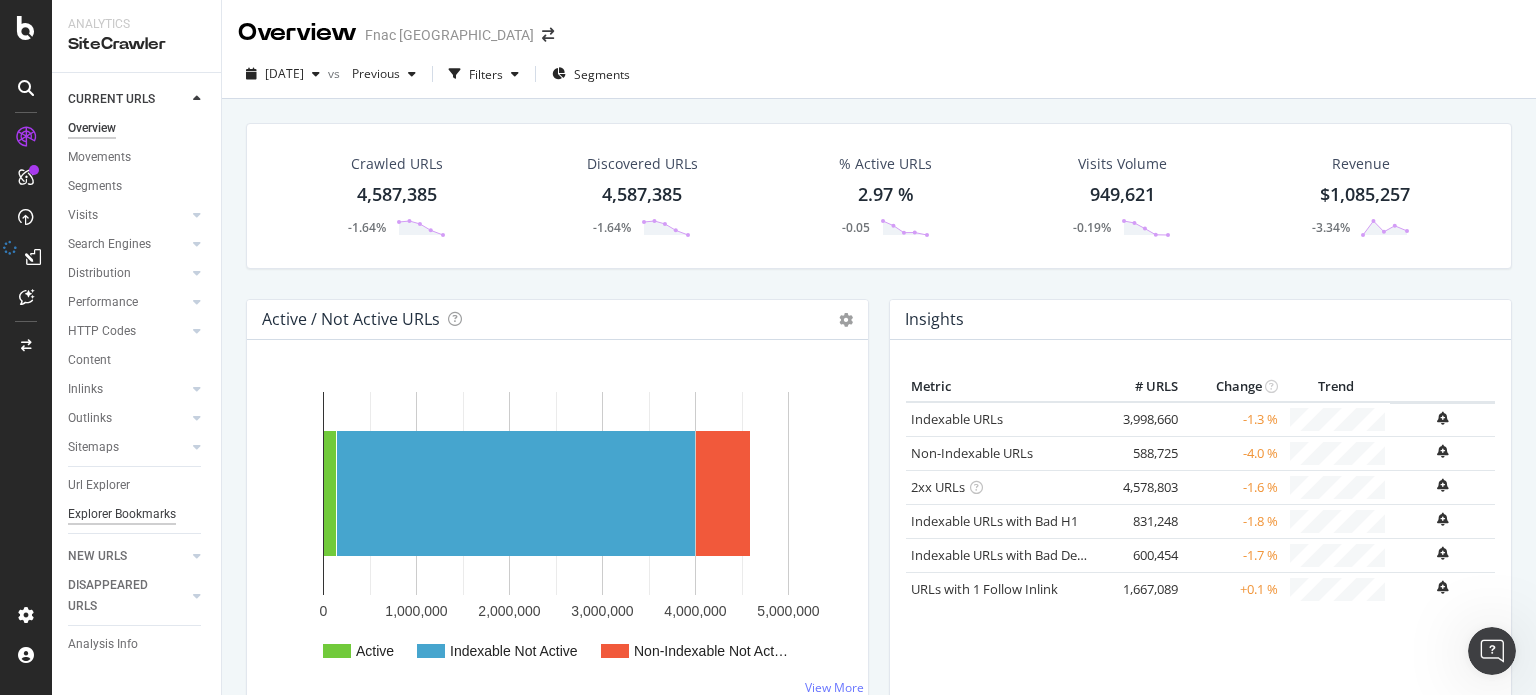 click on "Explorer Bookmarks" at bounding box center (122, 514) 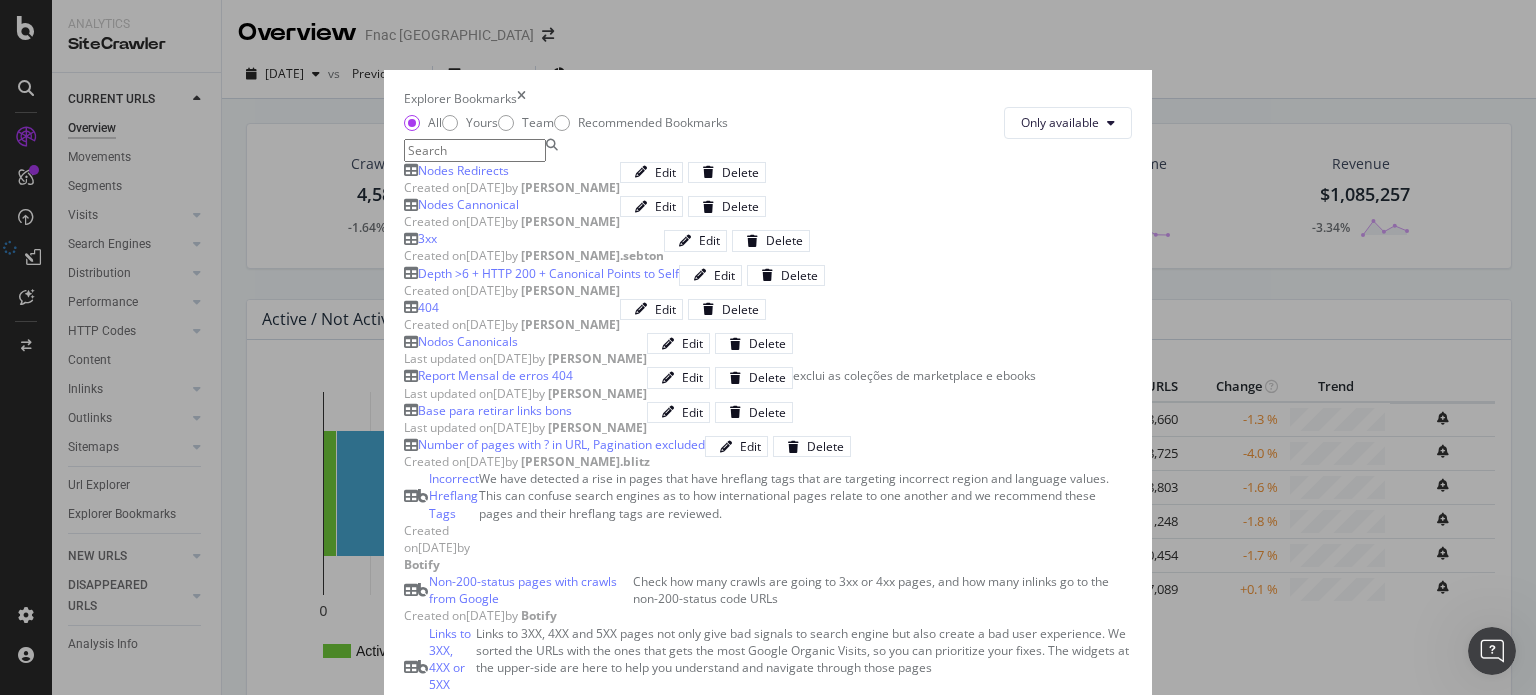 click on "All Yours Team Recommended Bookmarks Only available Nodes Redirects Created on  [DATE]  by   [PERSON_NAME] Edit Delete Nodes Cannonical Created on  [DATE]  by   [PERSON_NAME] Edit Delete 3xx Created on  [DATE]  by   [PERSON_NAME].sebton Edit Delete Depth >6 + HTTP 200 + Canonical Points to Self Created on  [DATE]  by   Patrícia Leal Edit Delete 404 Created on  [DATE]  by   [PERSON_NAME] Edit Delete Nodos Canonicals Last updated on  [DATE]  by   [PERSON_NAME] Edit Delete Report Mensal de erros 404 Last updated on  [DATE]  by   [PERSON_NAME] Edit Delete exclui as coleções de marketplace e ebooks Base para retirar links bons Last updated on  [DATE]  by   [PERSON_NAME] Edit Delete Number of pages with ? in URL, Pagination excluded Created on  [DATE]  by   [PERSON_NAME].blitz Edit Delete Incorrect Hreflang Tags Created on  [DATE]  by   Botify Non-200-status pages with crawls from Google Created on  [DATE]  by   Botify Created on  [DATE]  by" at bounding box center [768, 1994] 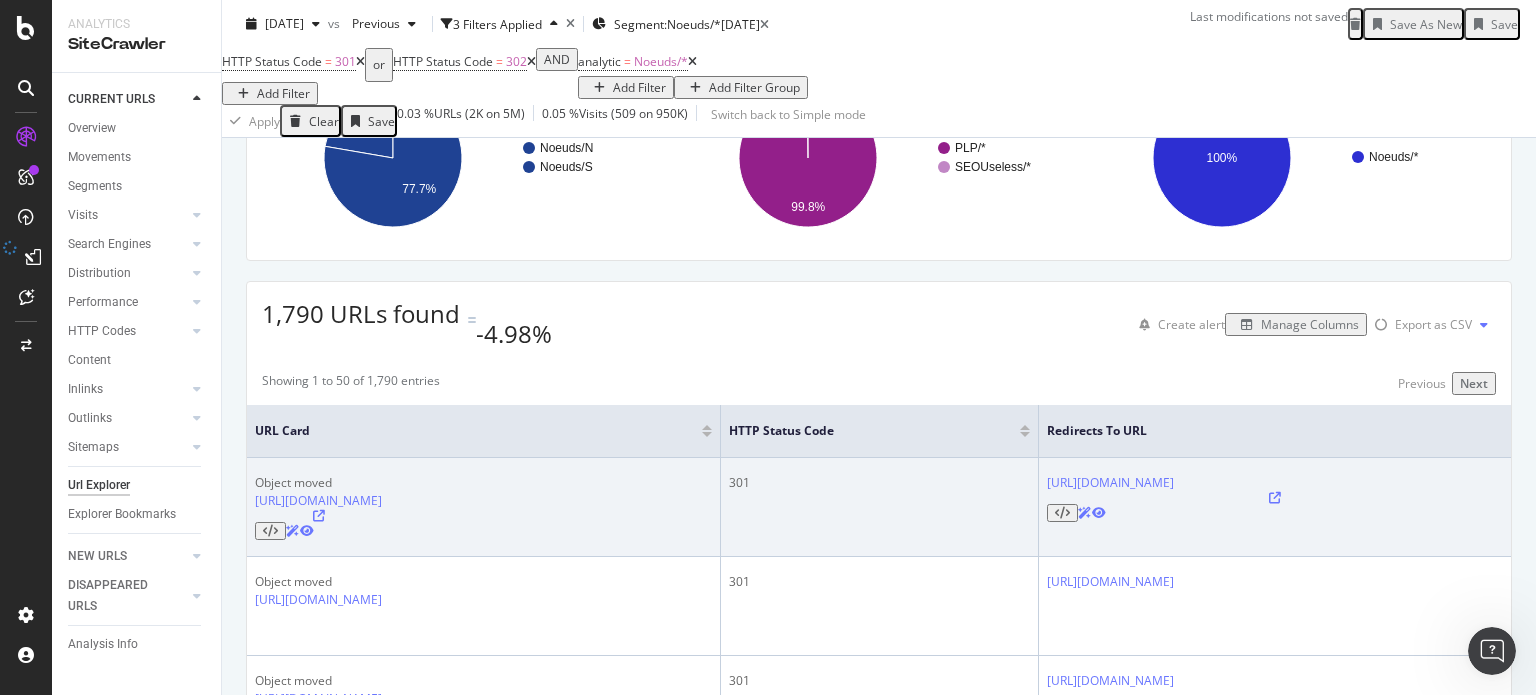 scroll, scrollTop: 300, scrollLeft: 0, axis: vertical 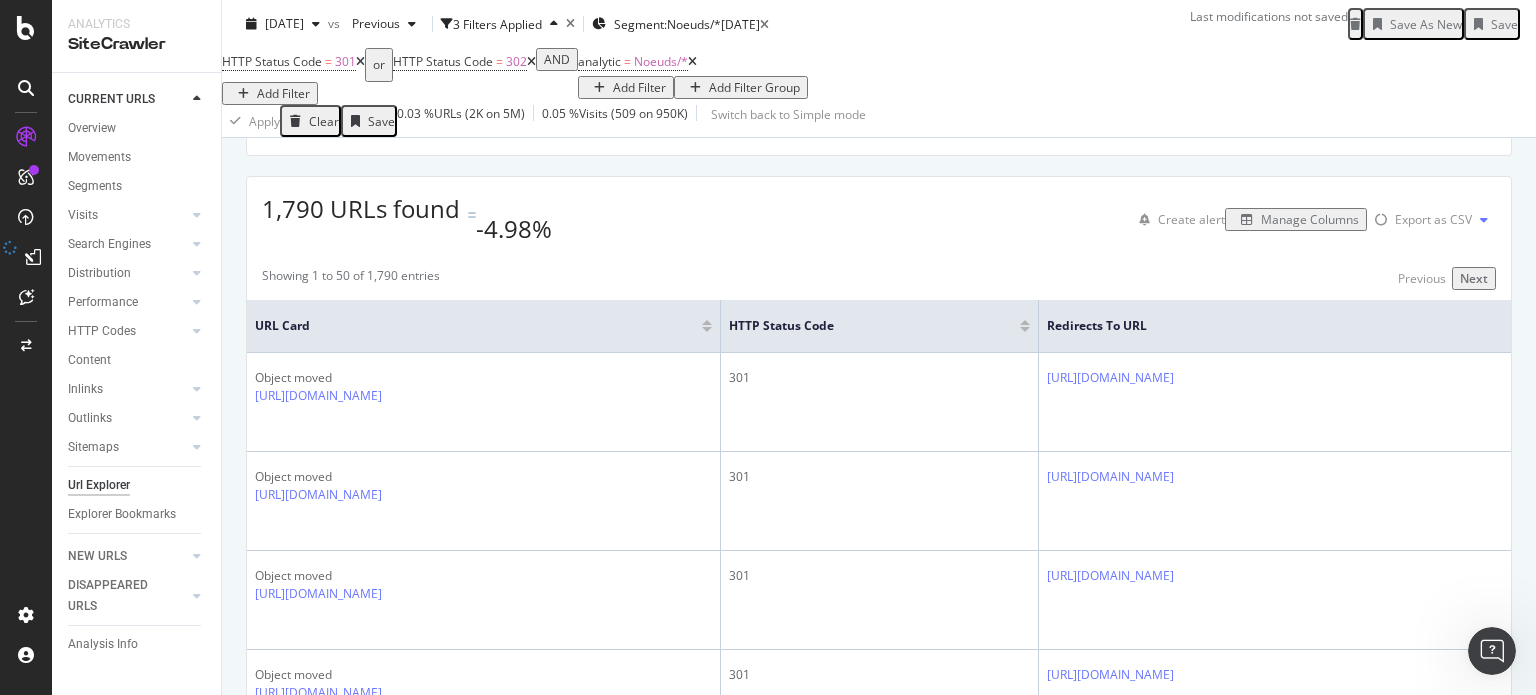 click at bounding box center [1484, 220] 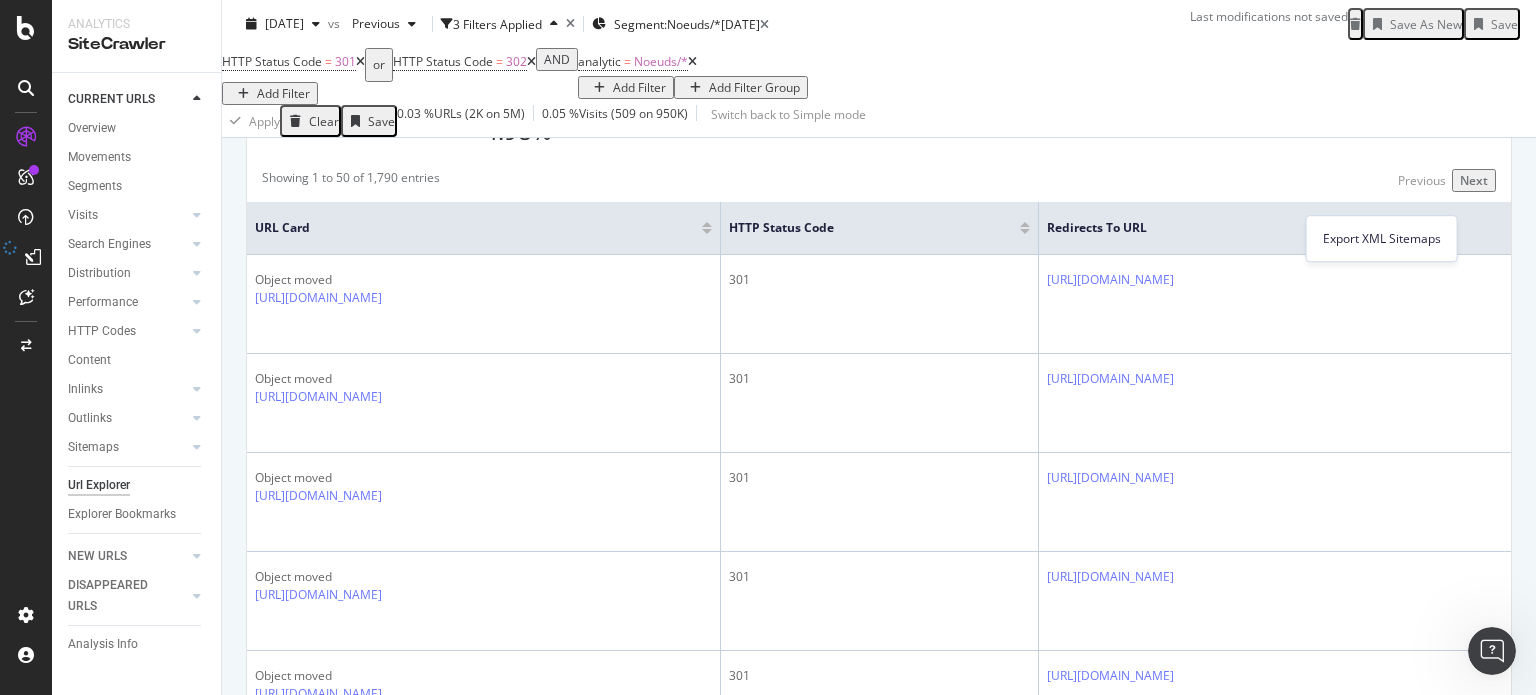 scroll, scrollTop: 400, scrollLeft: 0, axis: vertical 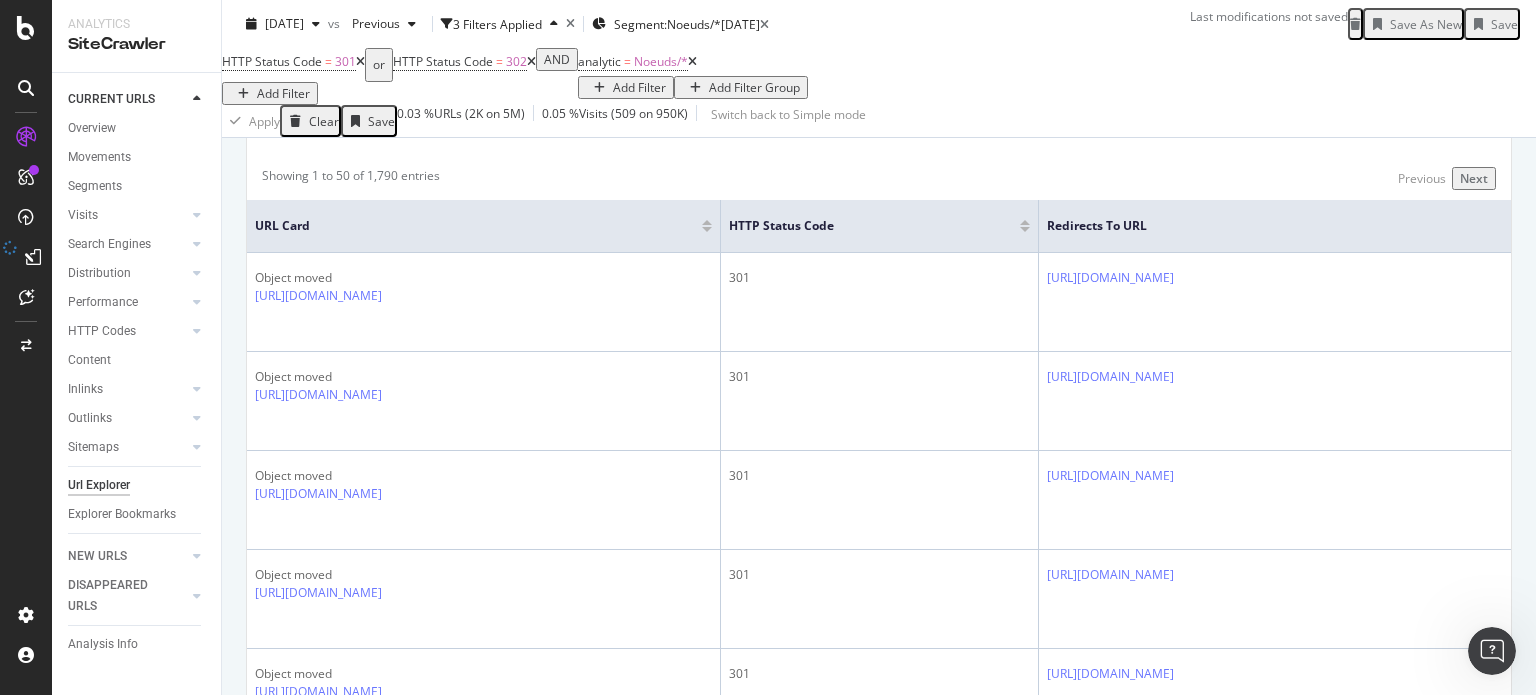 drag, startPoint x: 1204, startPoint y: 263, endPoint x: 1214, endPoint y: 269, distance: 11.661903 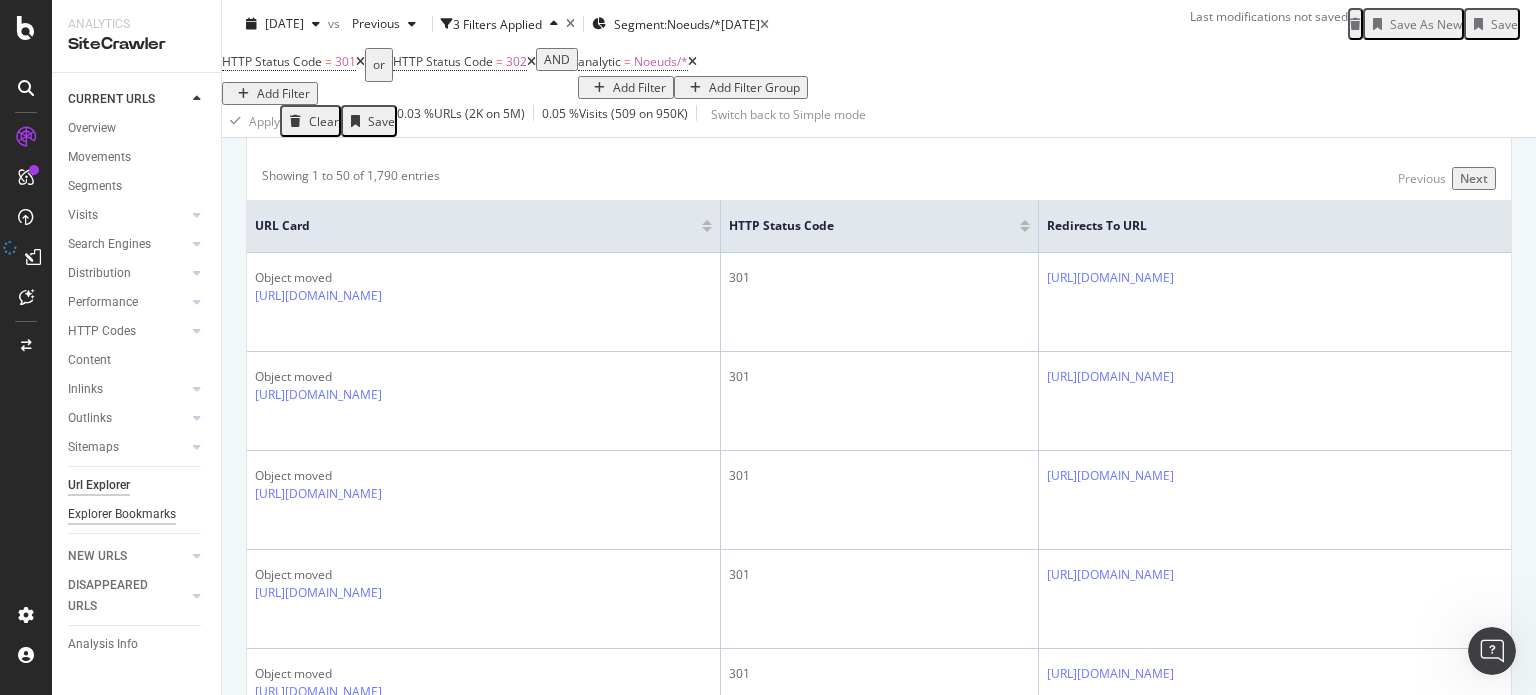 click on "Explorer Bookmarks" at bounding box center (122, 514) 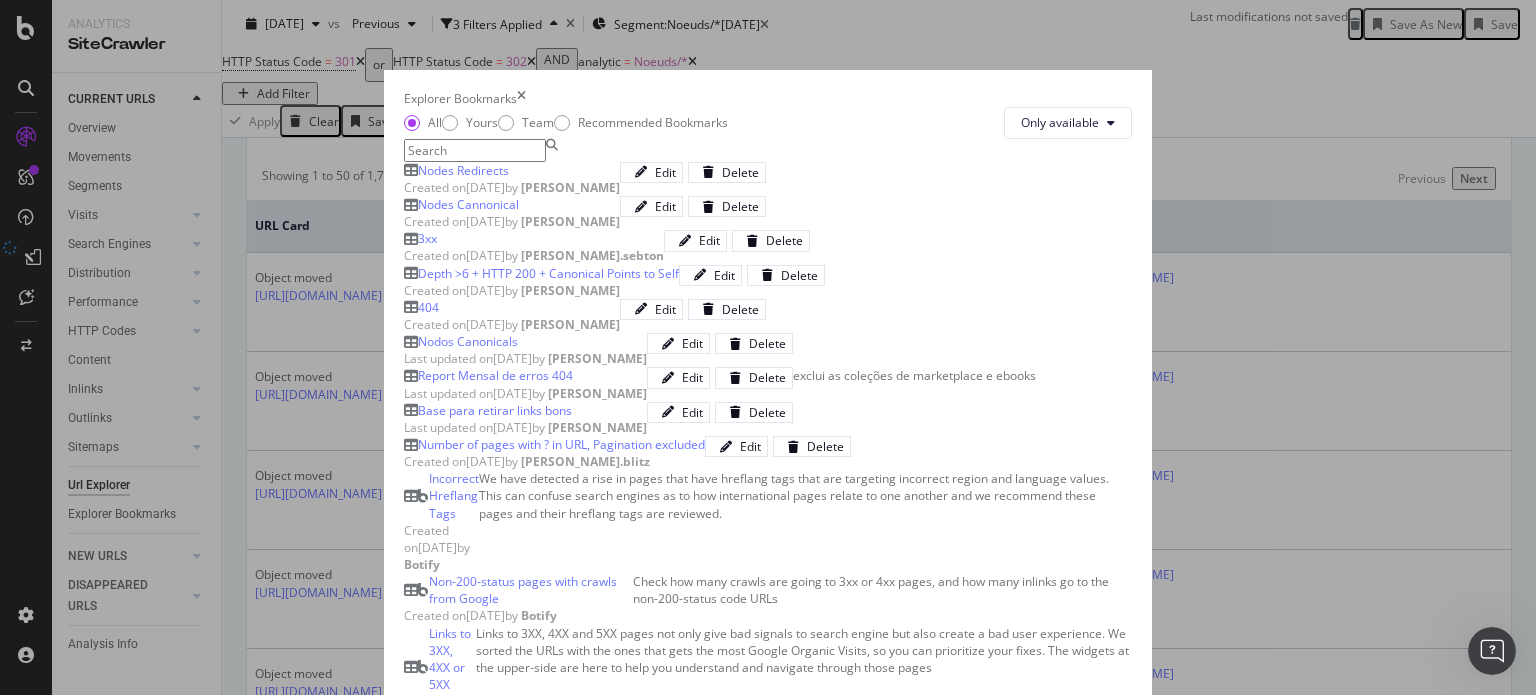 click on "Nodes Redirects" at bounding box center (463, 170) 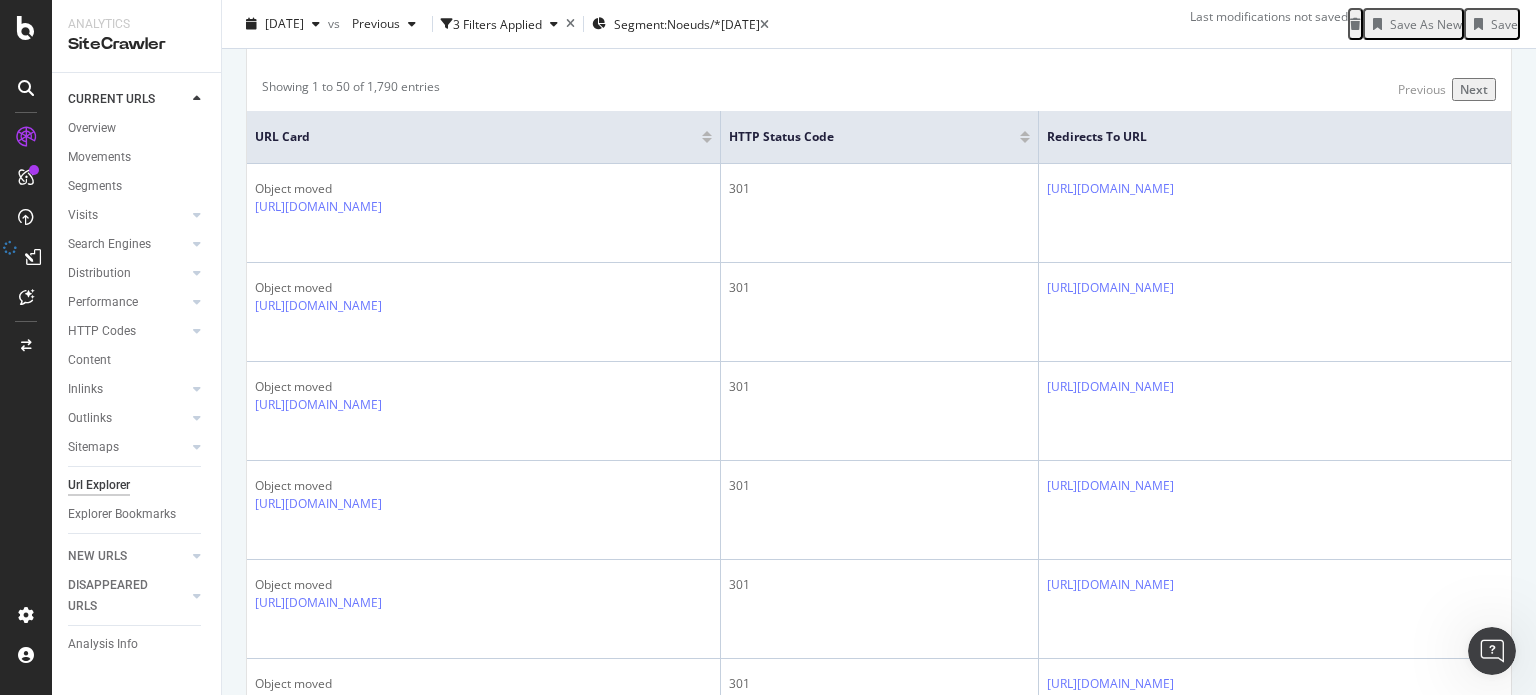 scroll, scrollTop: 270, scrollLeft: 0, axis: vertical 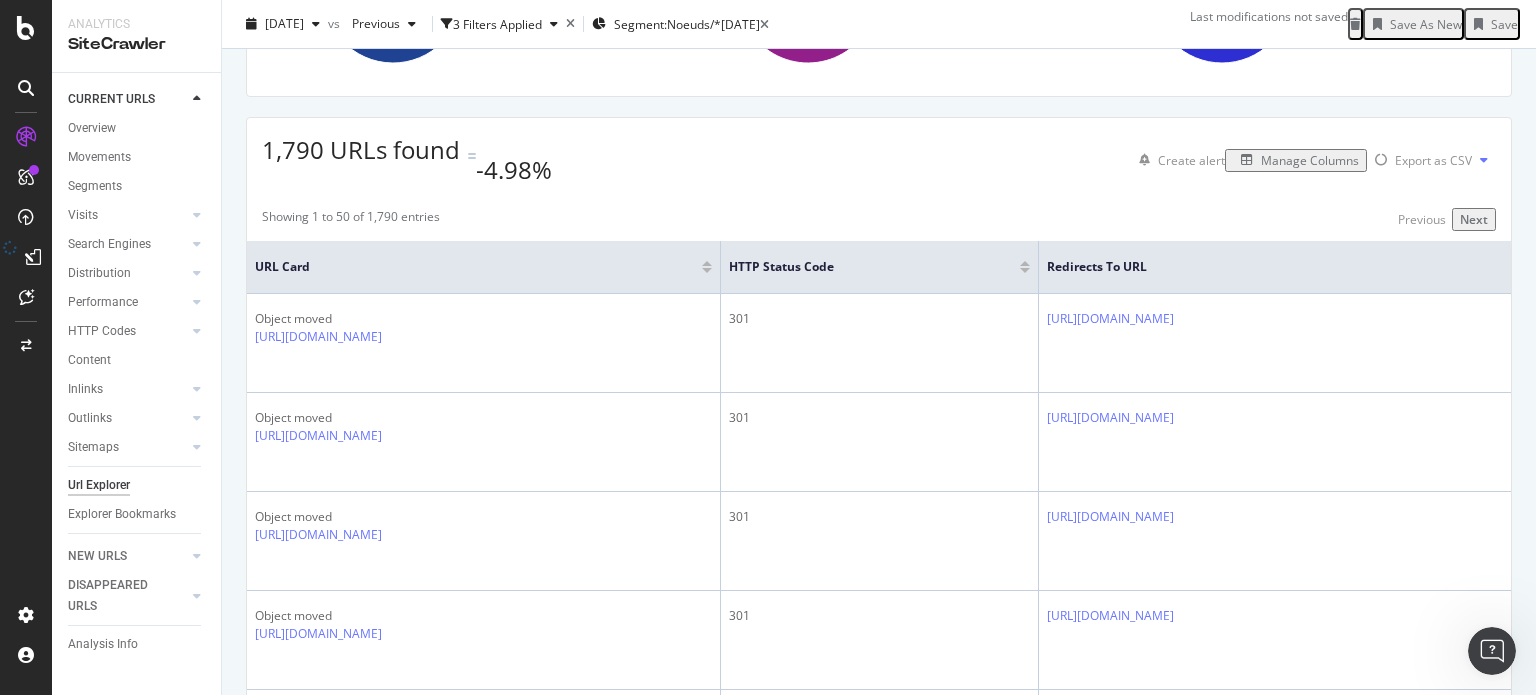 click at bounding box center (10, 257) 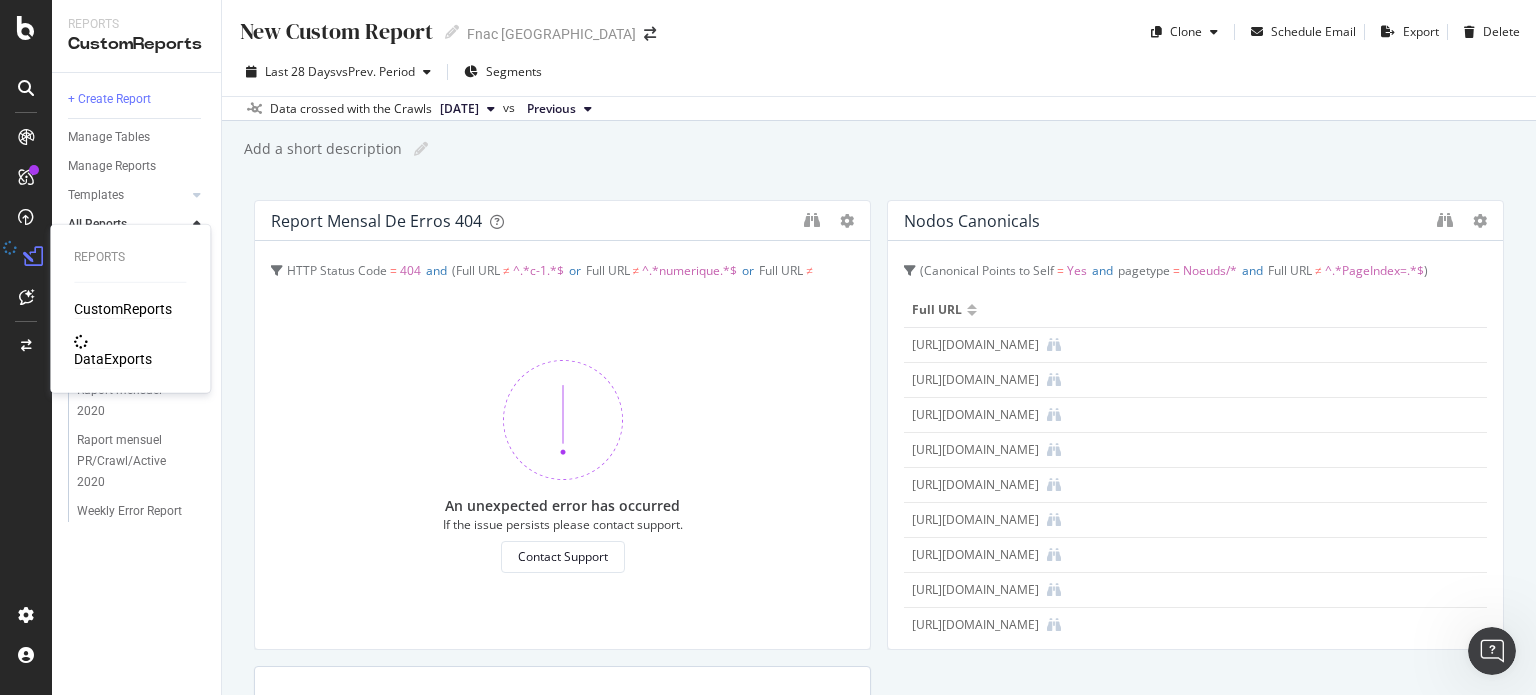 click on "DataExports" at bounding box center [113, 359] 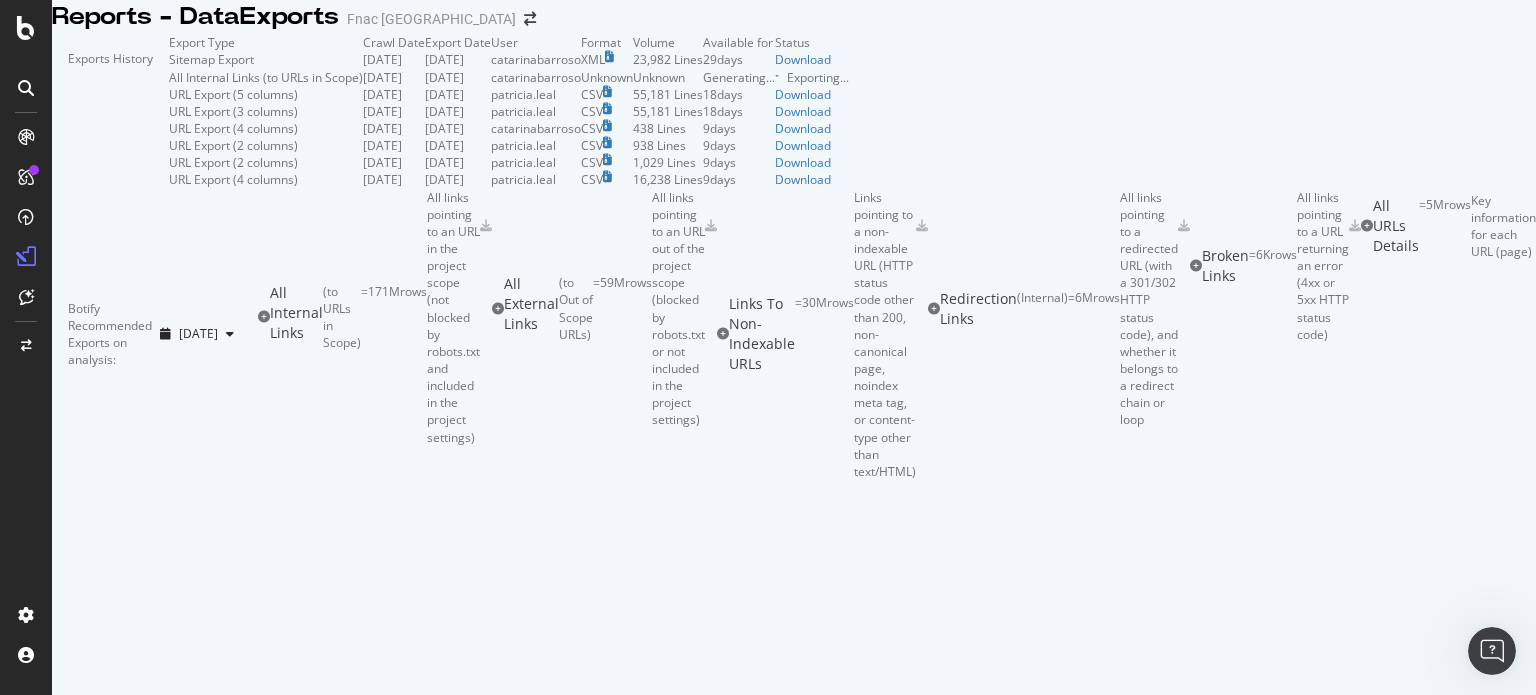 click on "Generating..." at bounding box center (739, 77) 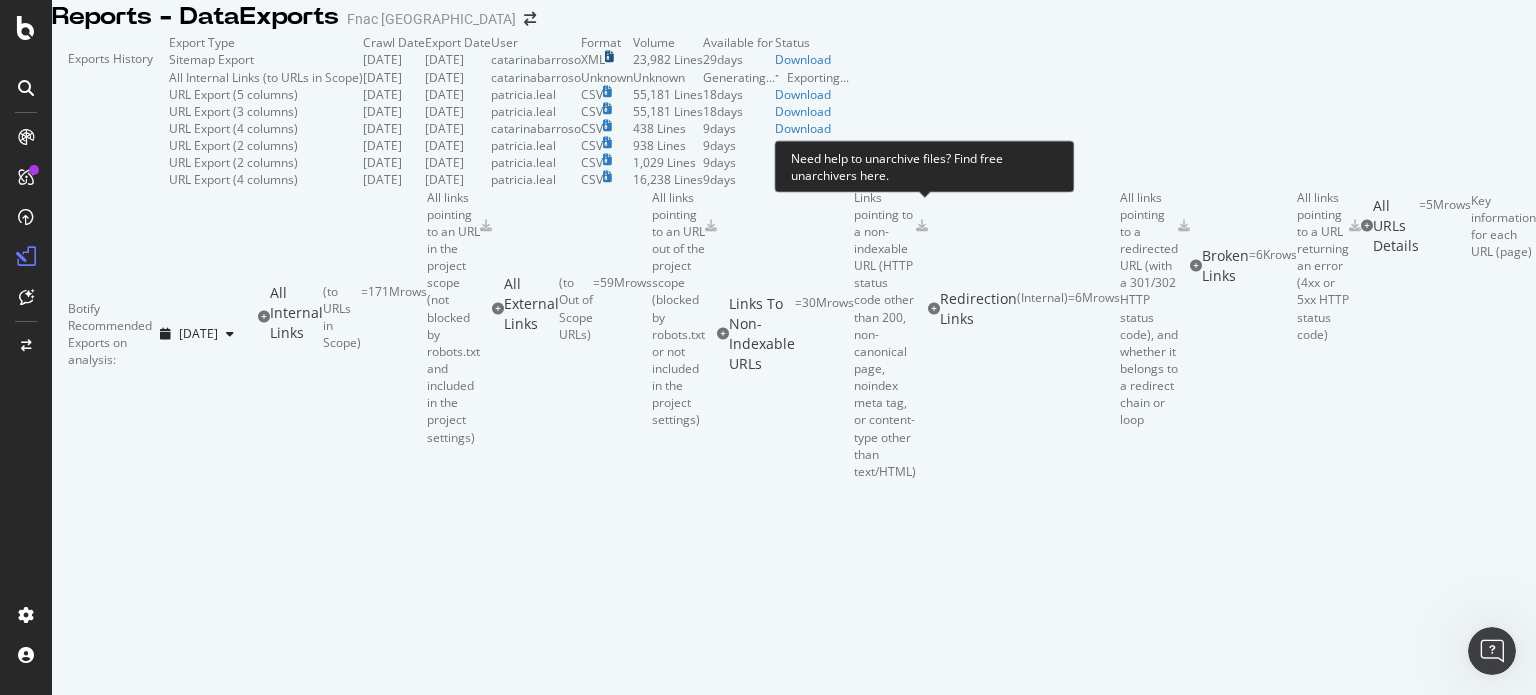 click at bounding box center (609, 57) 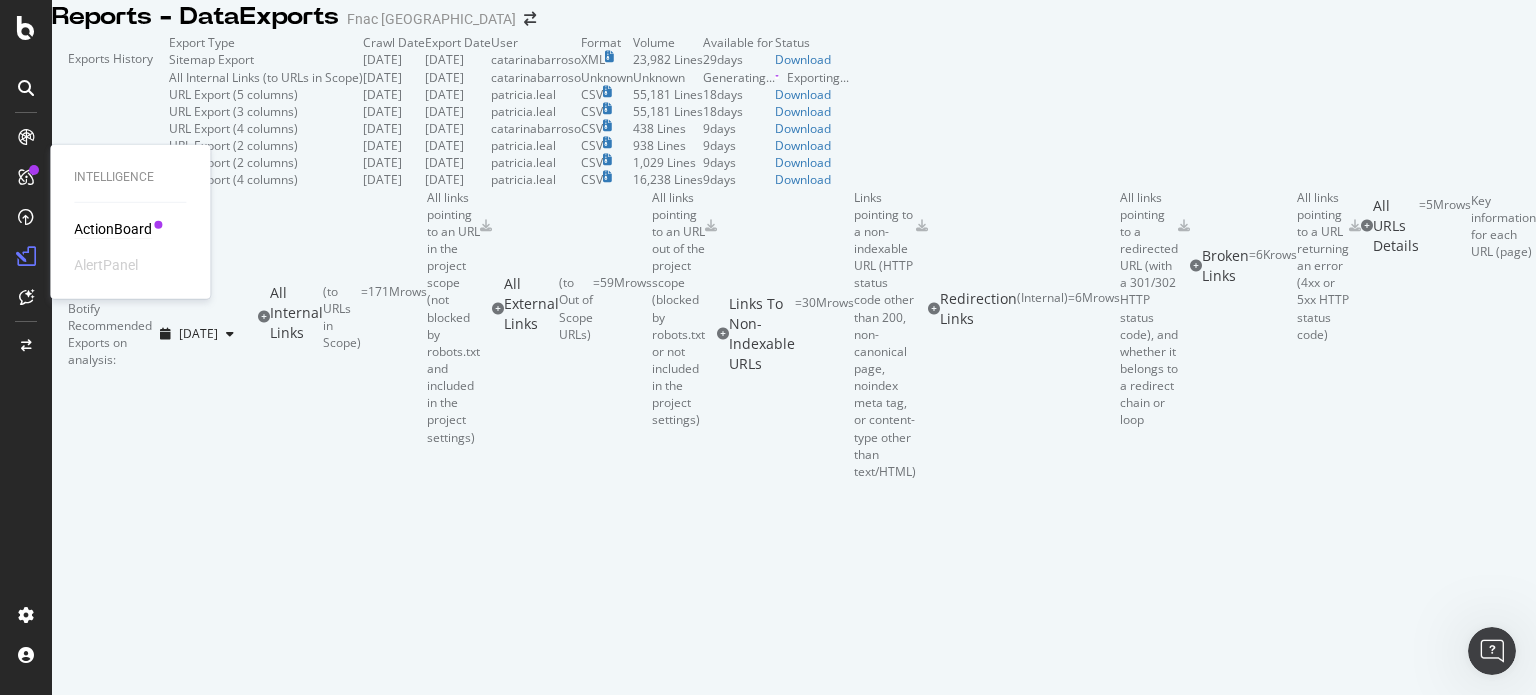 click on "ActionBoard" at bounding box center [113, 229] 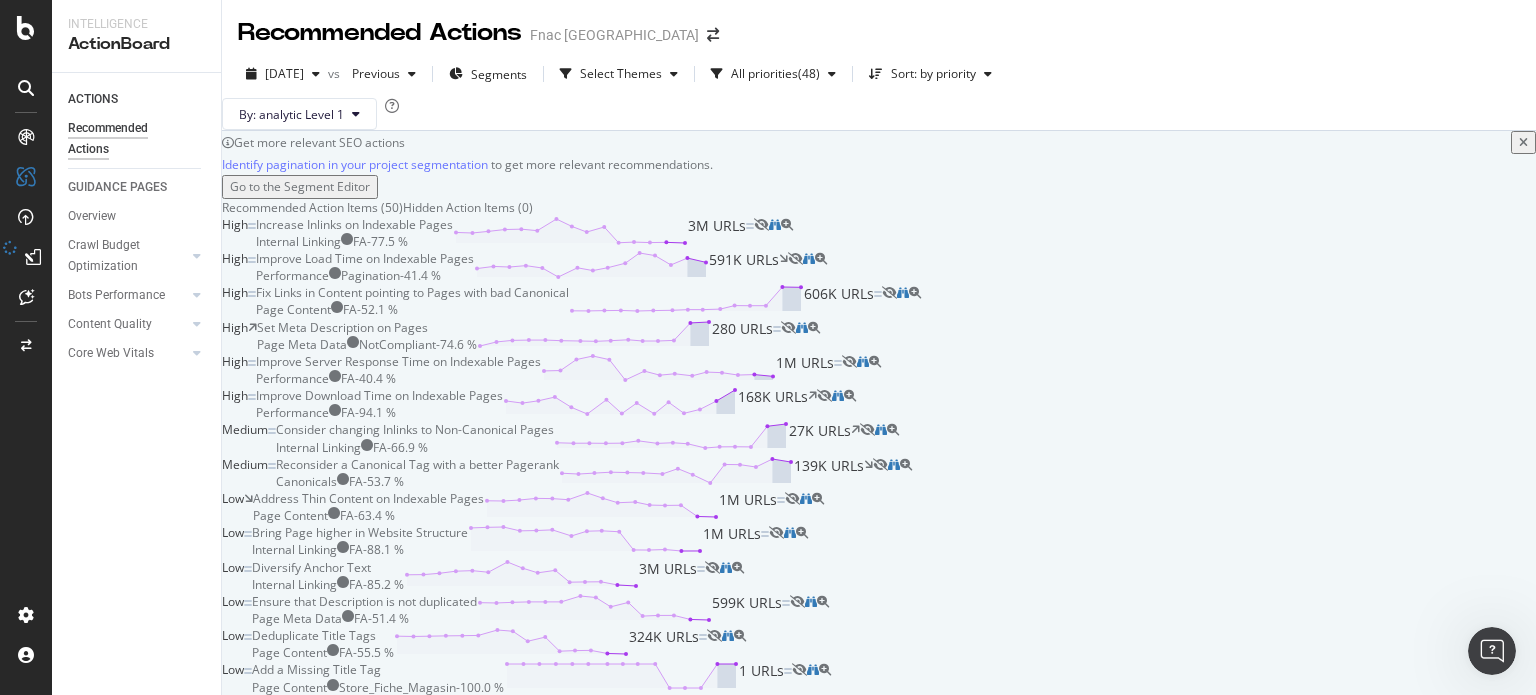 scroll, scrollTop: 300, scrollLeft: 0, axis: vertical 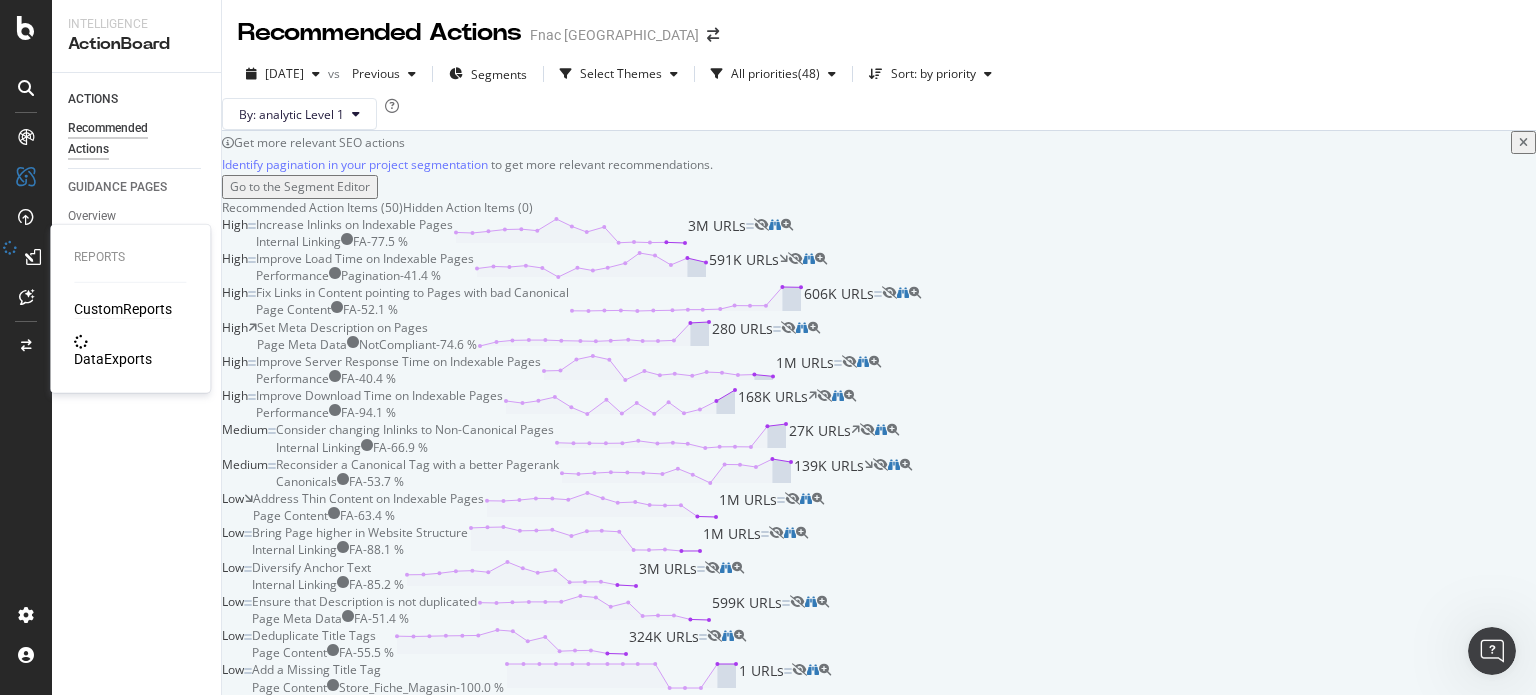 click on "CustomReports" at bounding box center (123, 309) 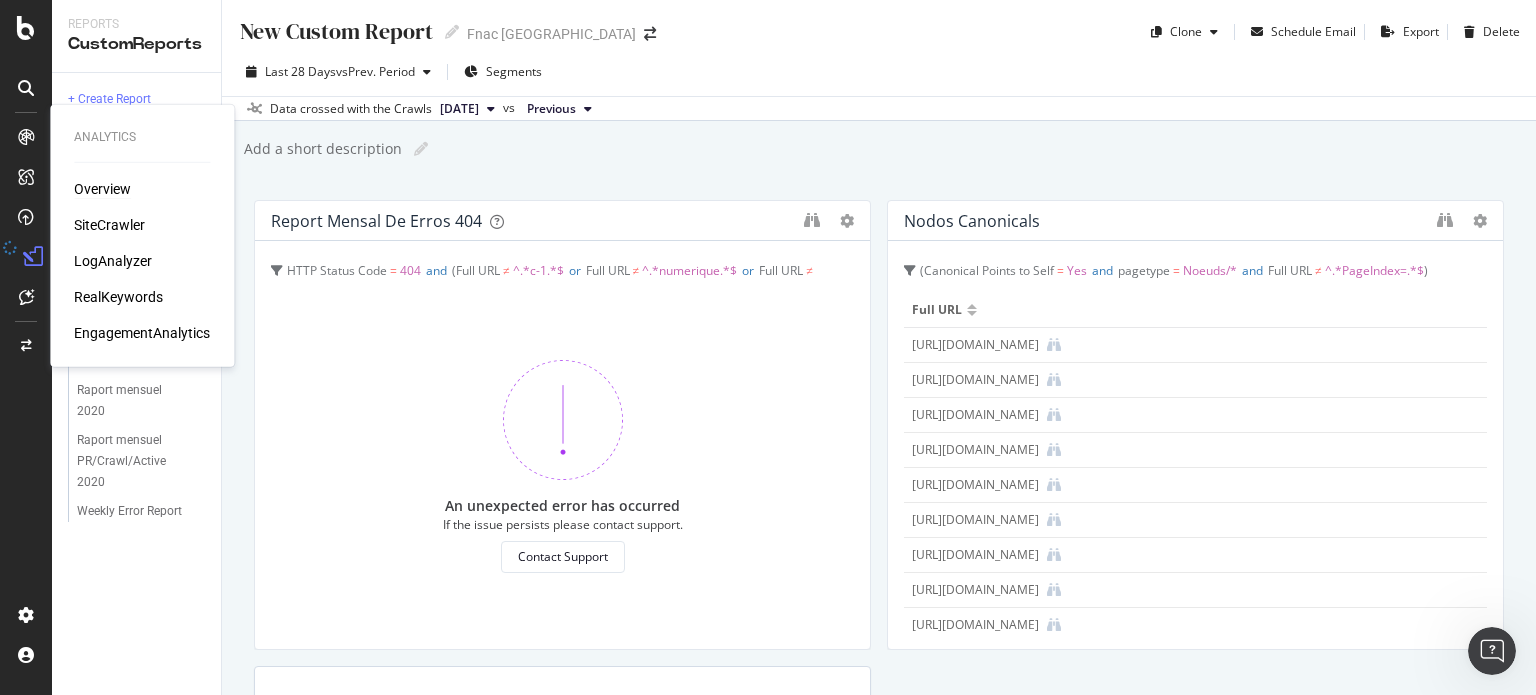 click on "Overview" at bounding box center (102, 189) 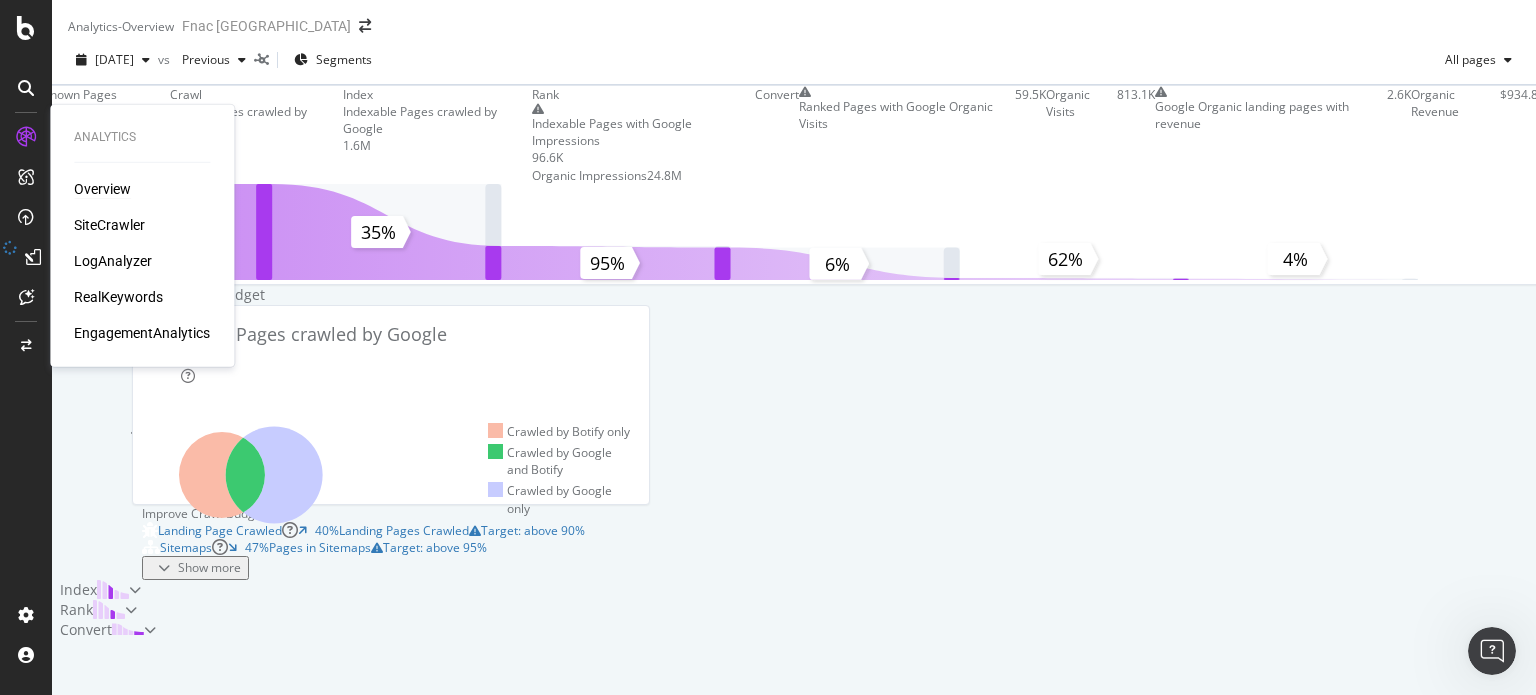 click on "Overview" at bounding box center (102, 189) 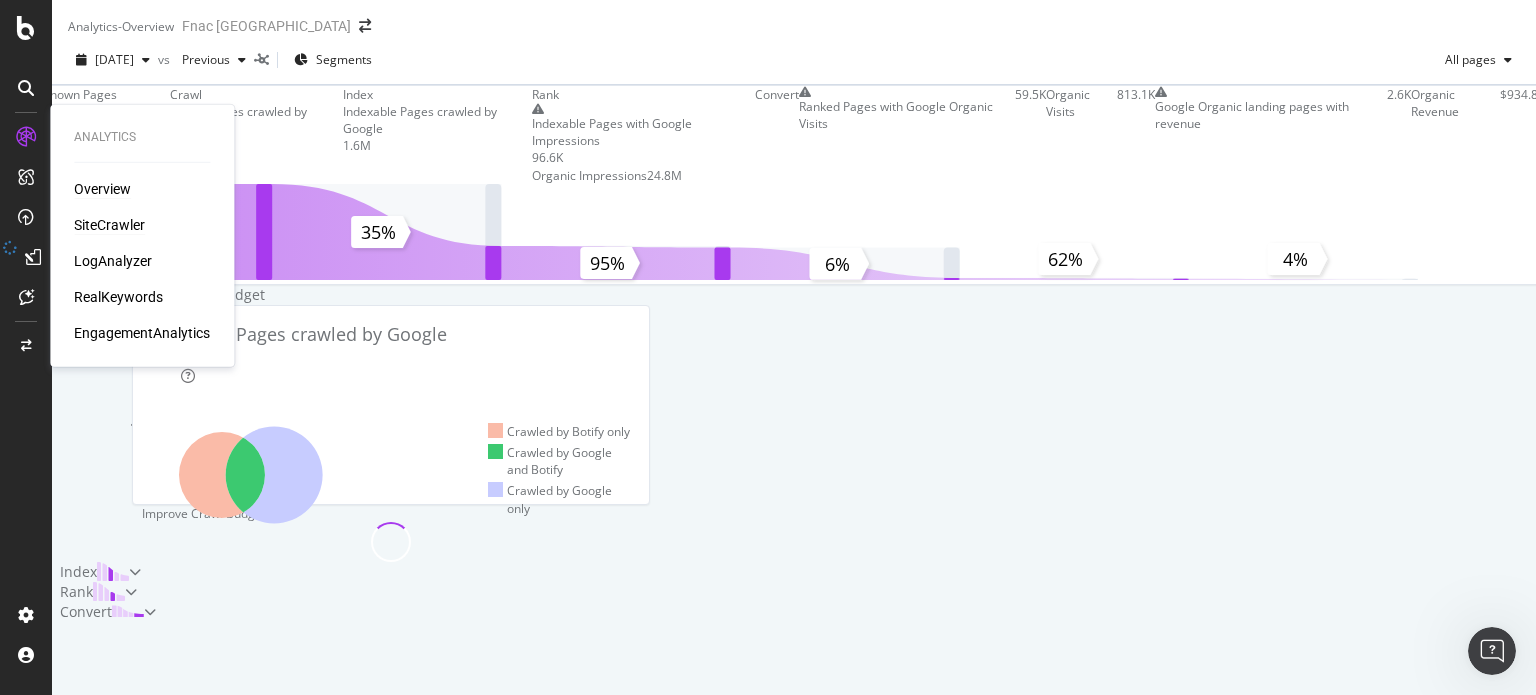 click on "SiteCrawler" at bounding box center (109, 225) 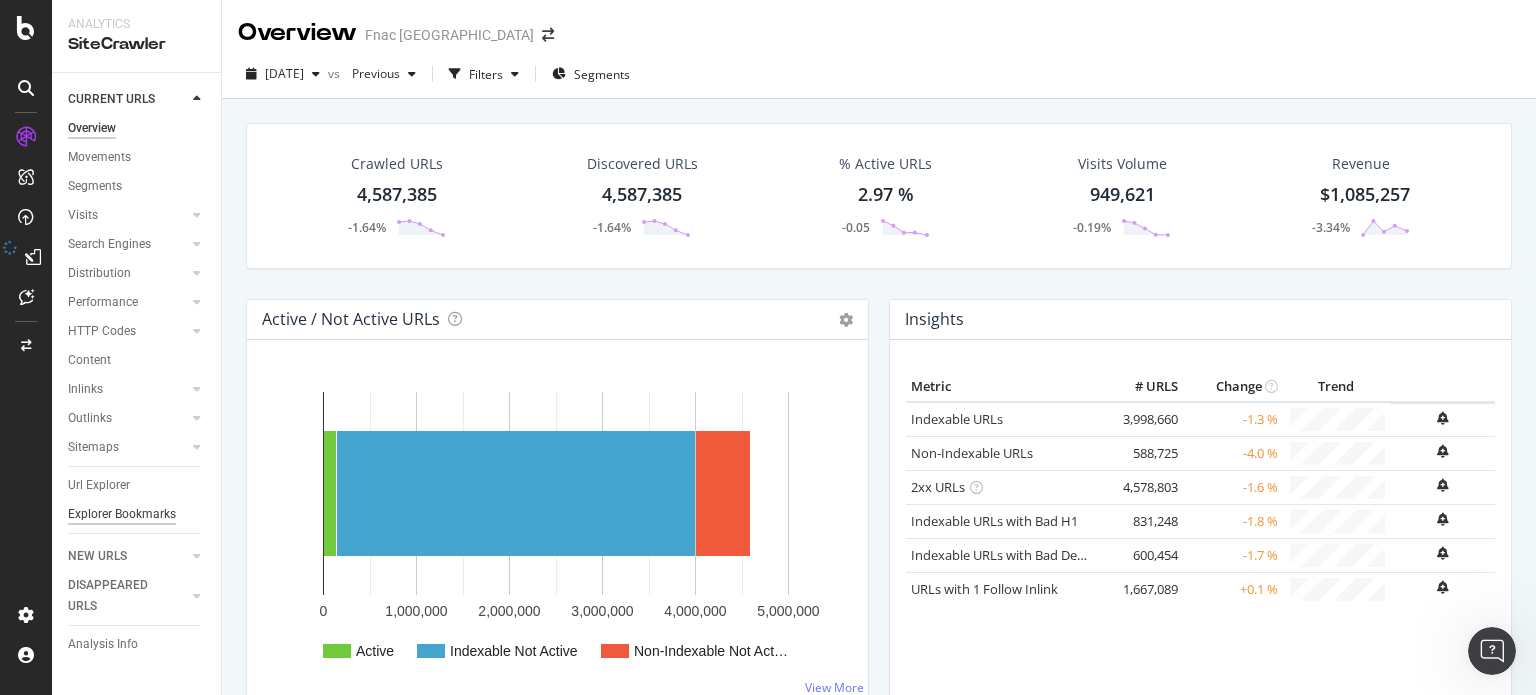 click on "Explorer Bookmarks" at bounding box center (122, 514) 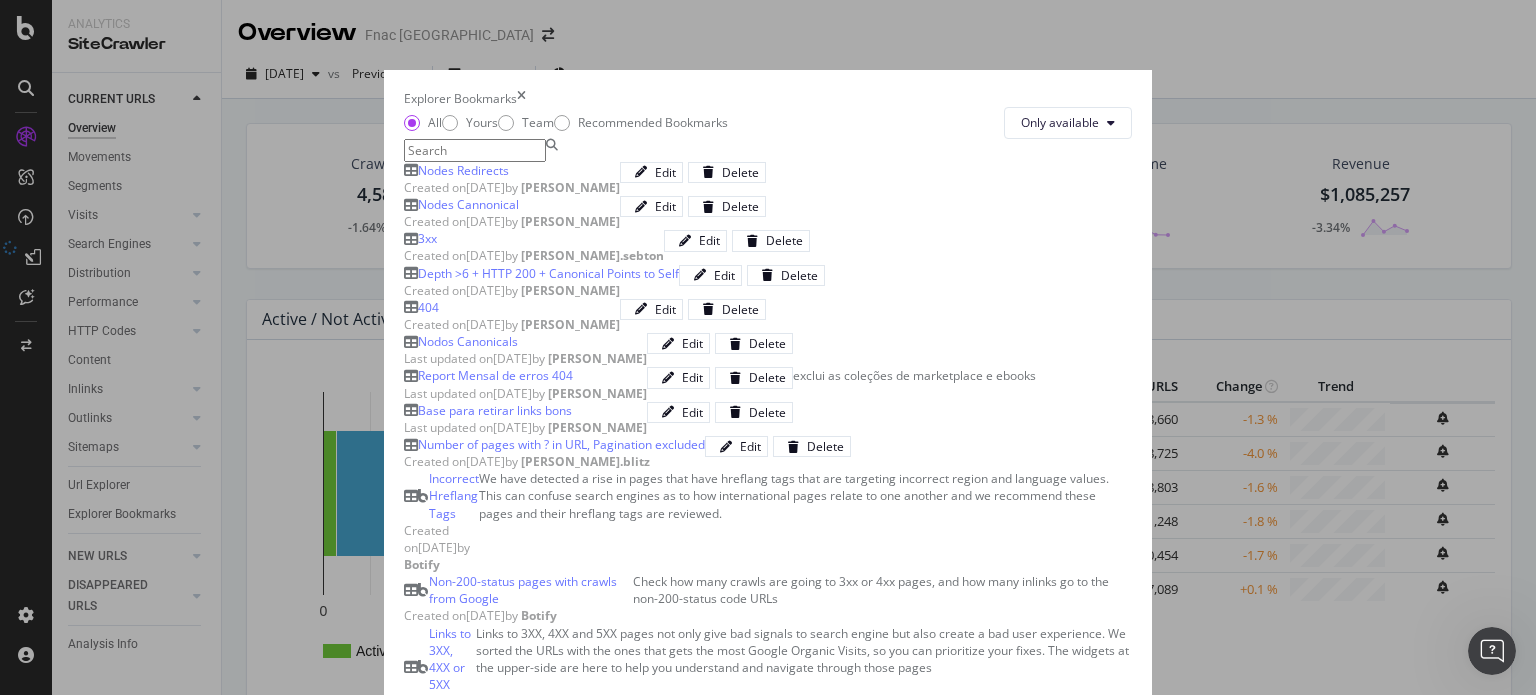 click on "Nodes Redirects" at bounding box center [463, 170] 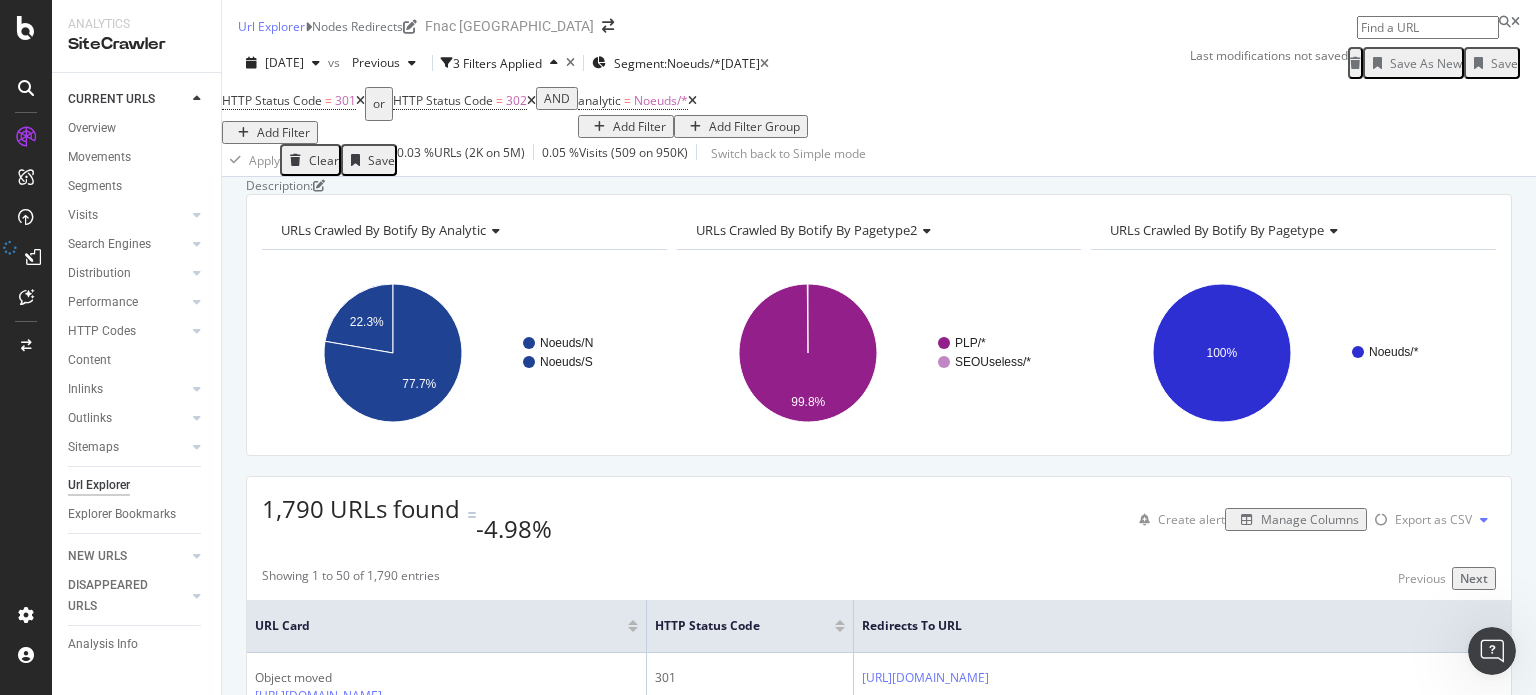 scroll, scrollTop: 300, scrollLeft: 0, axis: vertical 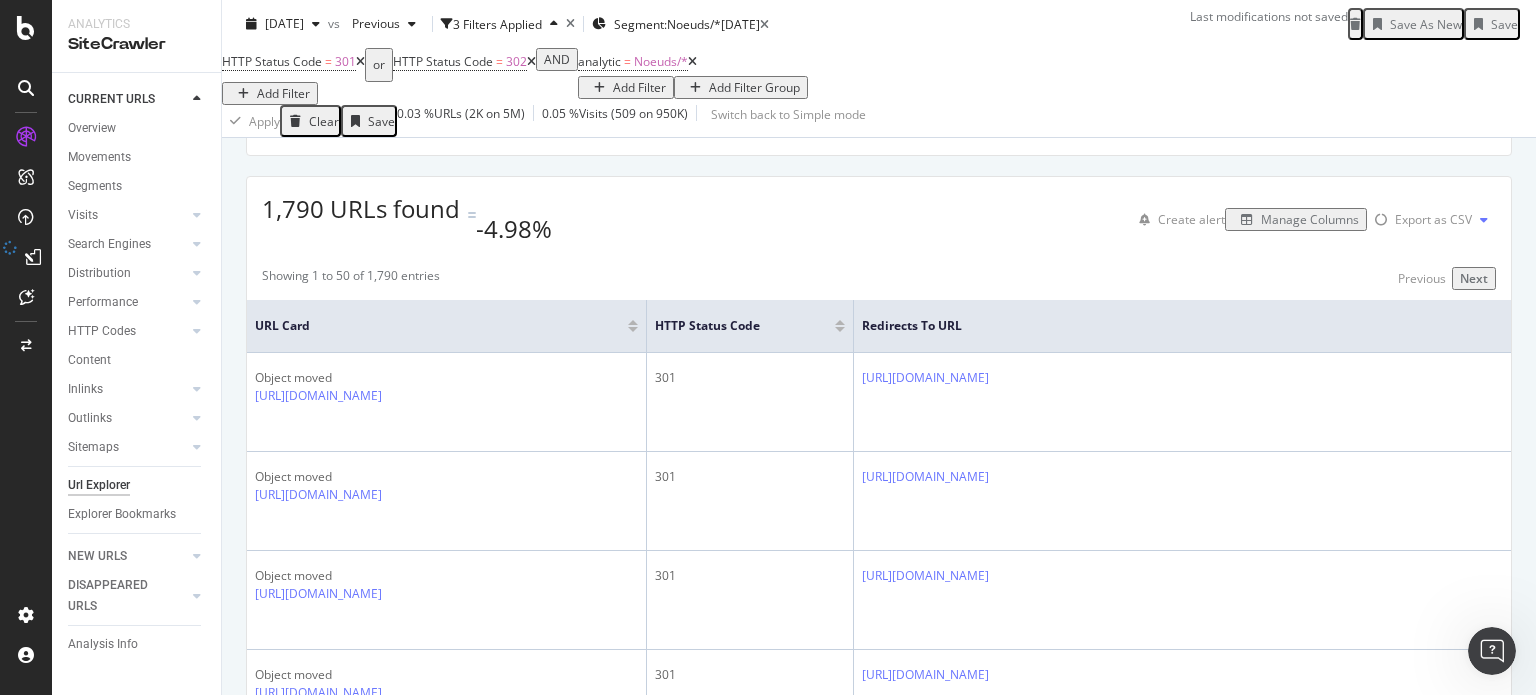 click at bounding box center [1484, 220] 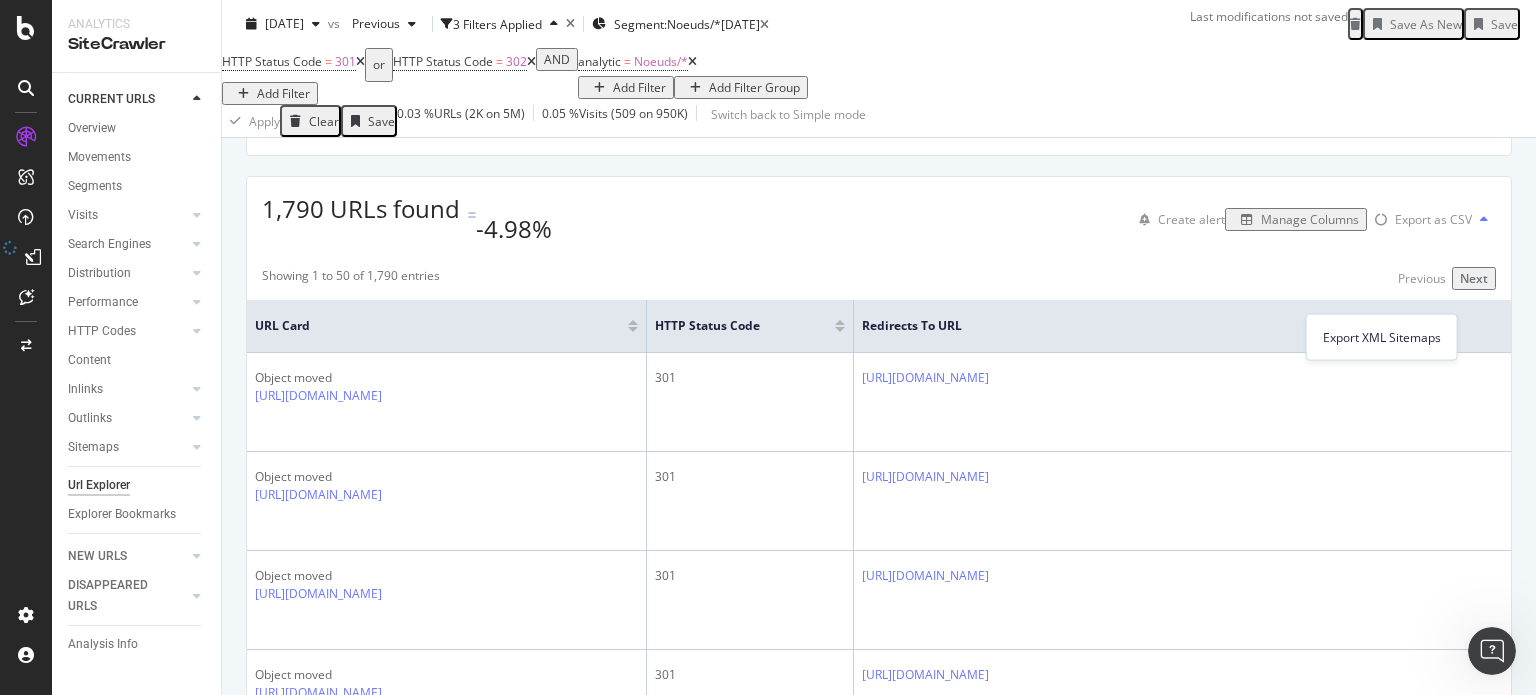 click at bounding box center [1484, 220] 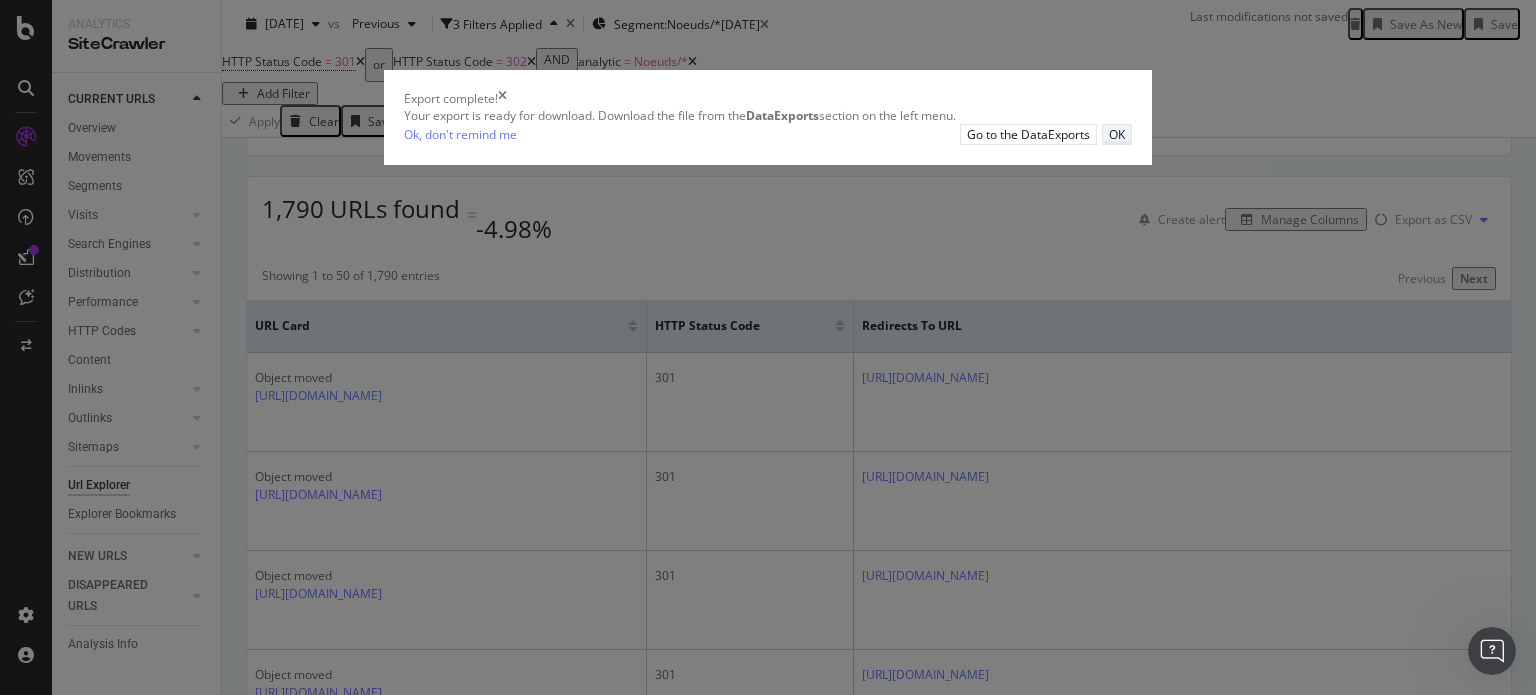 click on "OK" at bounding box center (1117, 134) 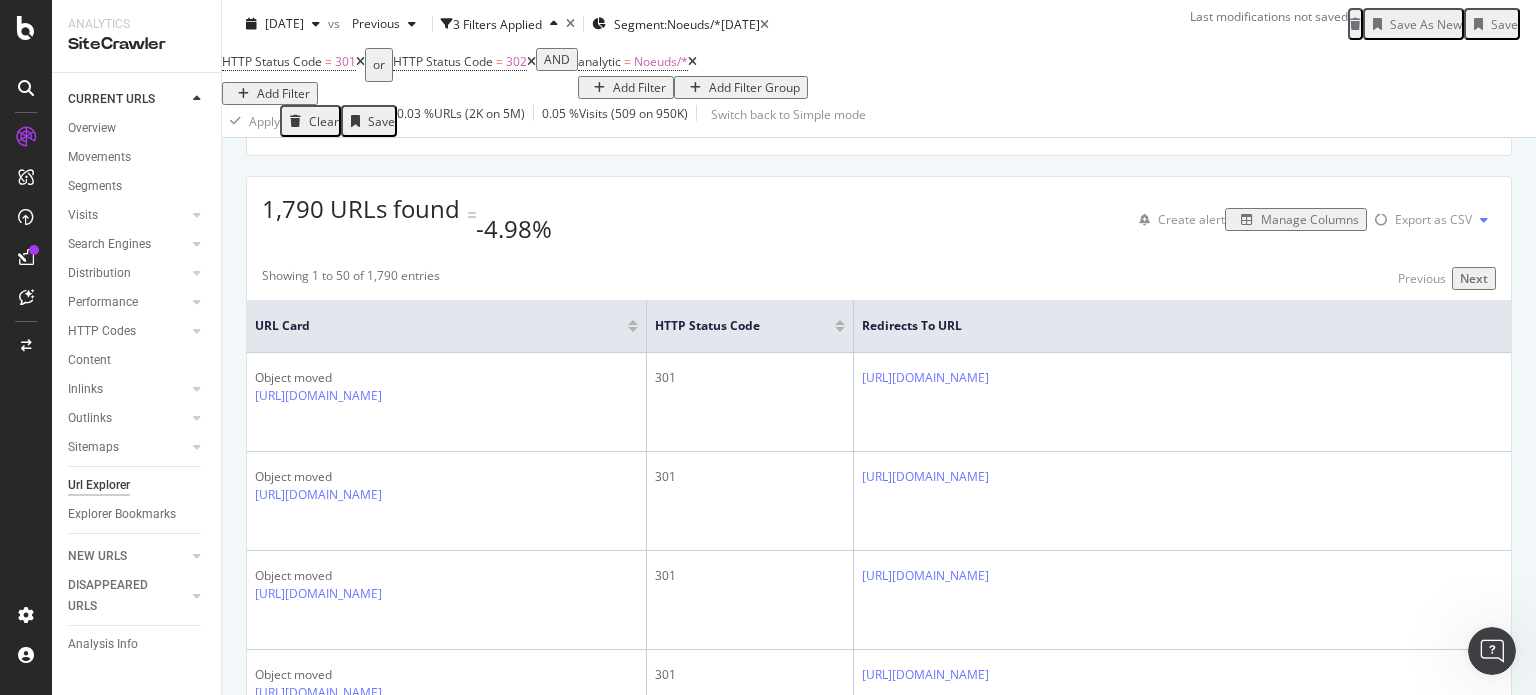 drag, startPoint x: 1217, startPoint y: 371, endPoint x: 1312, endPoint y: 348, distance: 97.74457 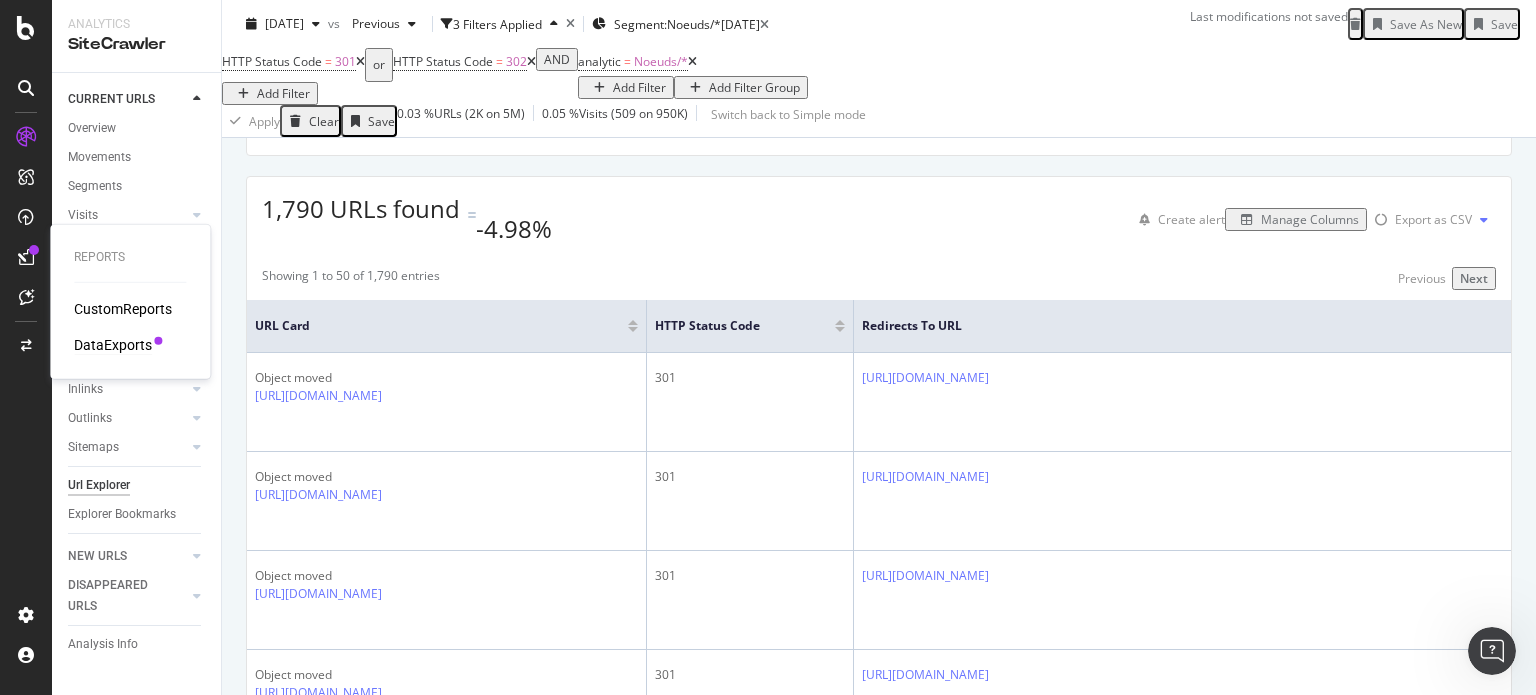 click on "DataExports" at bounding box center [113, 345] 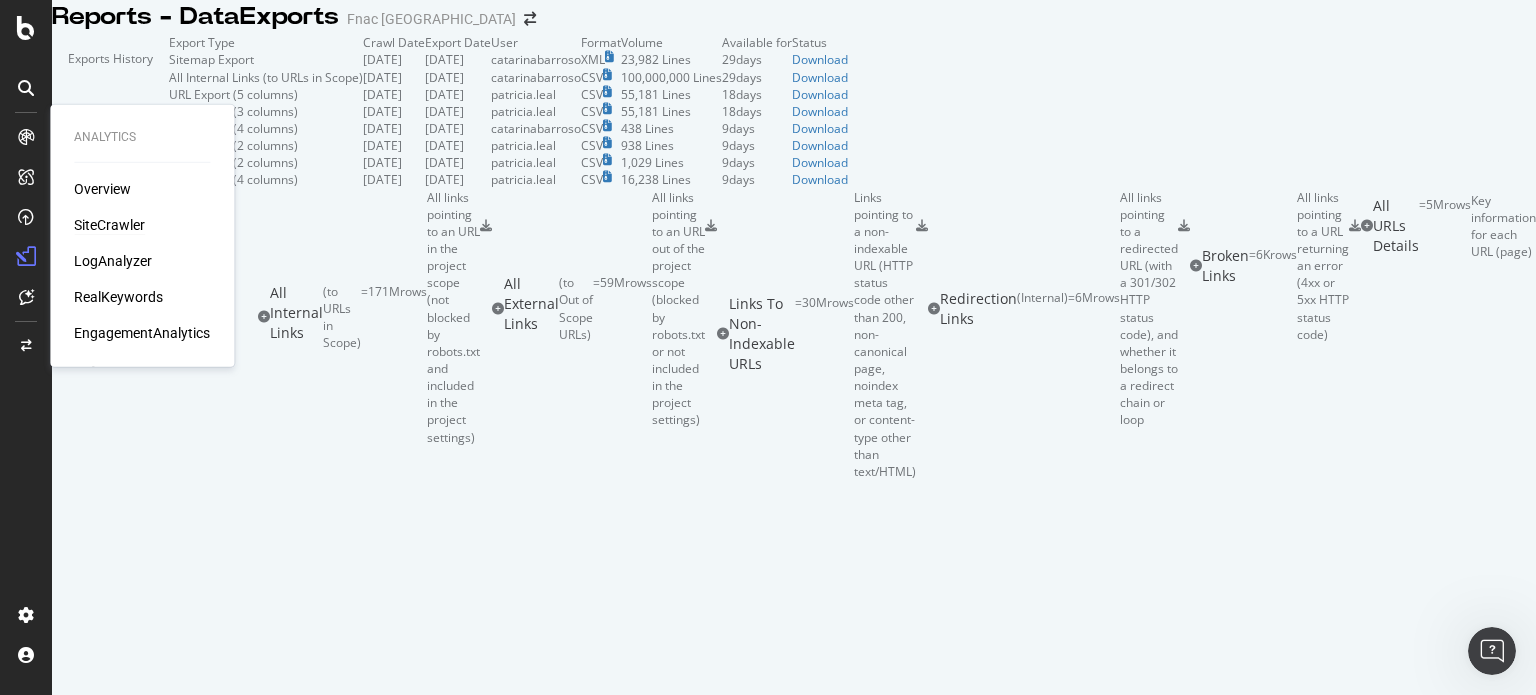 click on "SiteCrawler" at bounding box center (109, 225) 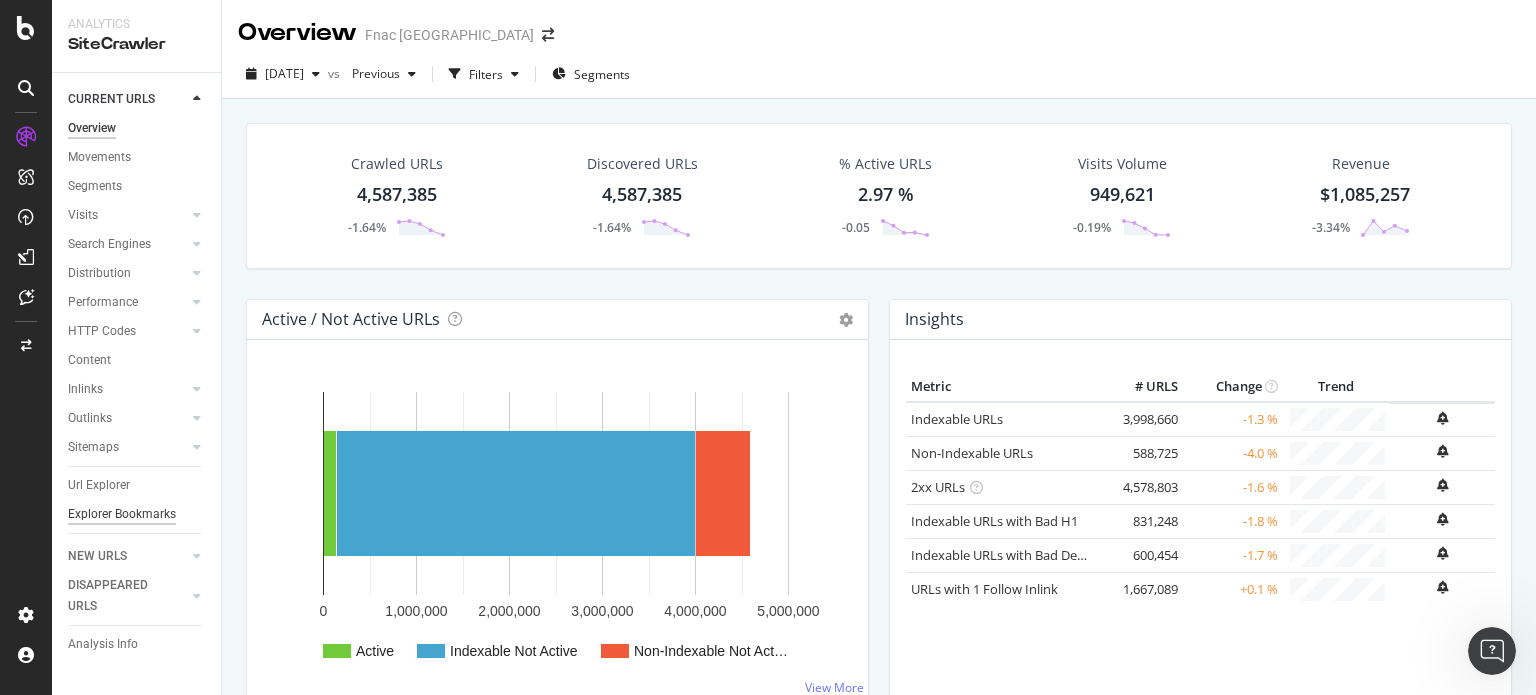 click on "Explorer Bookmarks" at bounding box center (122, 514) 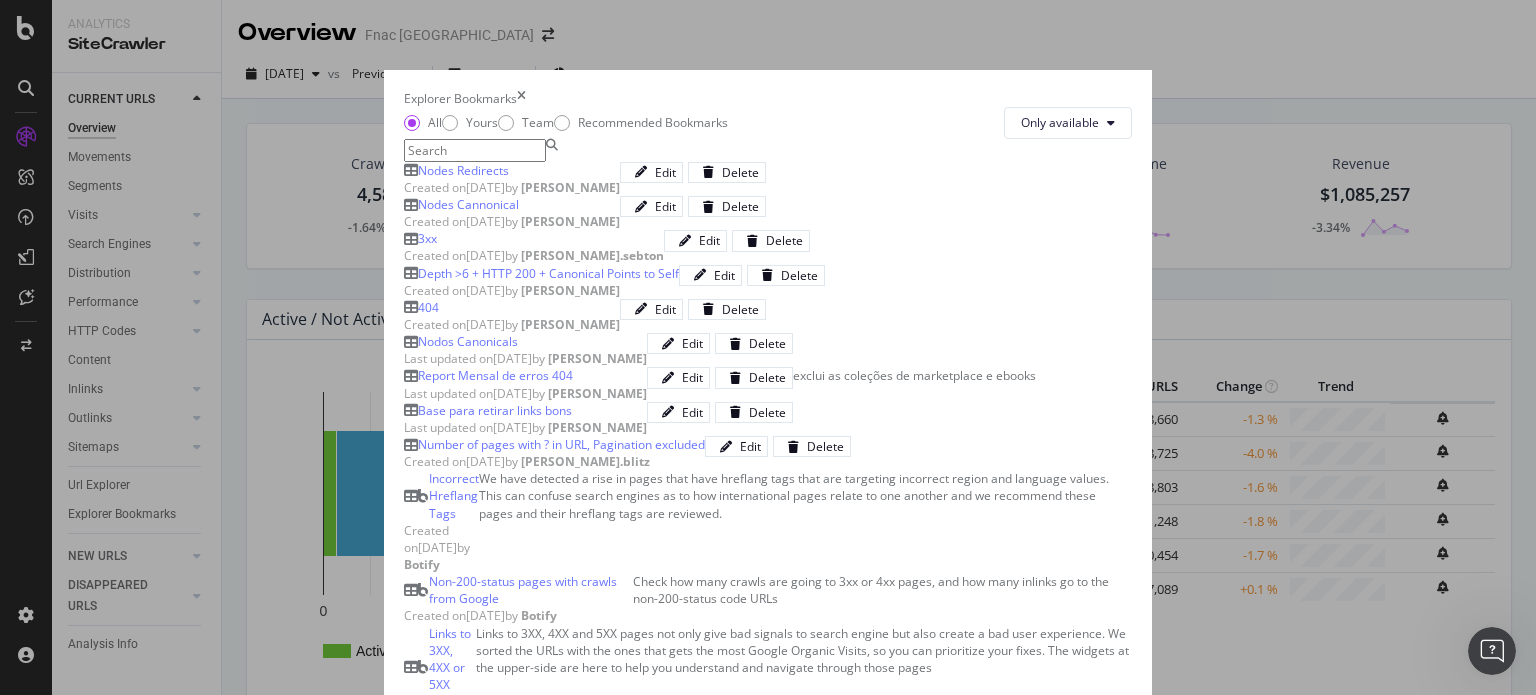 click on "Nodes Redirects Created on  [DATE]  by   [PERSON_NAME]" at bounding box center (768, 179) 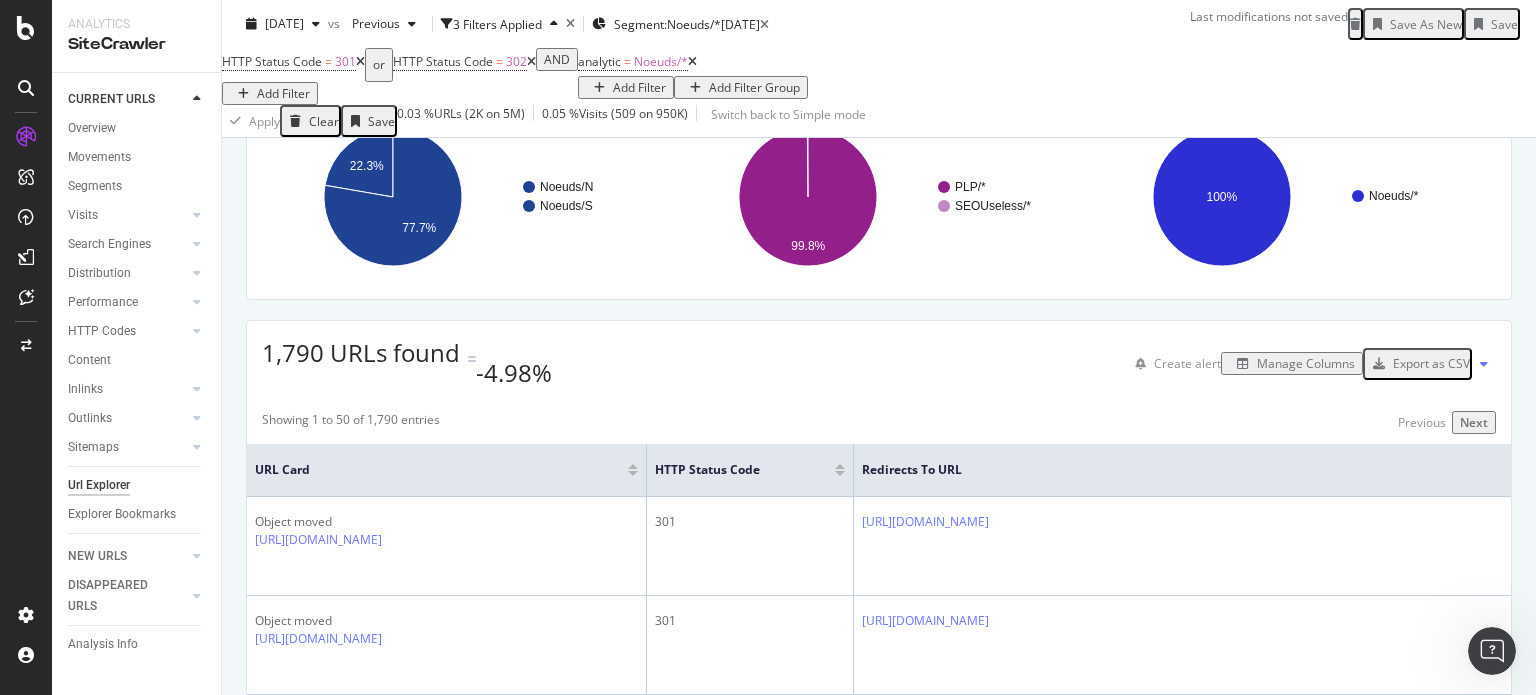 scroll, scrollTop: 100, scrollLeft: 0, axis: vertical 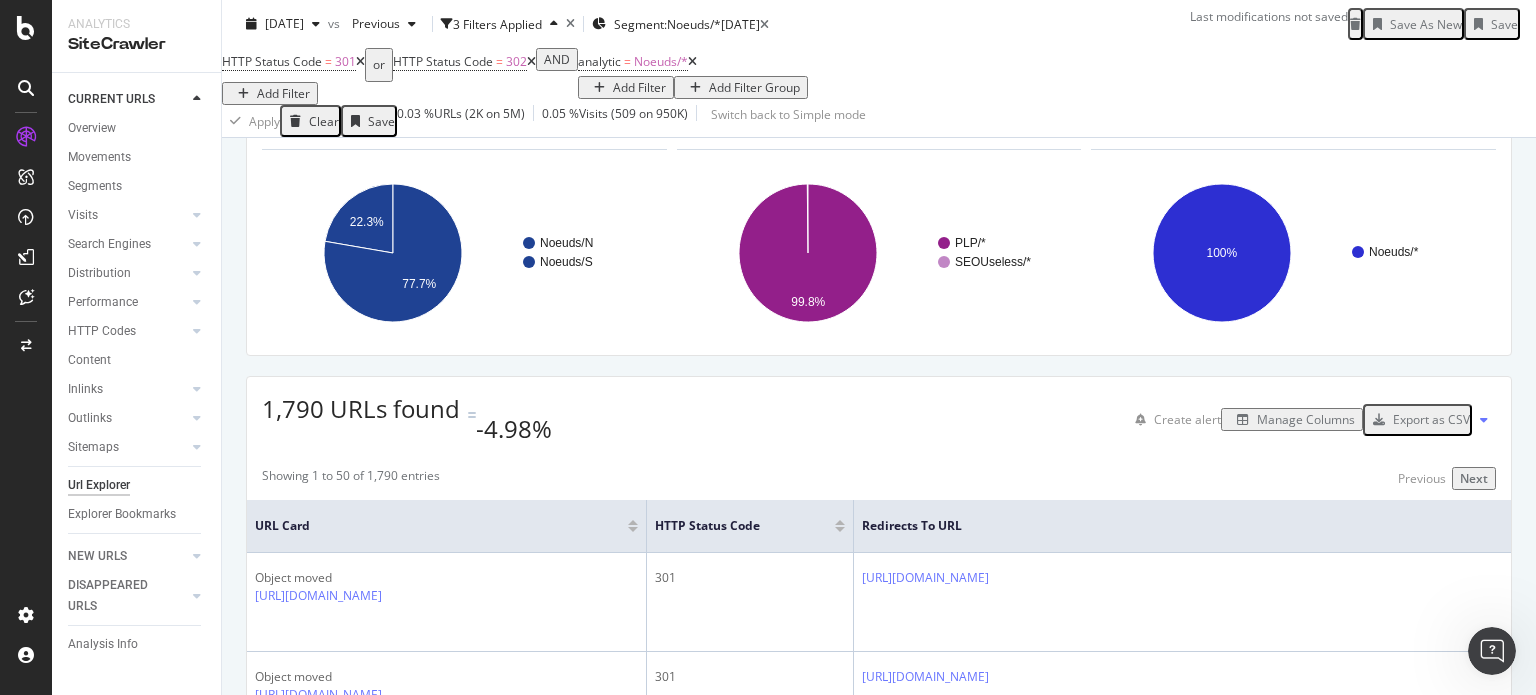 click on "Export as CSV" at bounding box center [1431, 419] 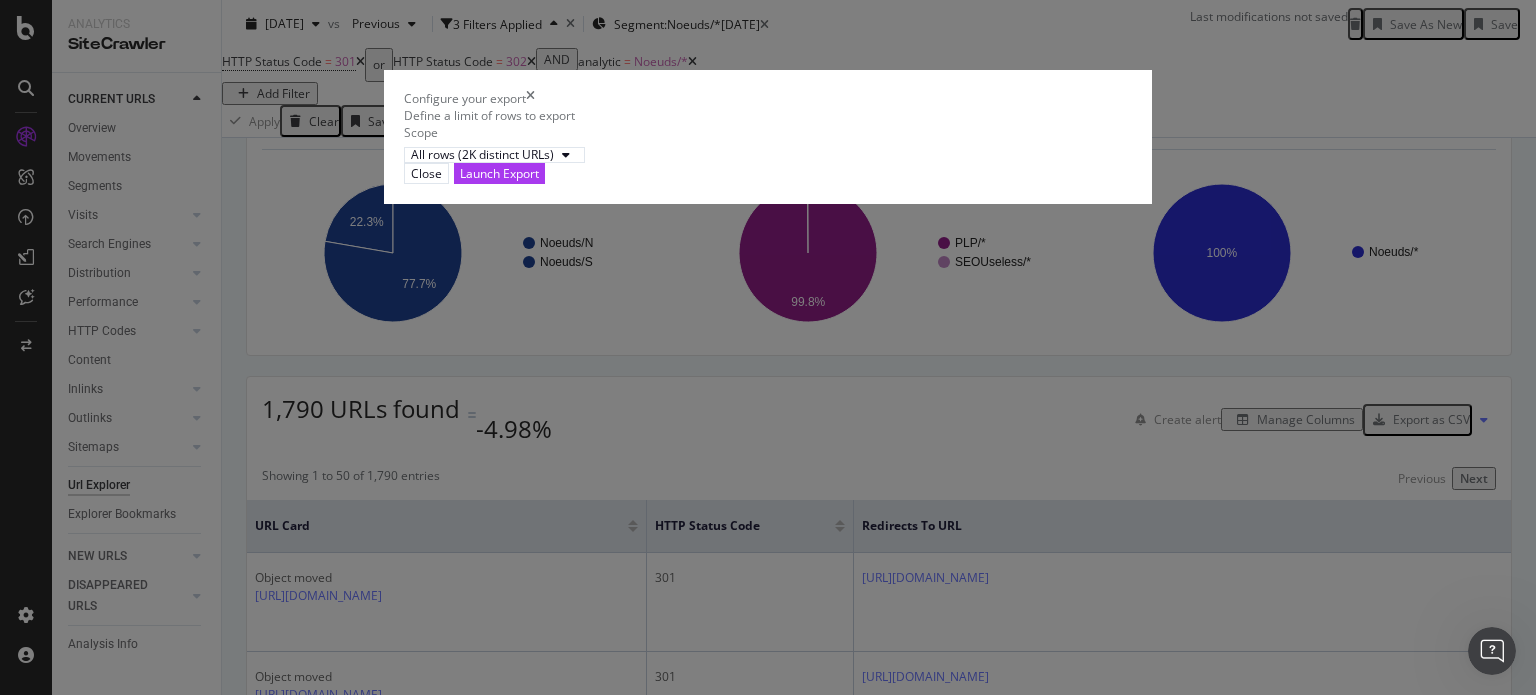 click on "Close Launch Export" at bounding box center (768, 173) 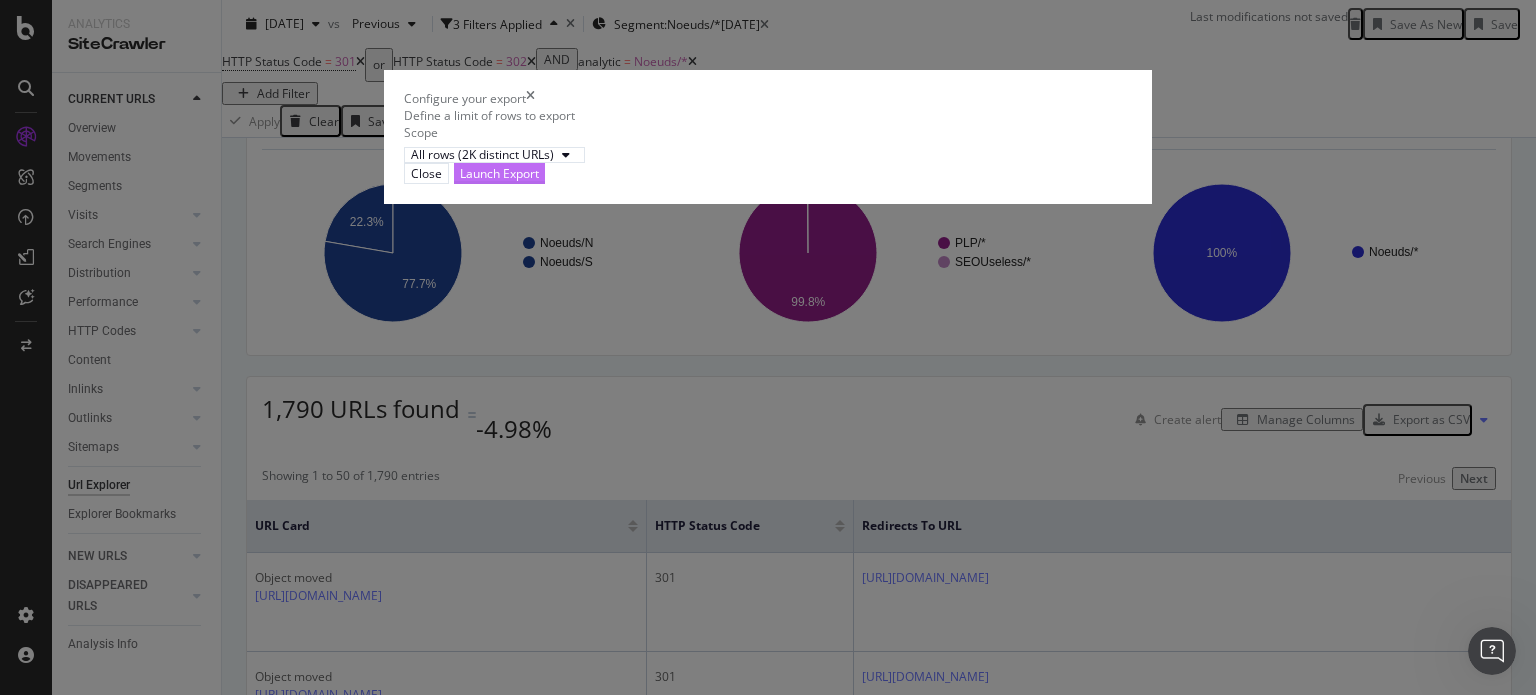click on "Launch Export" at bounding box center (499, 173) 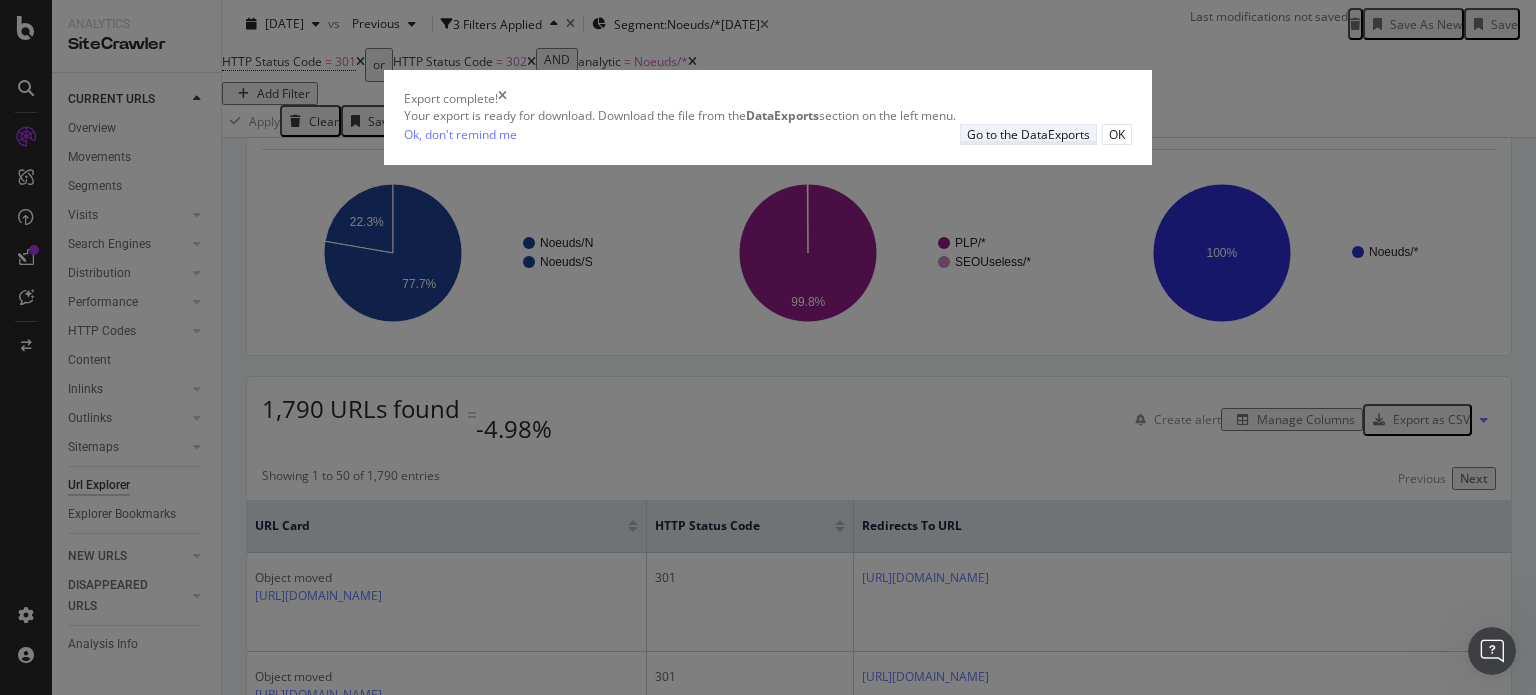 click on "Go to the DataExports" at bounding box center (1028, 134) 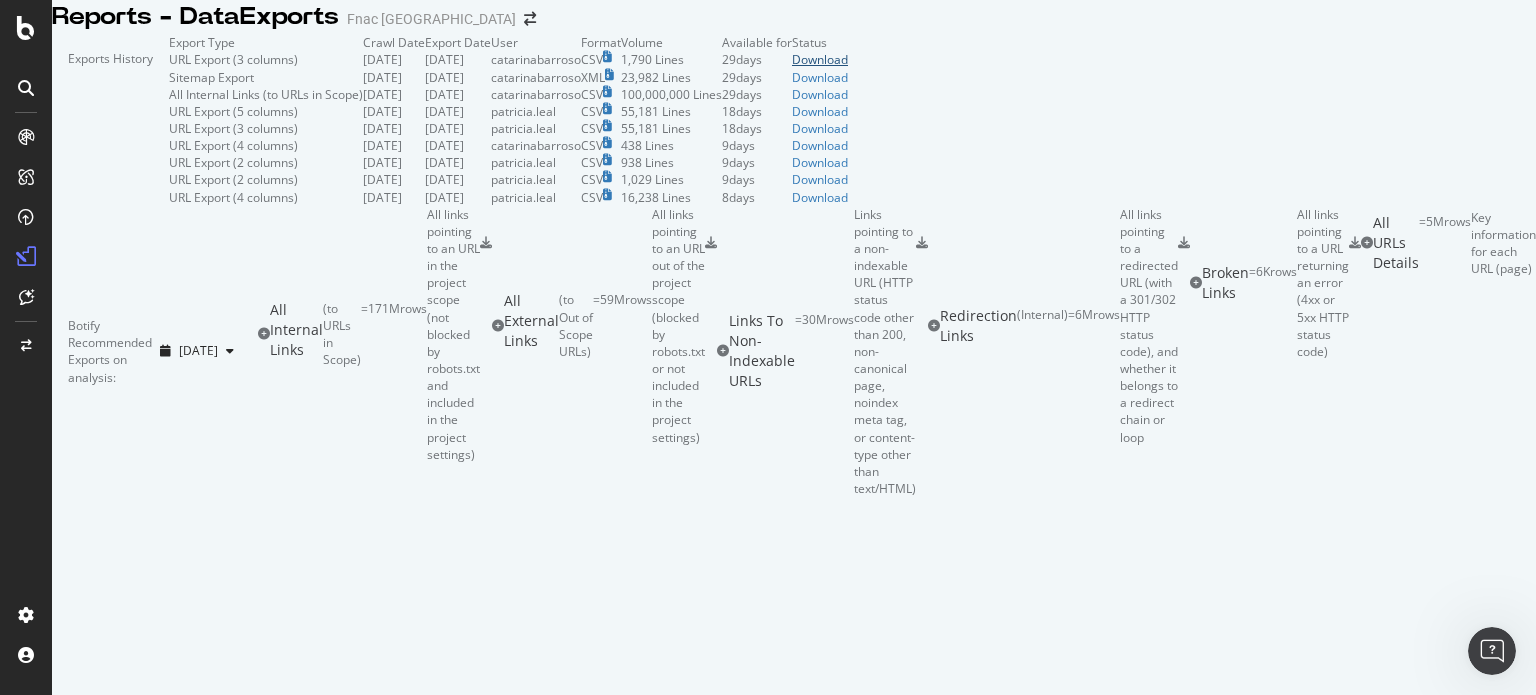 click on "Download" at bounding box center [820, 59] 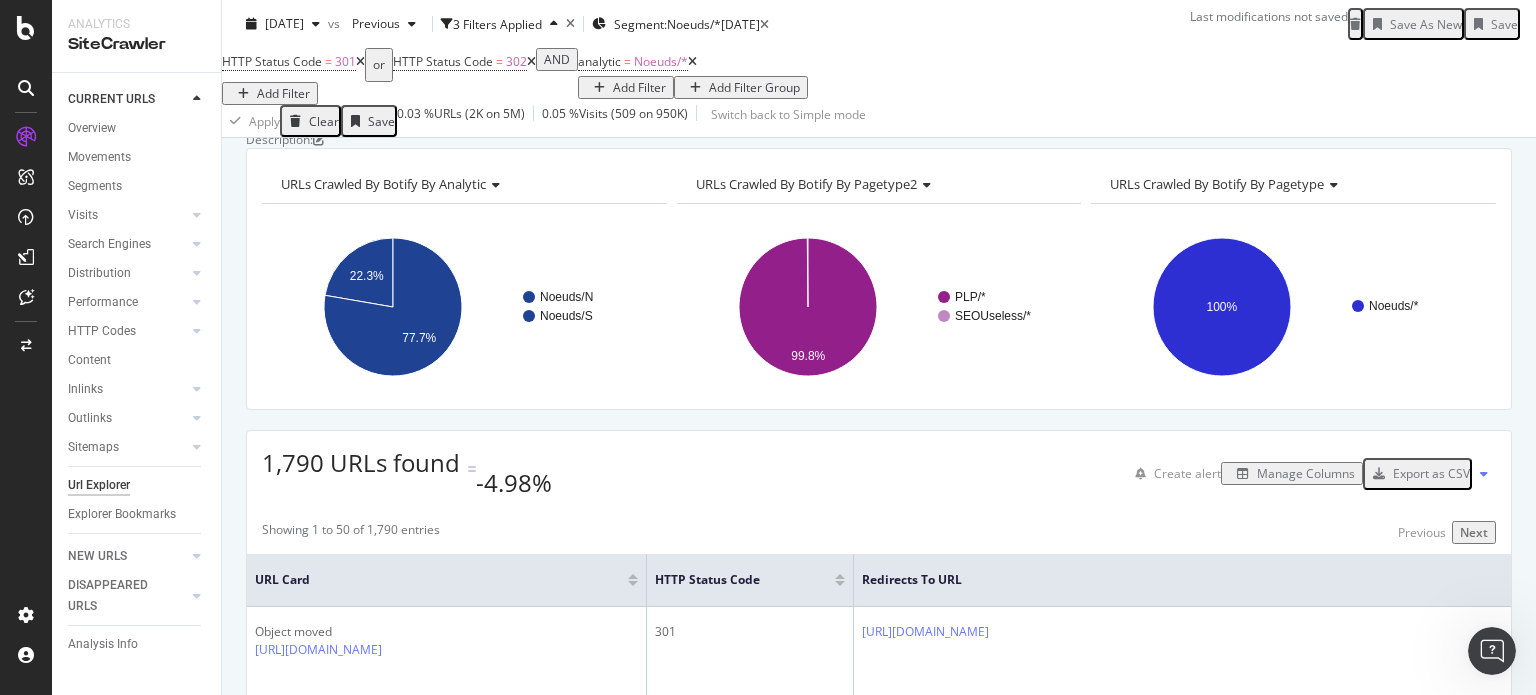 scroll, scrollTop: 0, scrollLeft: 0, axis: both 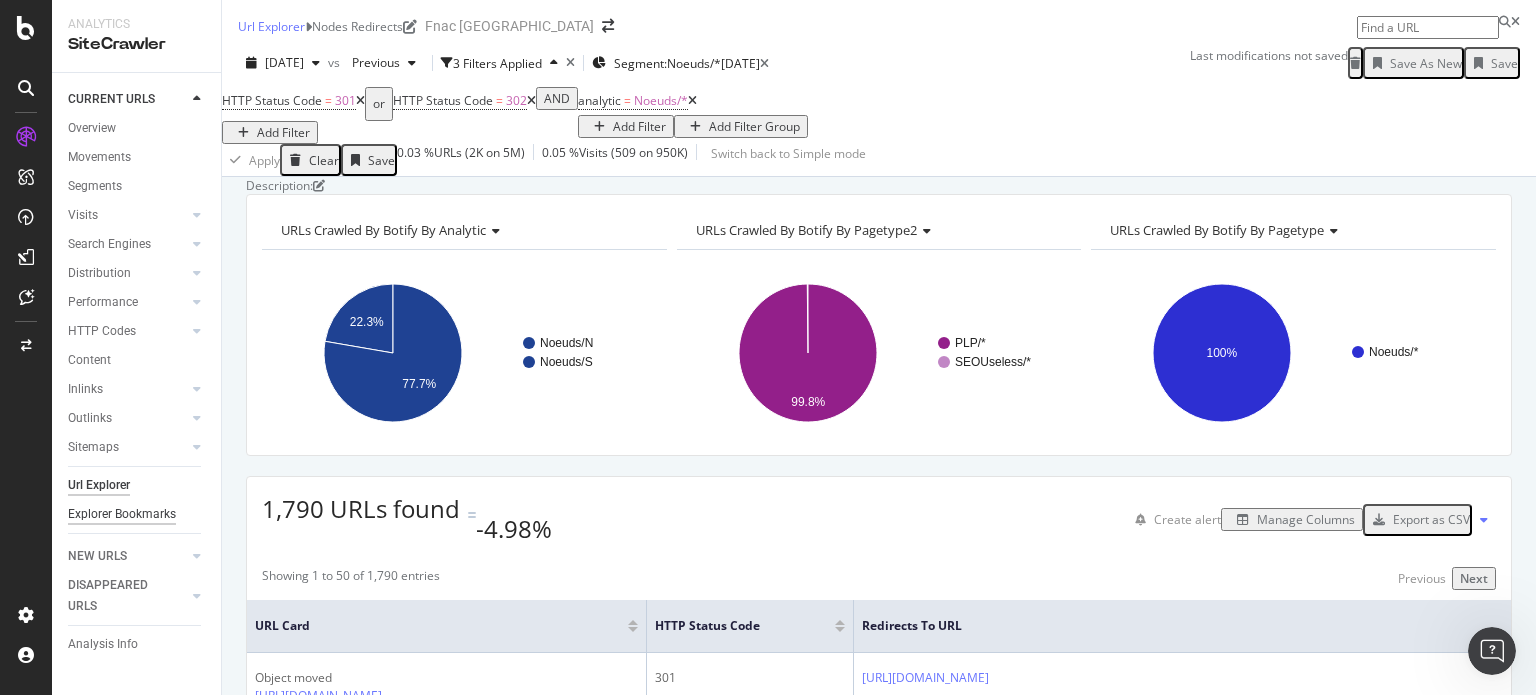 click on "Explorer Bookmarks" at bounding box center [122, 514] 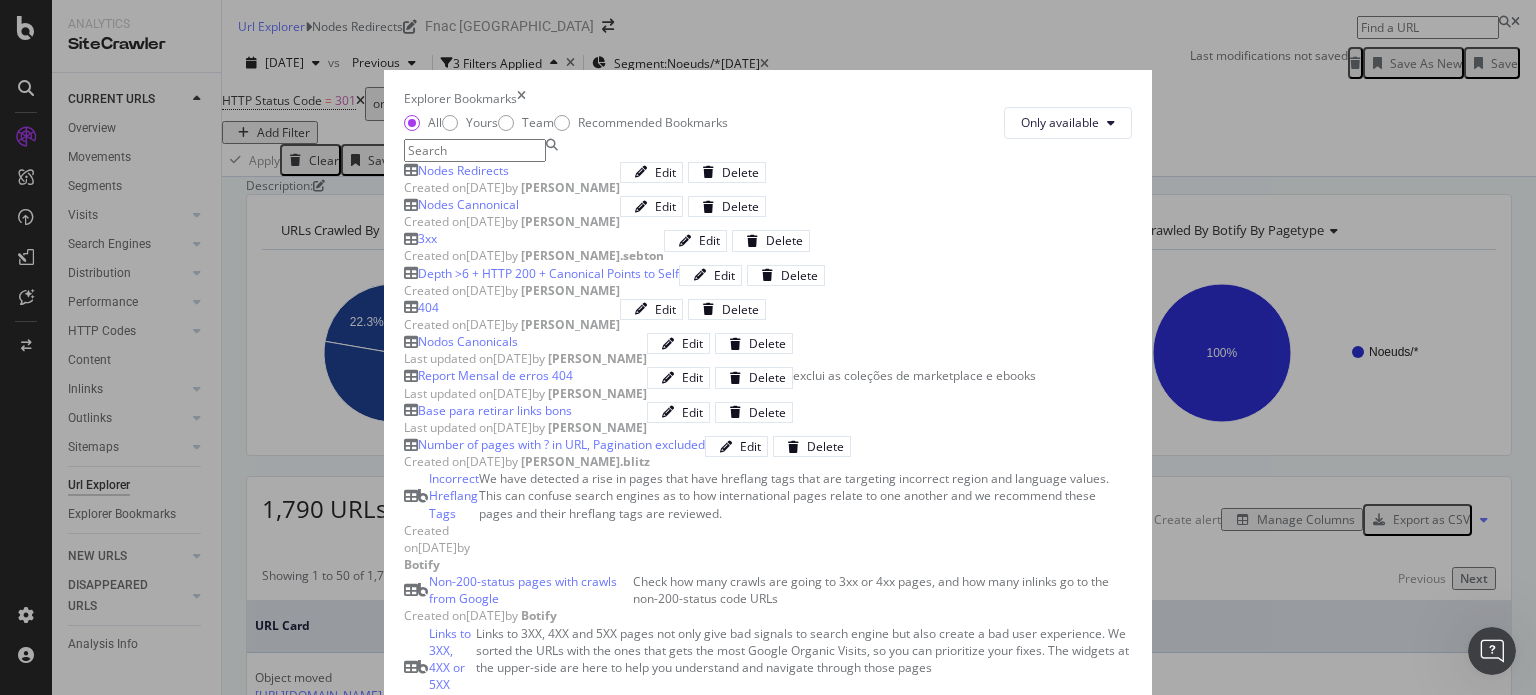 click on "Nodes Cannonical" at bounding box center (468, 204) 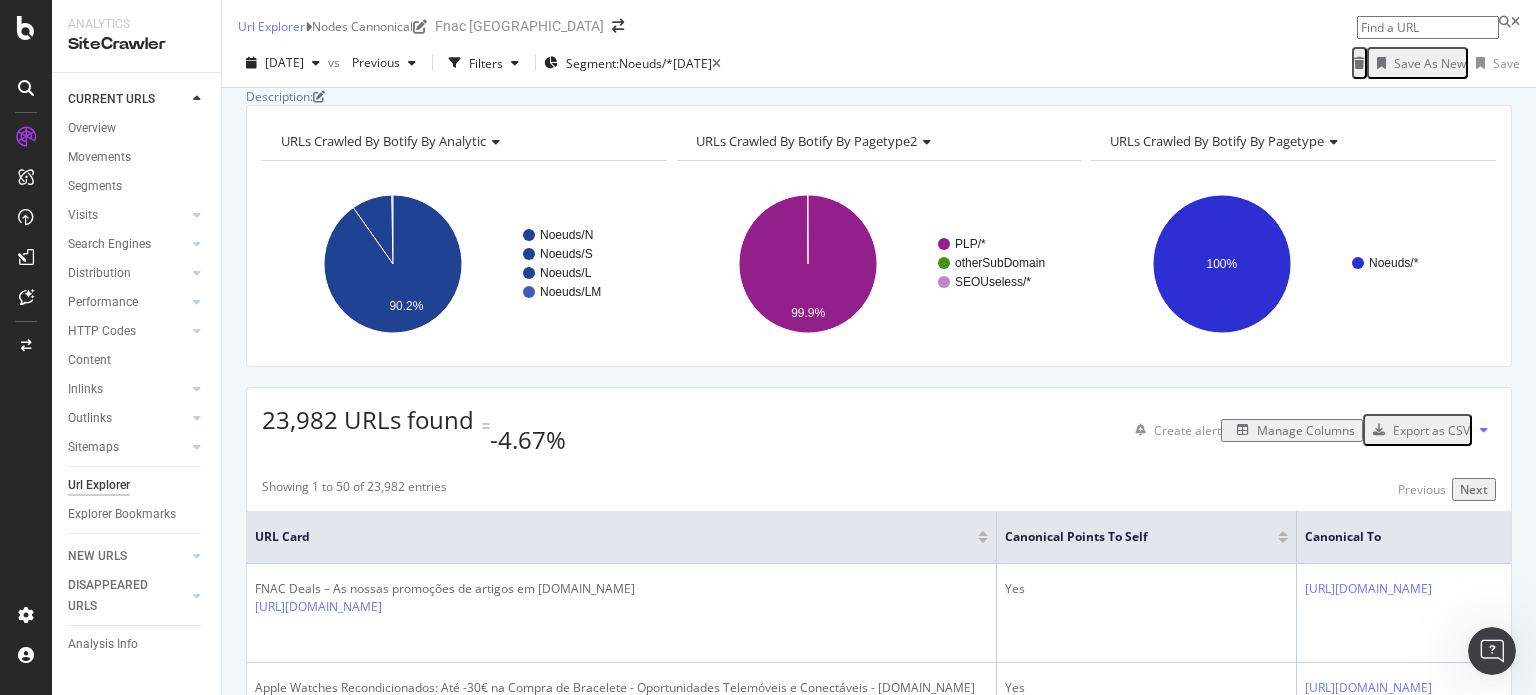 click on "Export as CSV" at bounding box center (1417, 430) 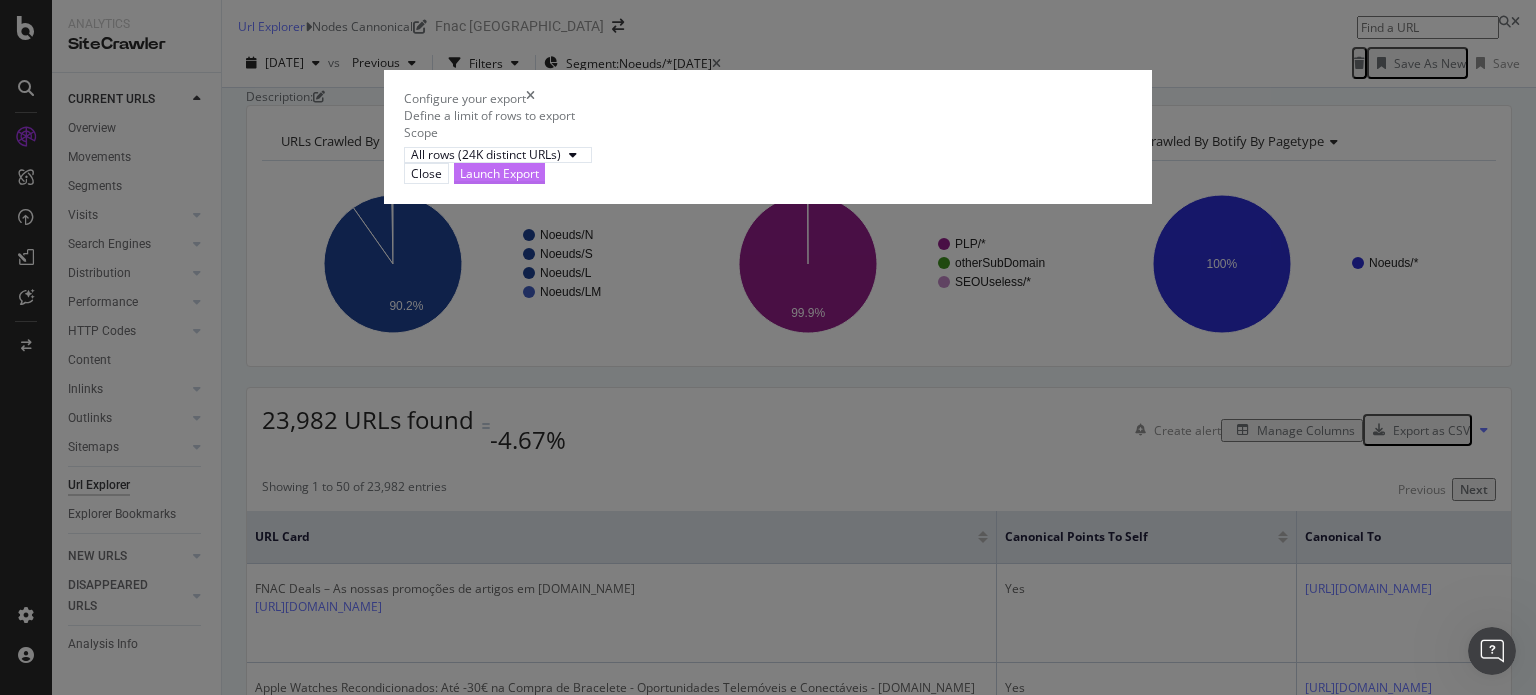 click on "Launch Export" at bounding box center (499, 173) 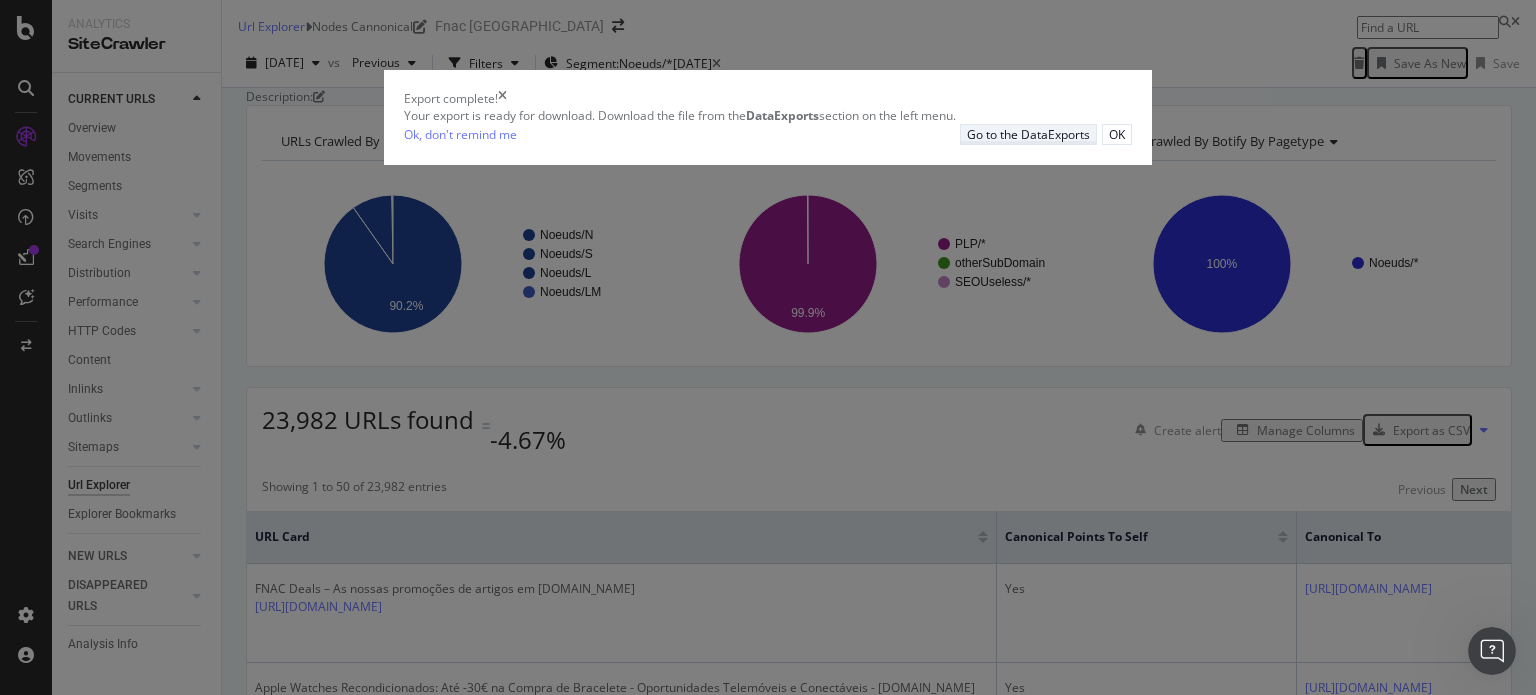 click on "Go to the DataExports" at bounding box center (1028, 134) 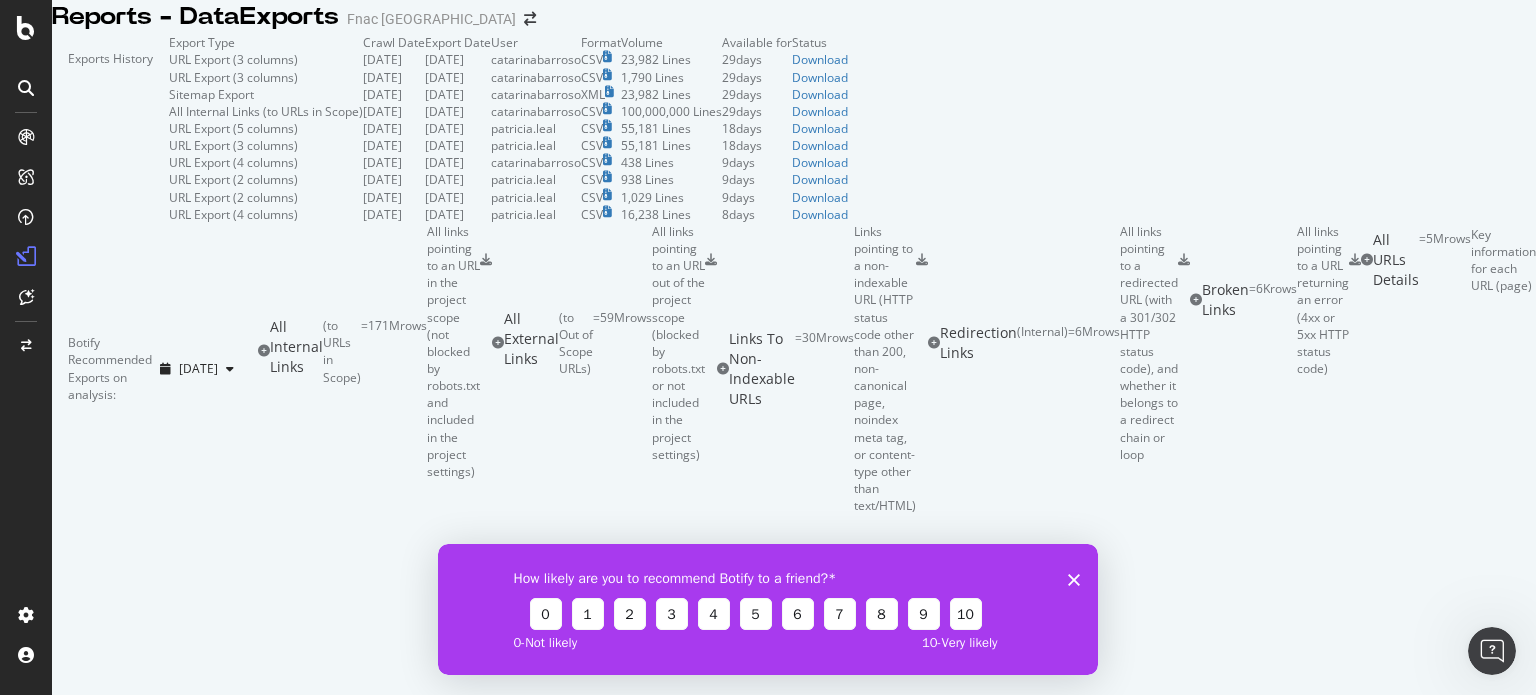 scroll, scrollTop: 0, scrollLeft: 0, axis: both 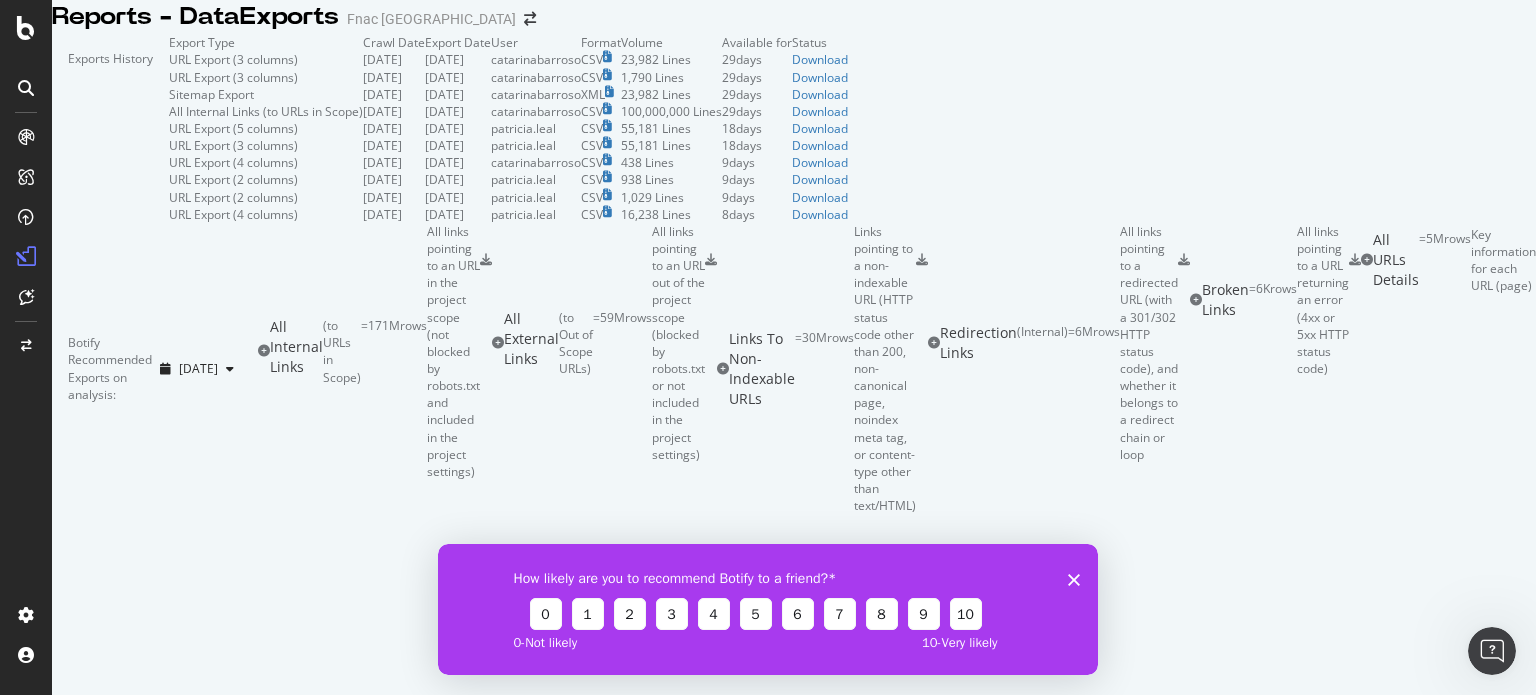 click 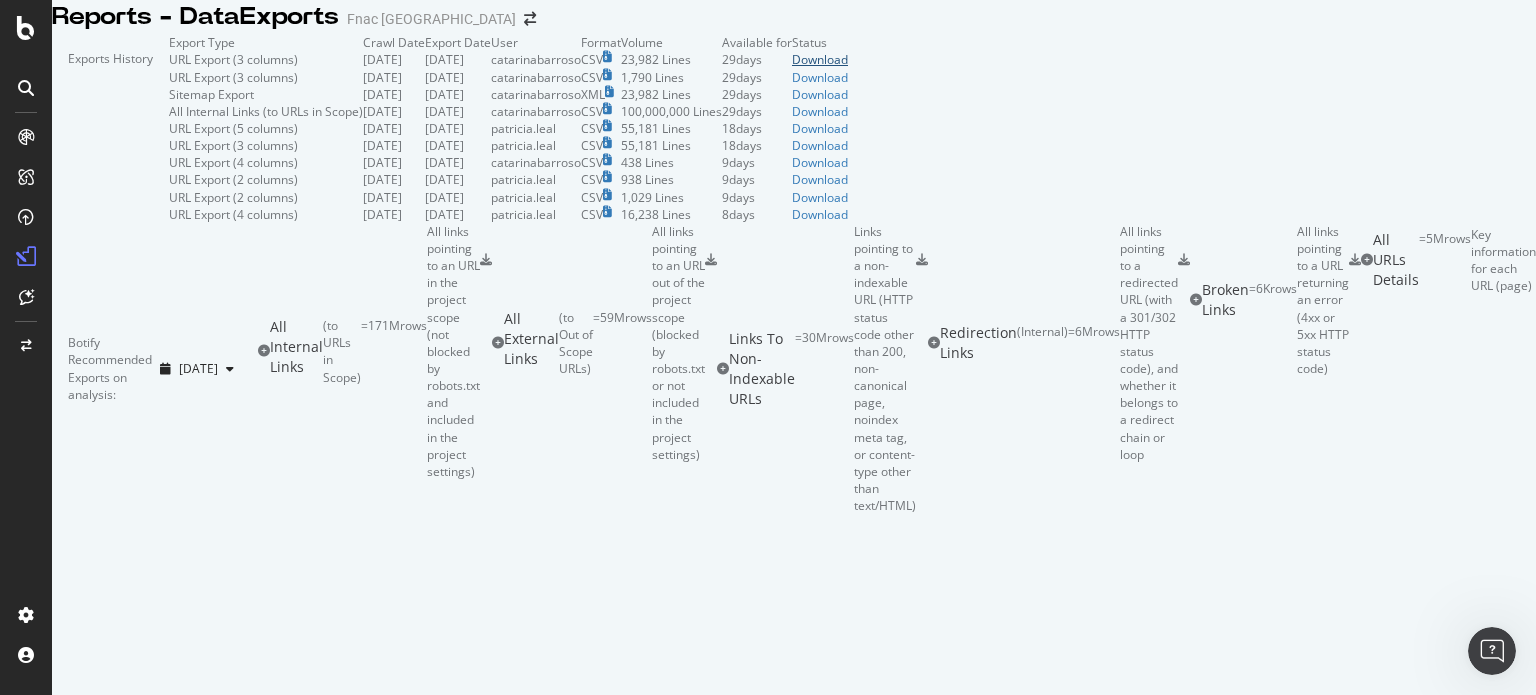 click on "Download" at bounding box center (820, 59) 